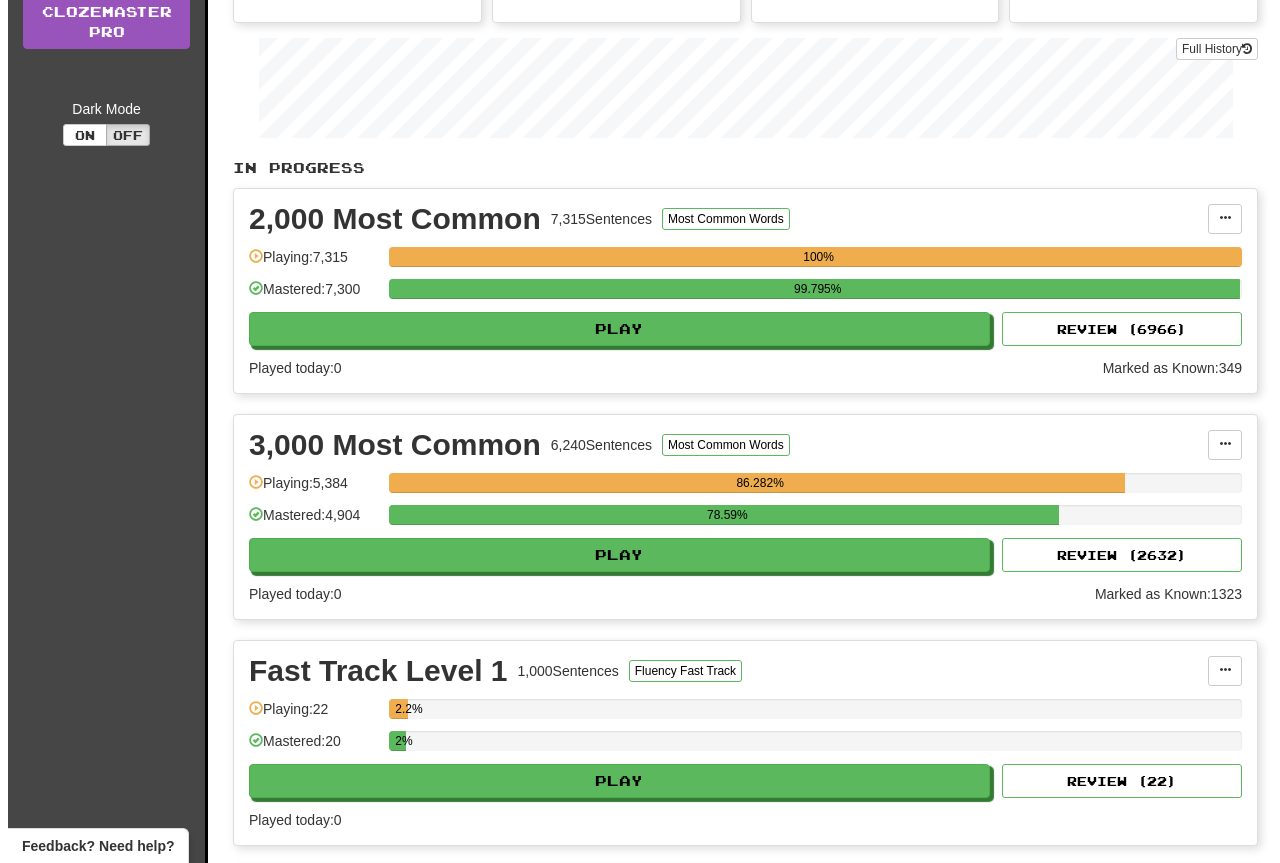 scroll, scrollTop: 300, scrollLeft: 0, axis: vertical 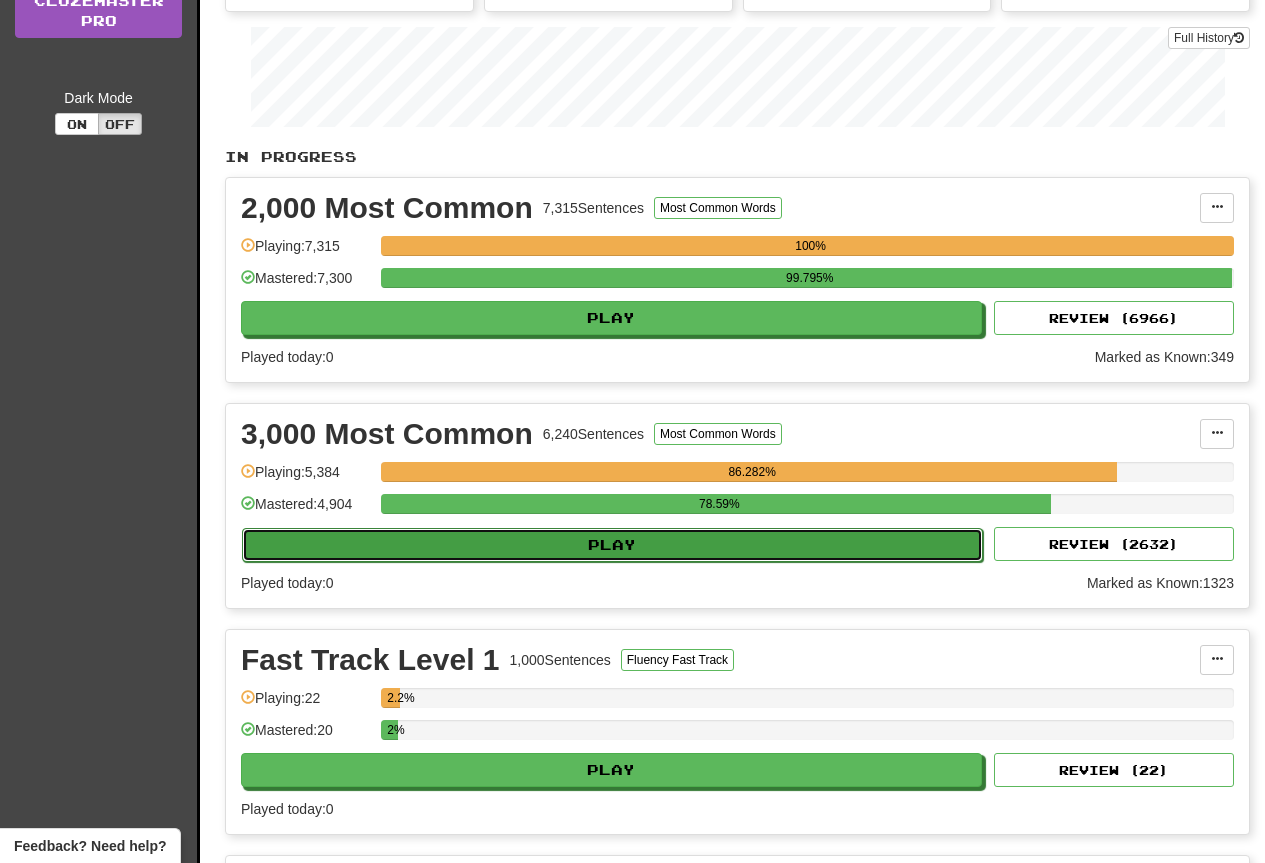 click on "Play" at bounding box center [612, 545] 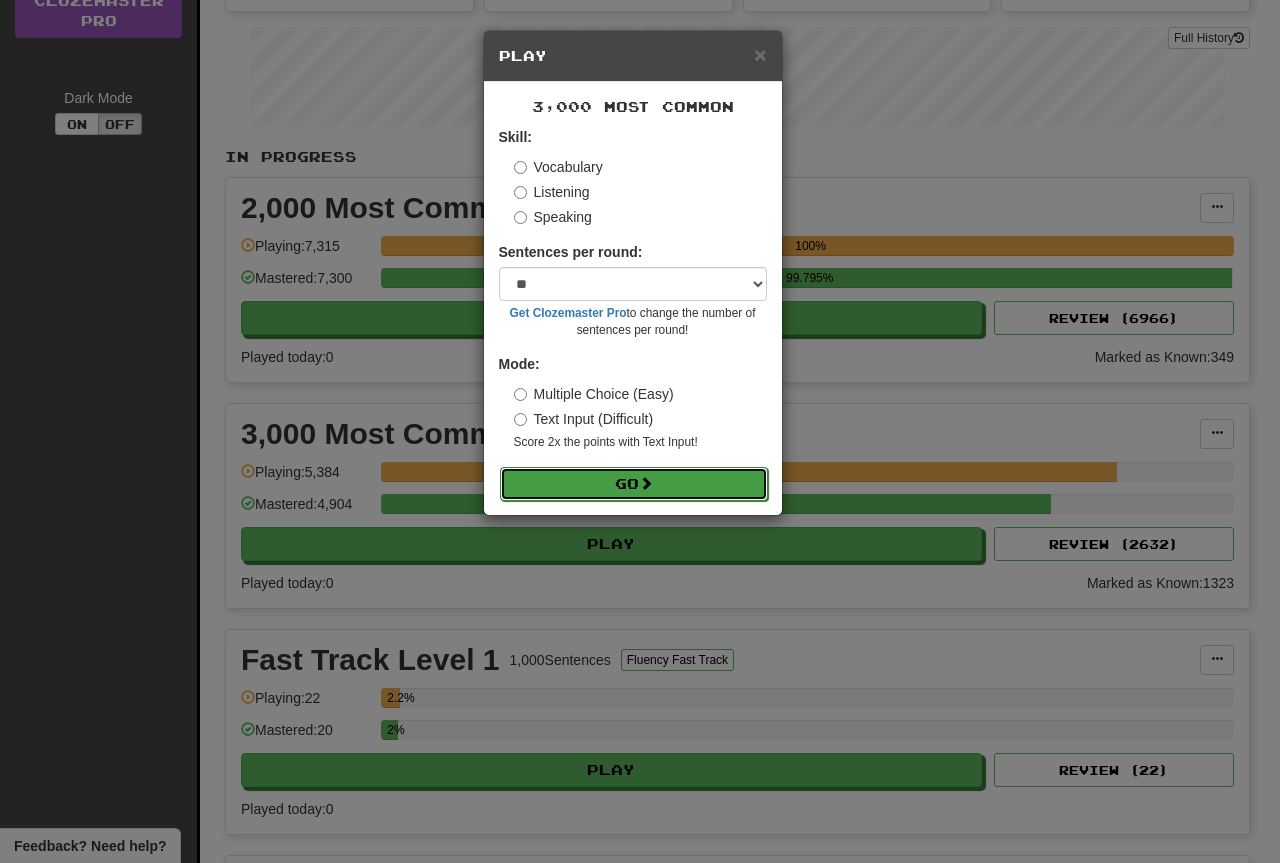 click at bounding box center [646, 483] 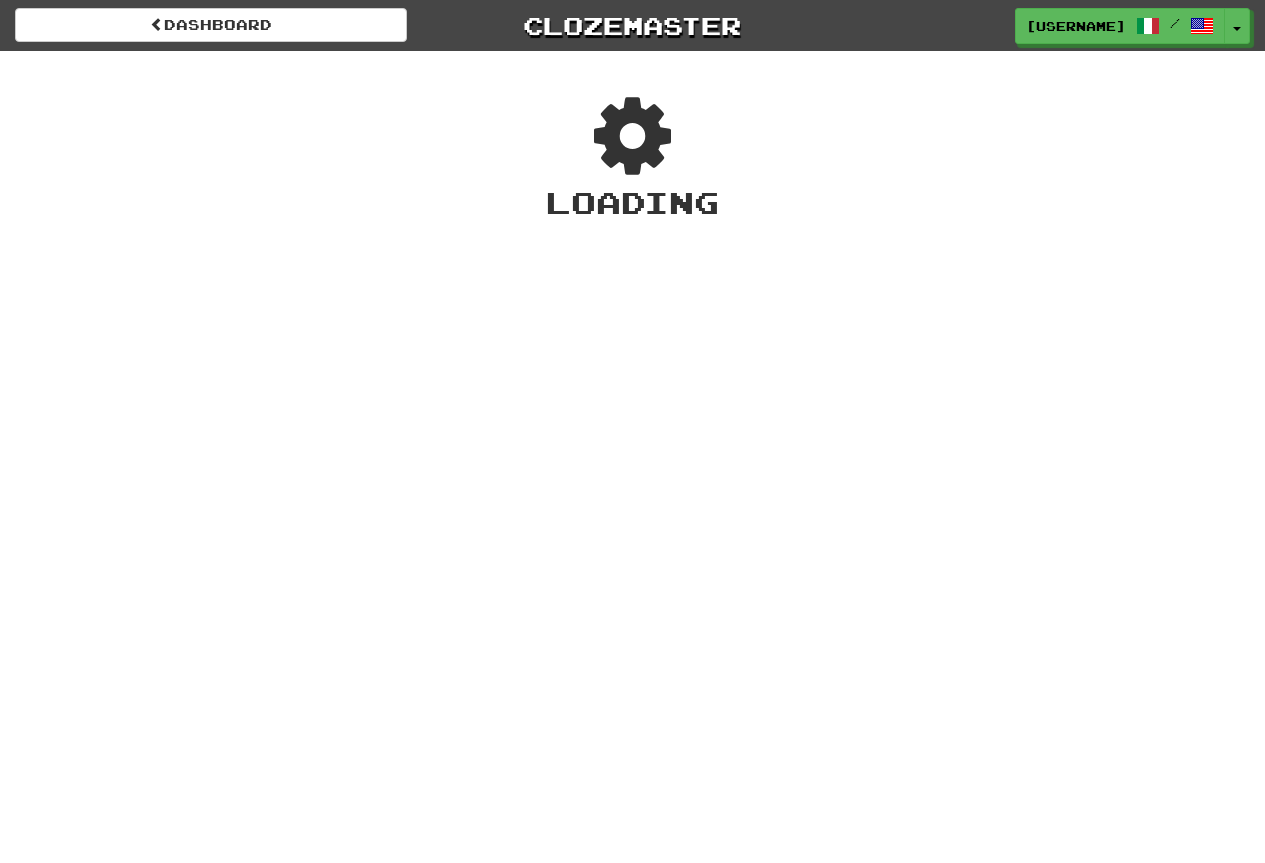 scroll, scrollTop: 0, scrollLeft: 0, axis: both 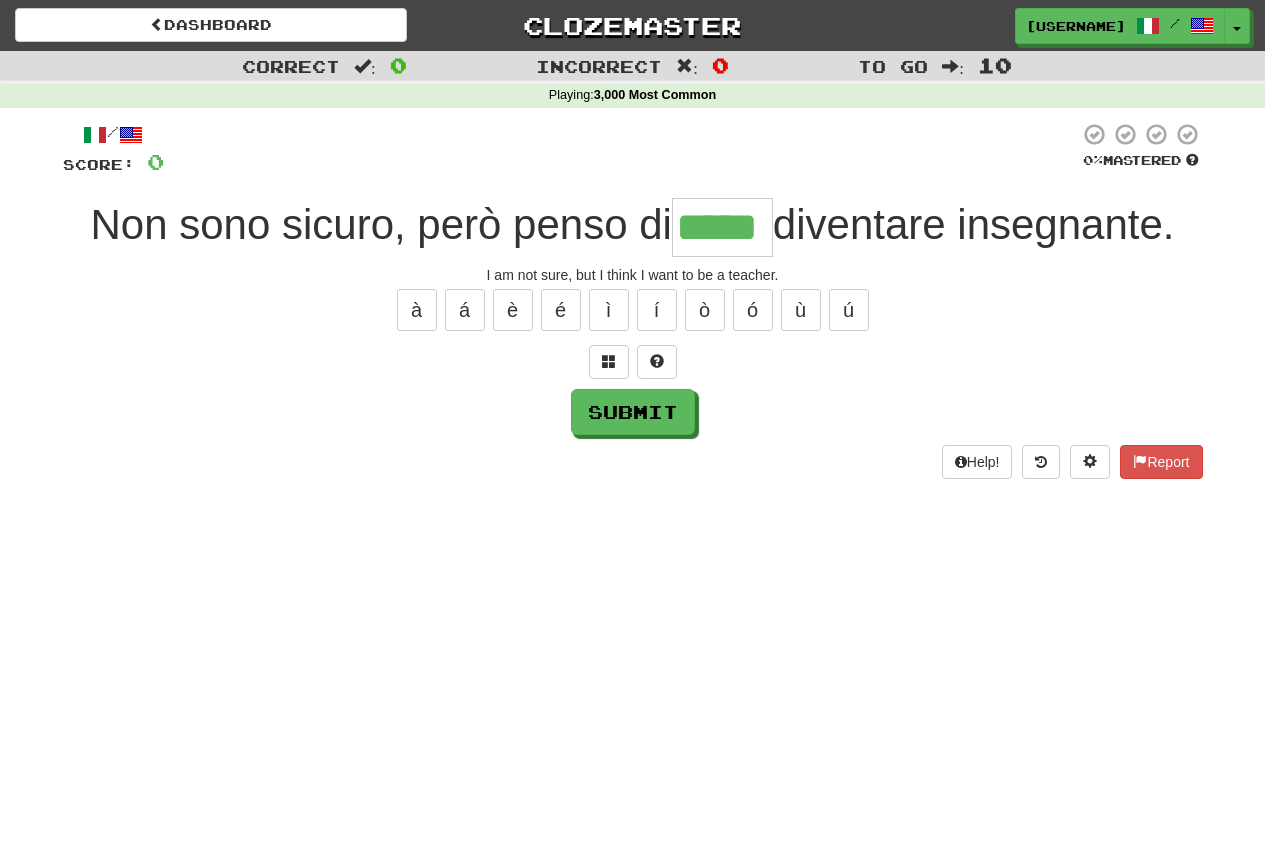 type on "*****" 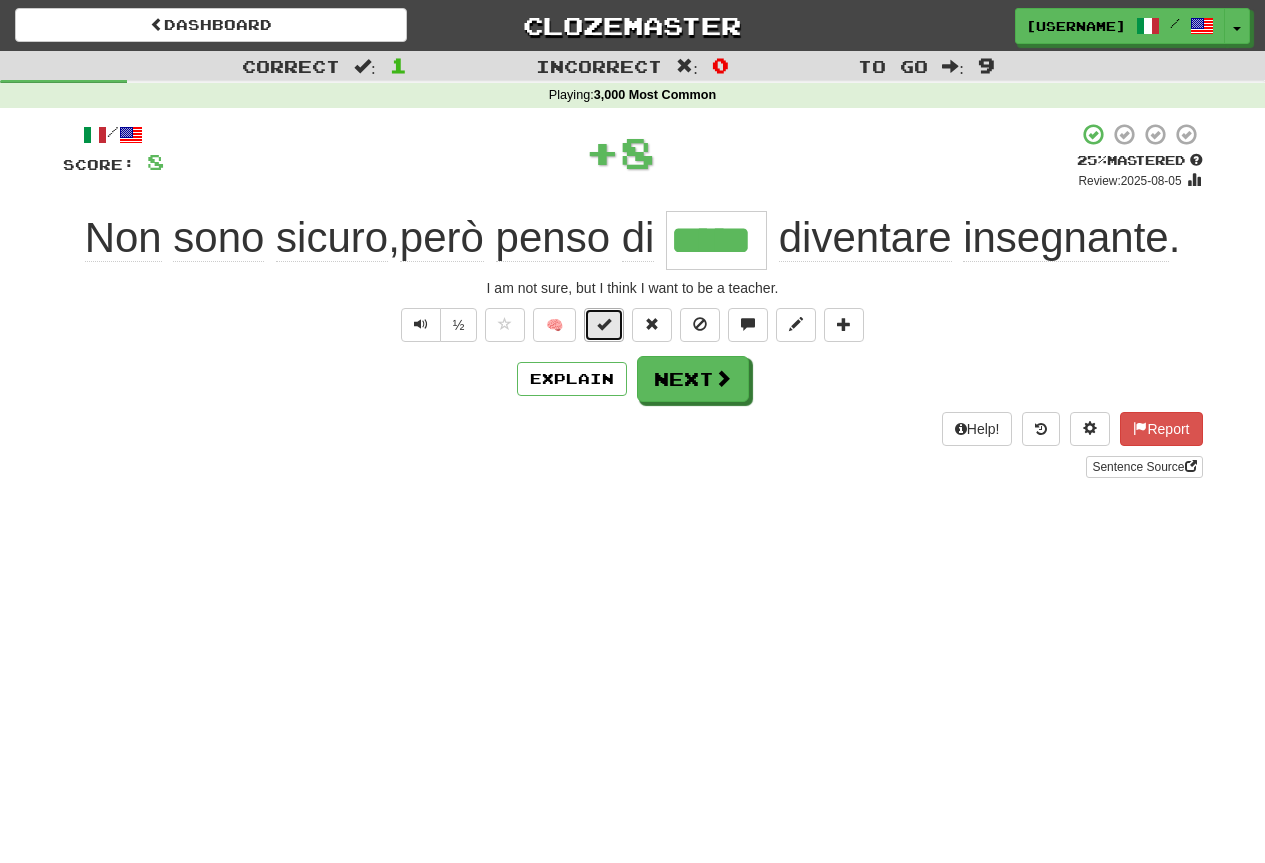 click at bounding box center [604, 324] 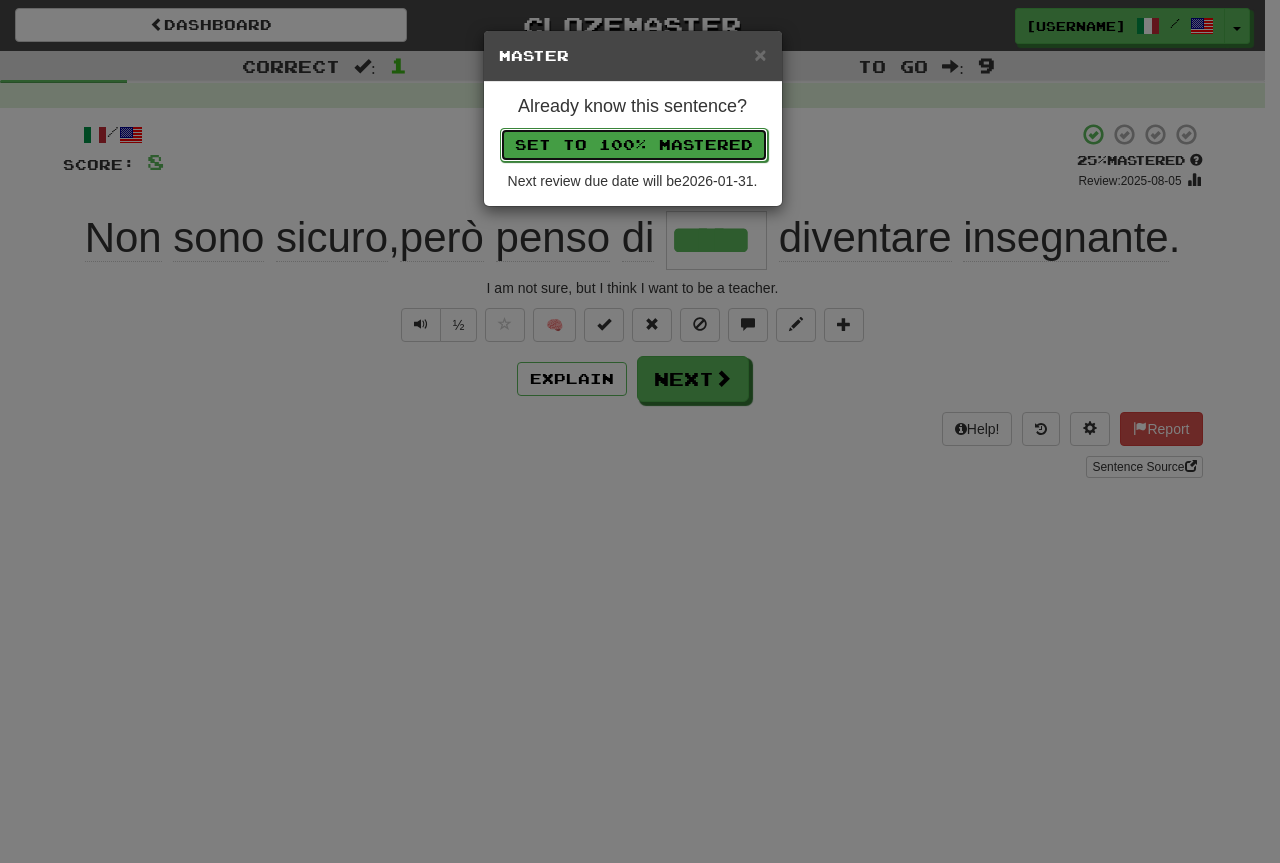 click on "Set to 100% Mastered" at bounding box center [634, 145] 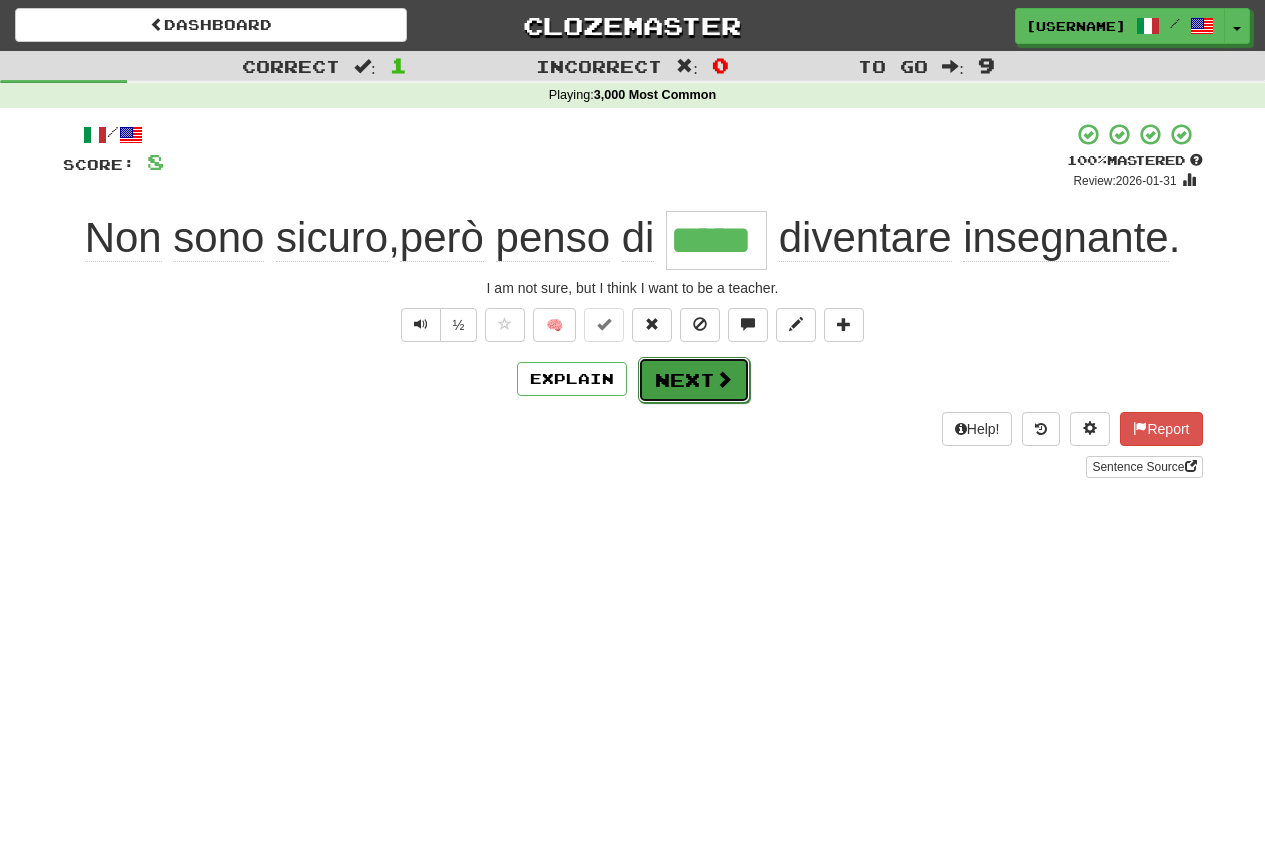 click at bounding box center [724, 379] 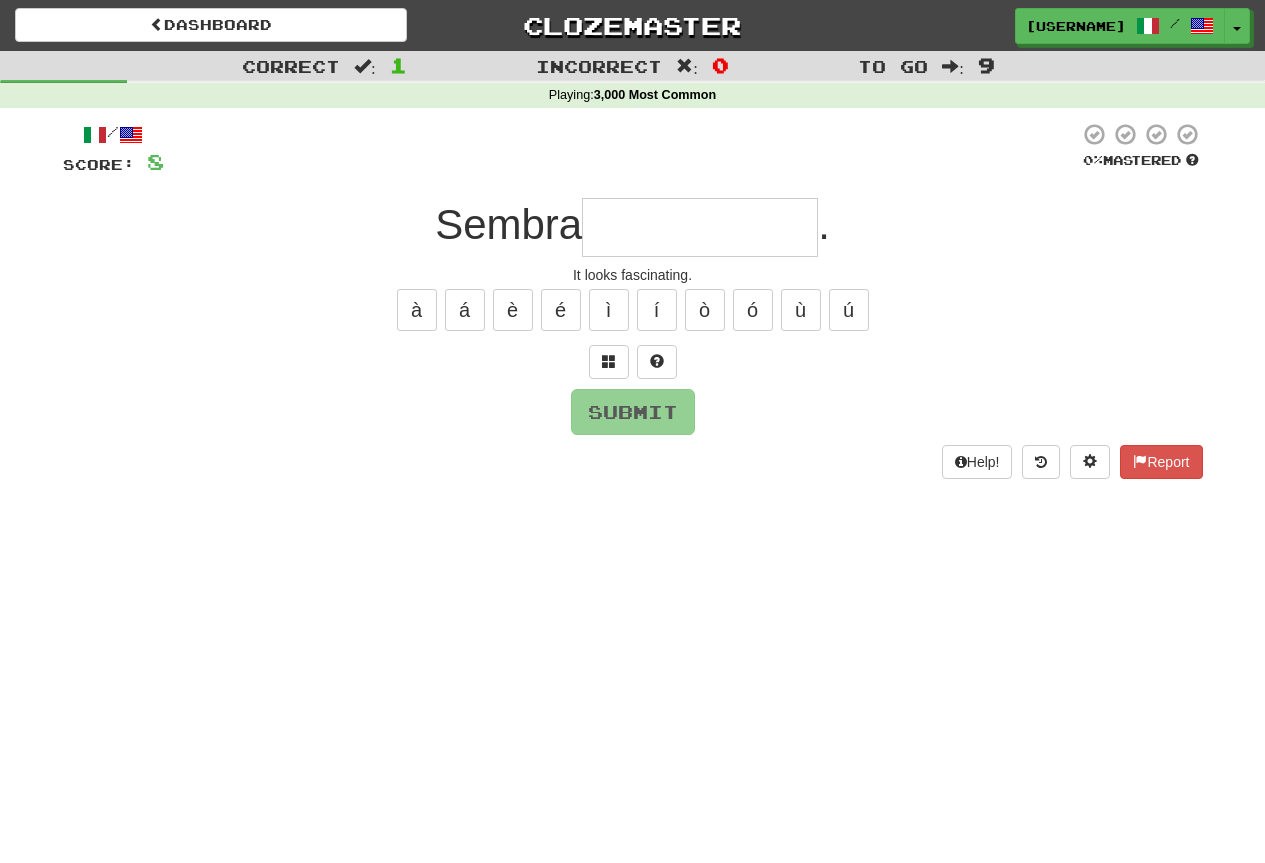 type on "*" 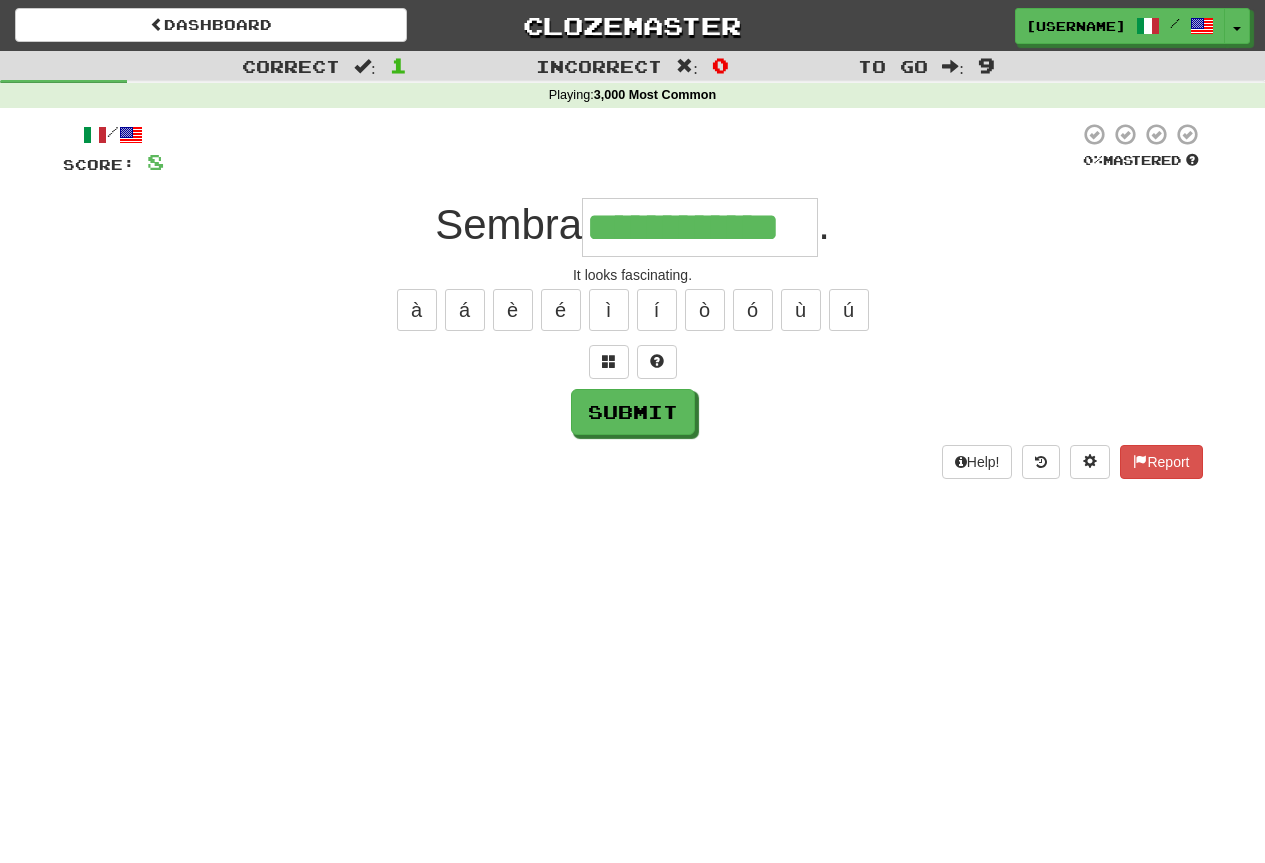 type on "**********" 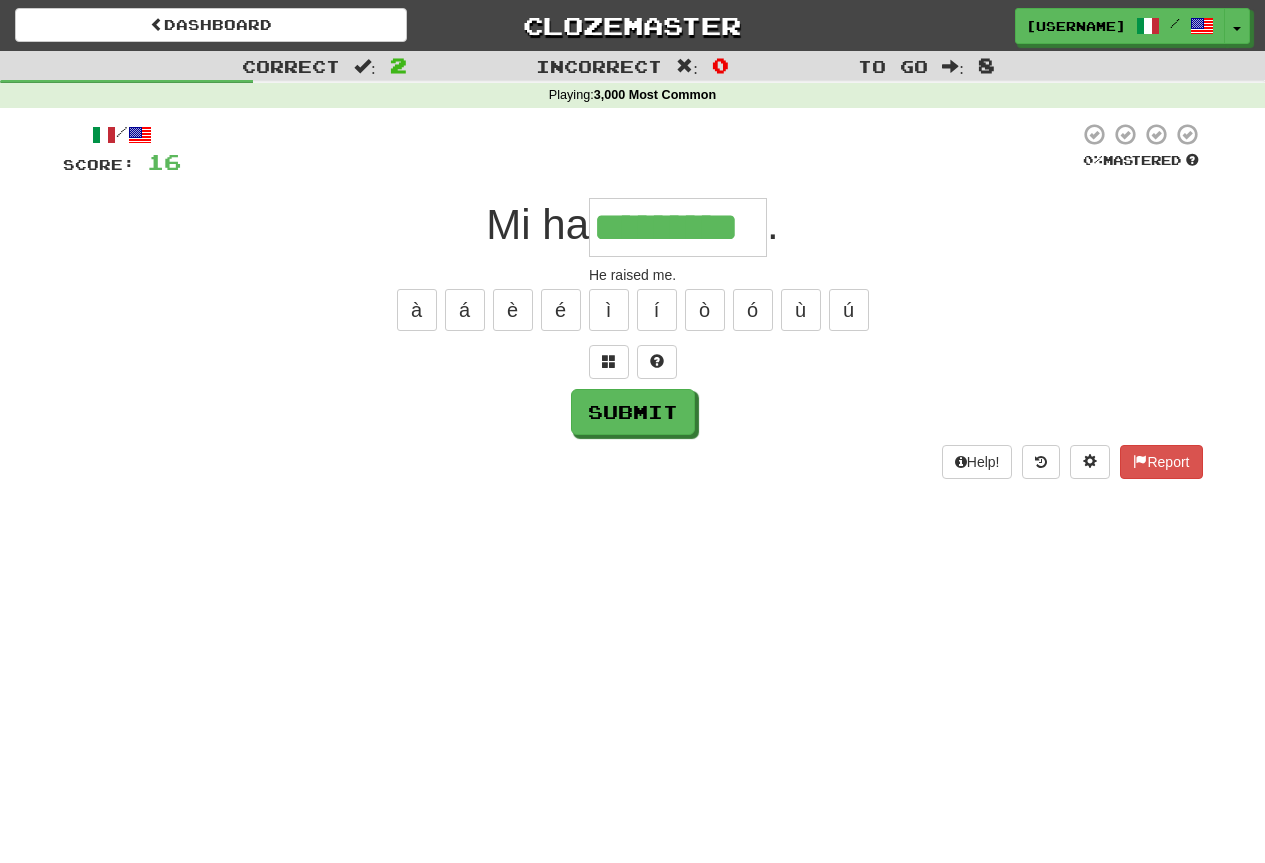 type on "*********" 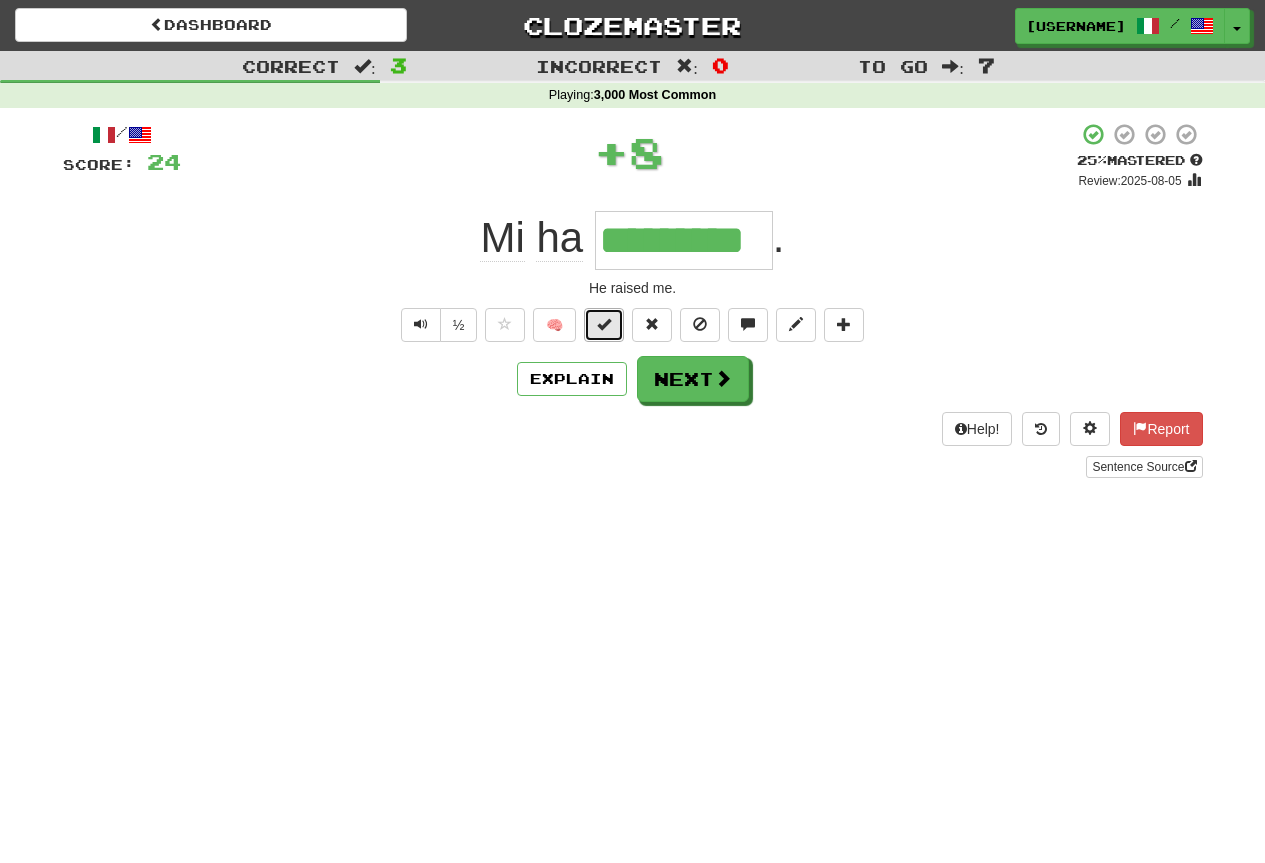 click at bounding box center [604, 324] 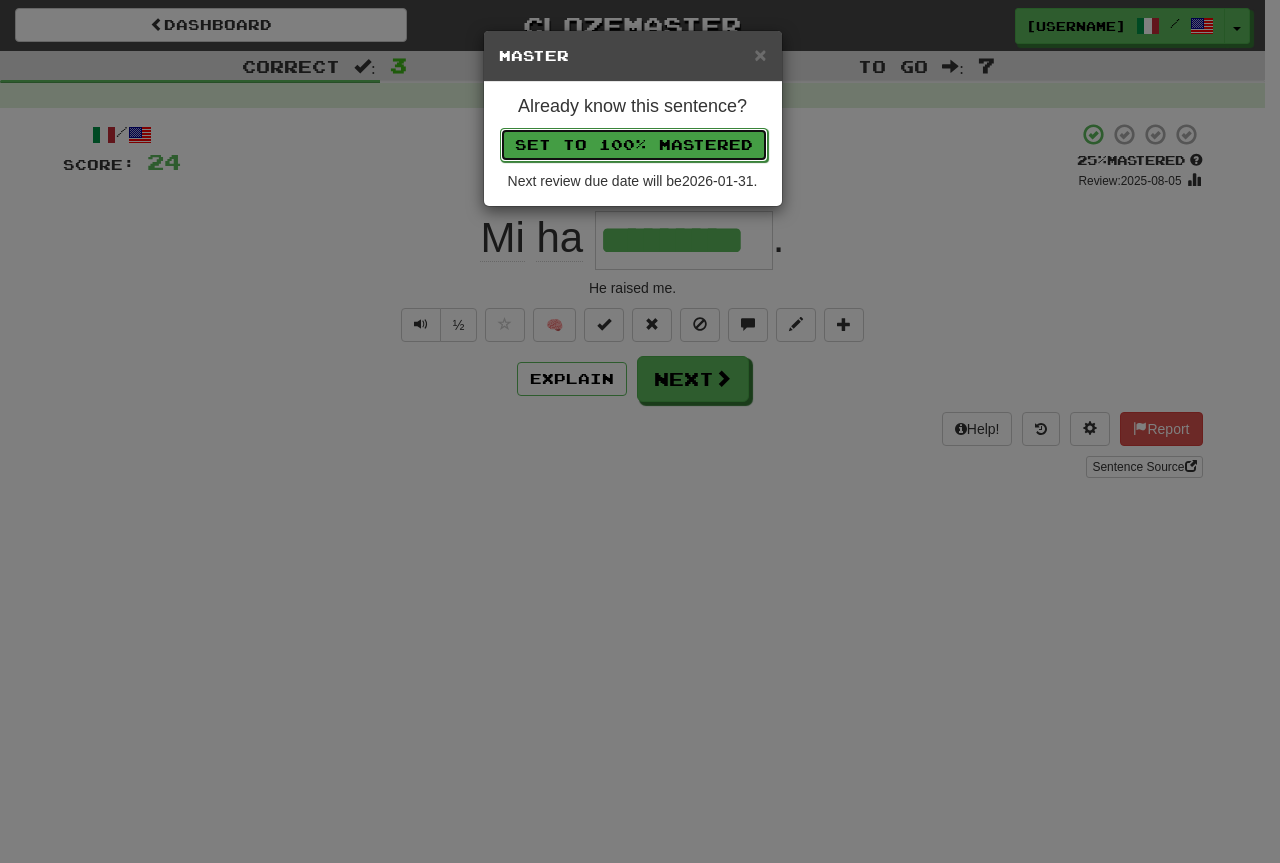 click on "Set to 100% Mastered" at bounding box center (634, 145) 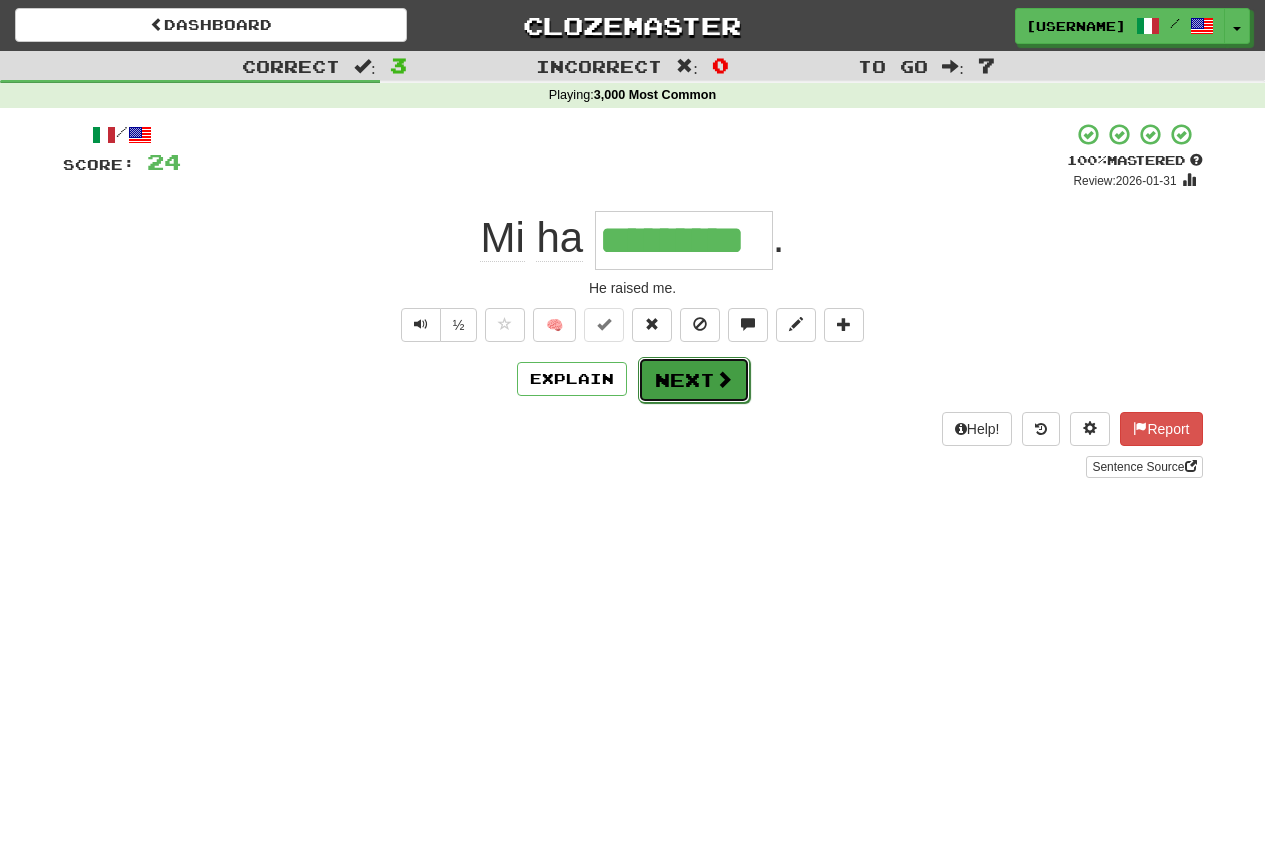 click on "Next" at bounding box center (694, 380) 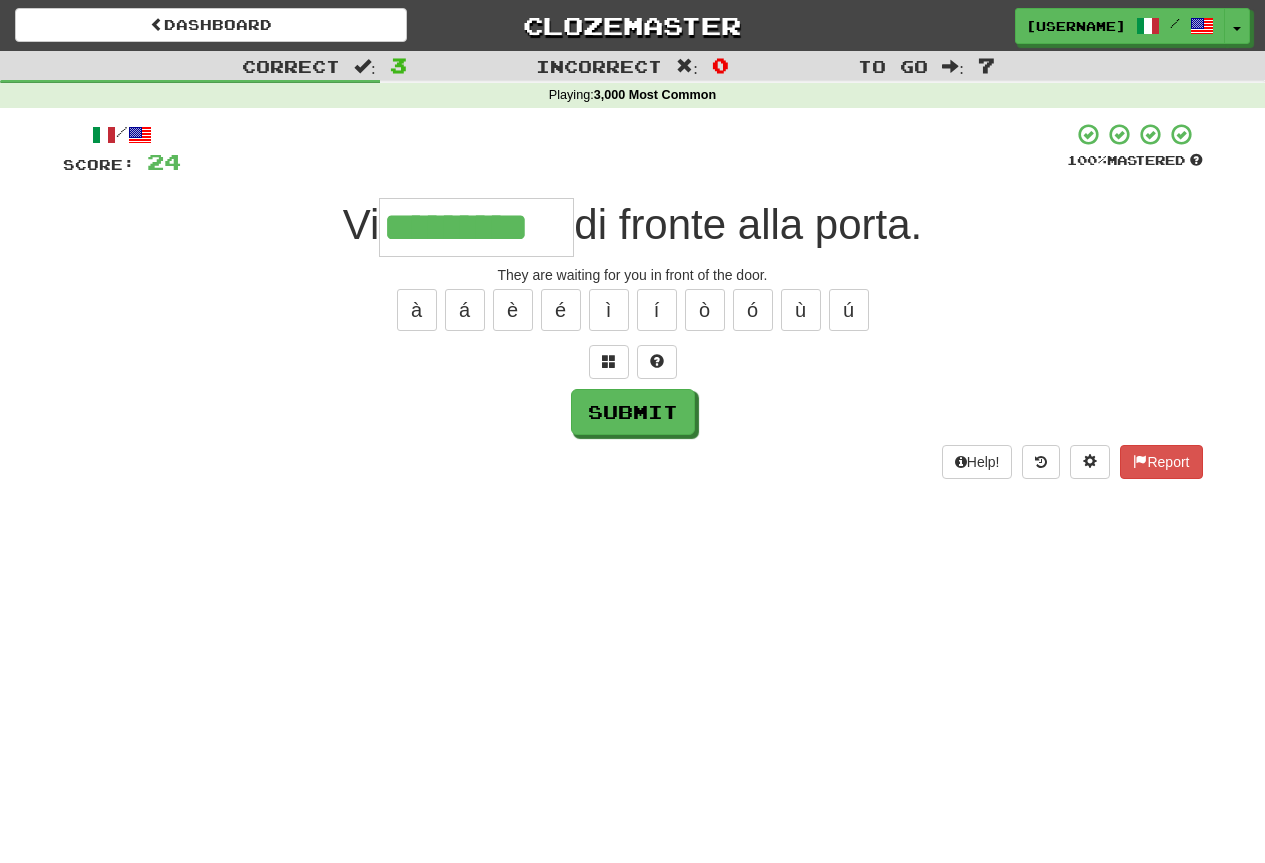type on "*********" 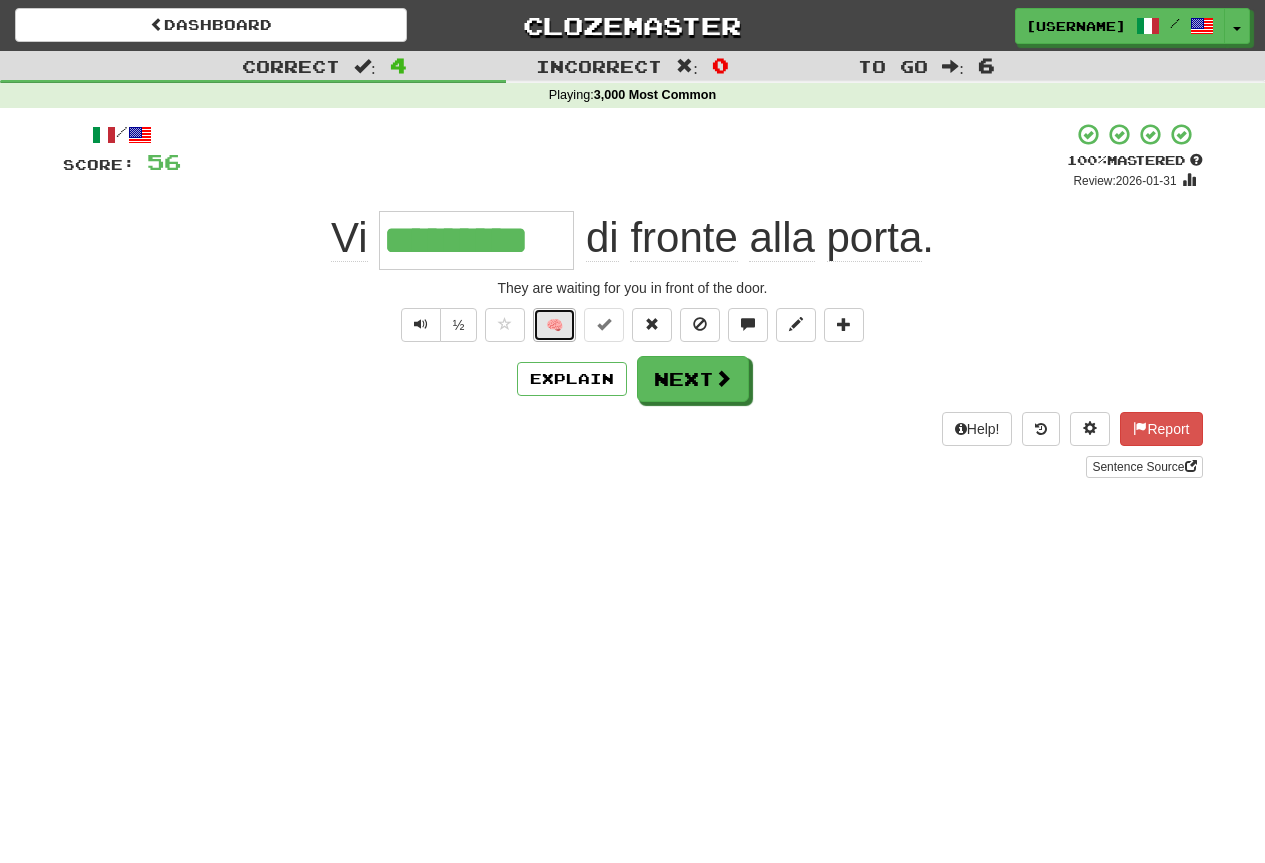 click on "🧠" at bounding box center [554, 325] 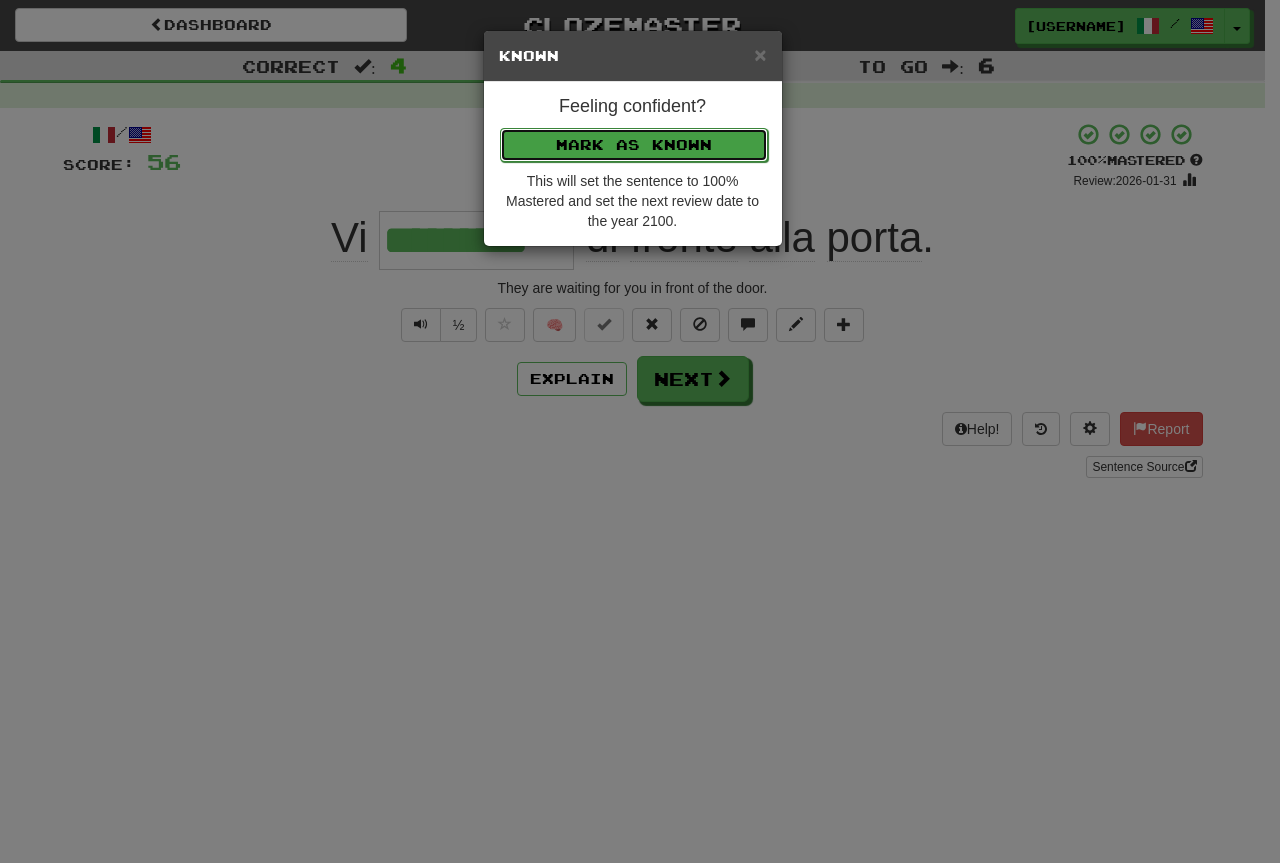 click on "Mark as Known" at bounding box center [634, 145] 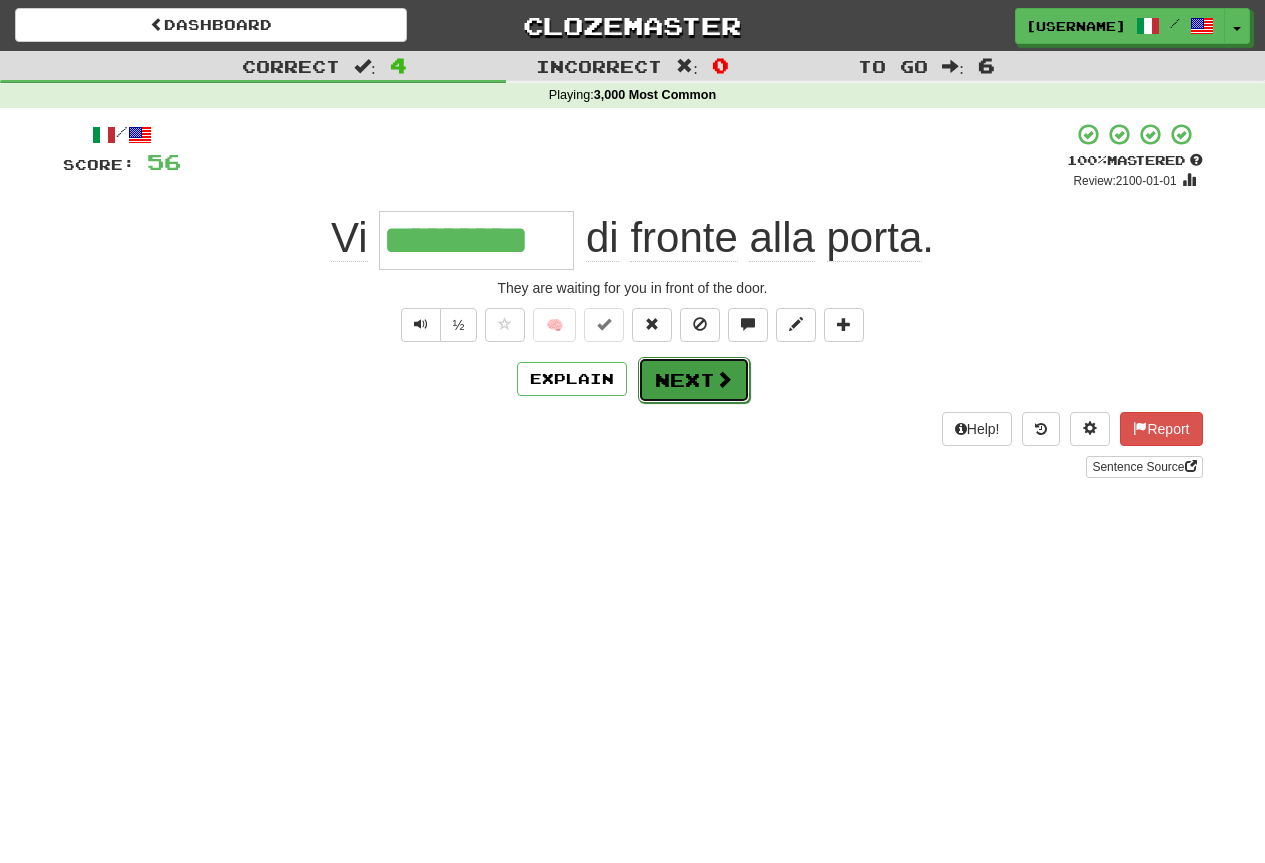 click on "Next" at bounding box center (694, 380) 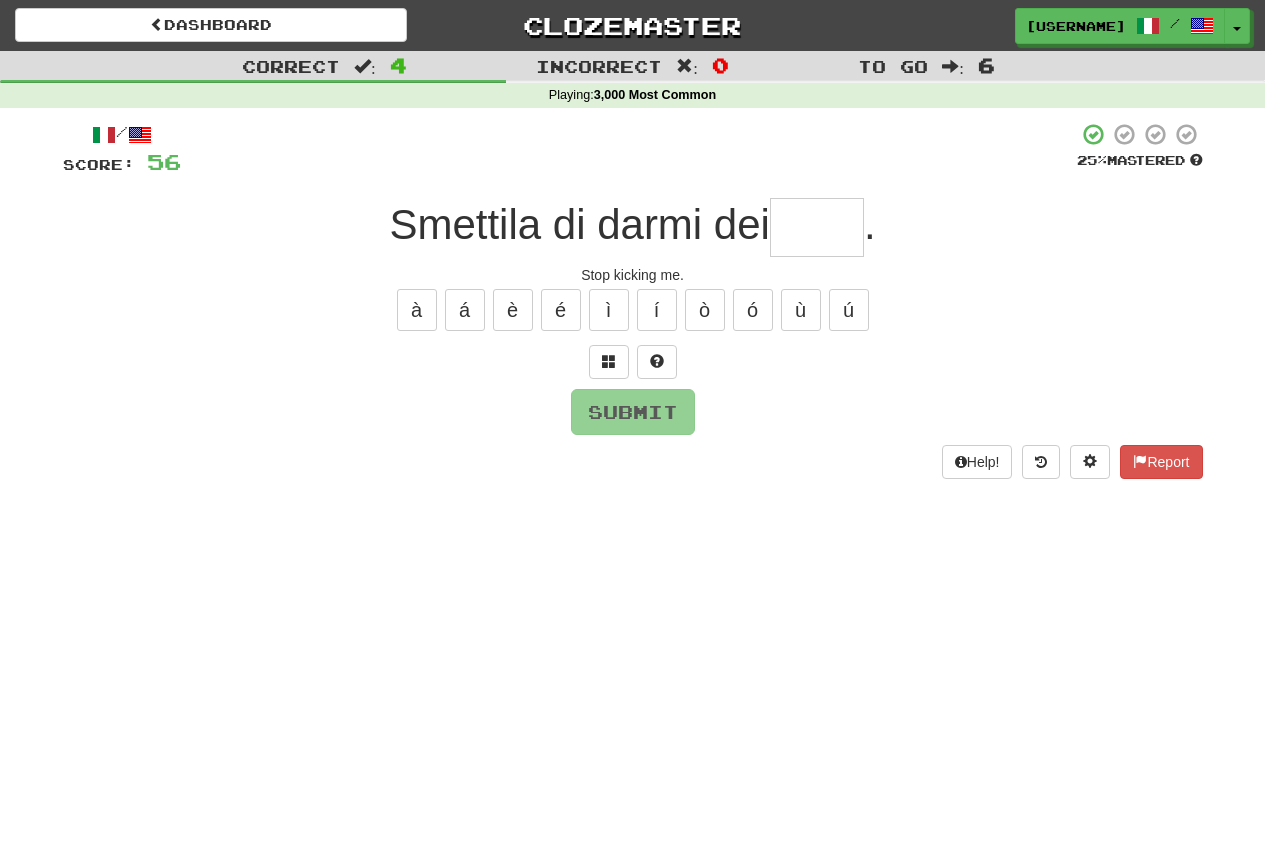 type on "*" 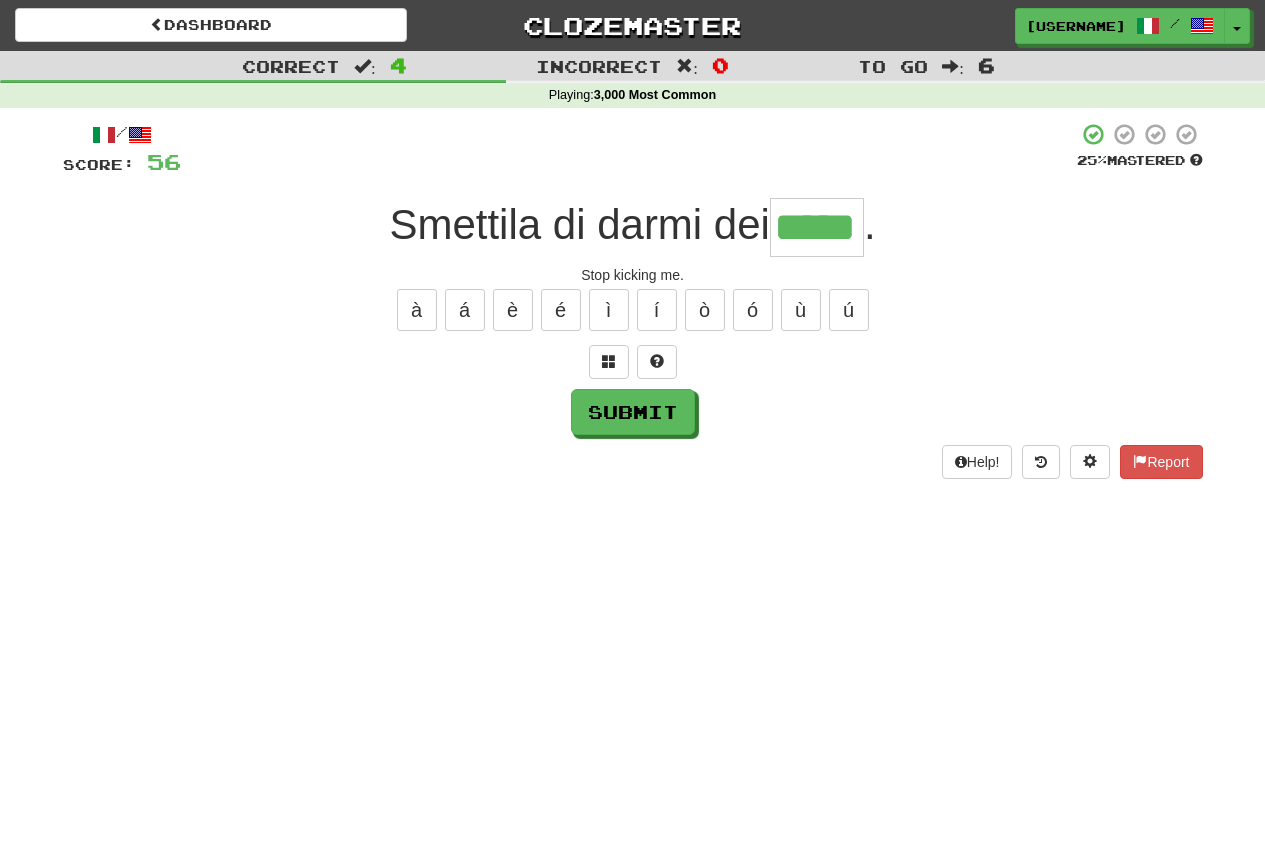 type on "*****" 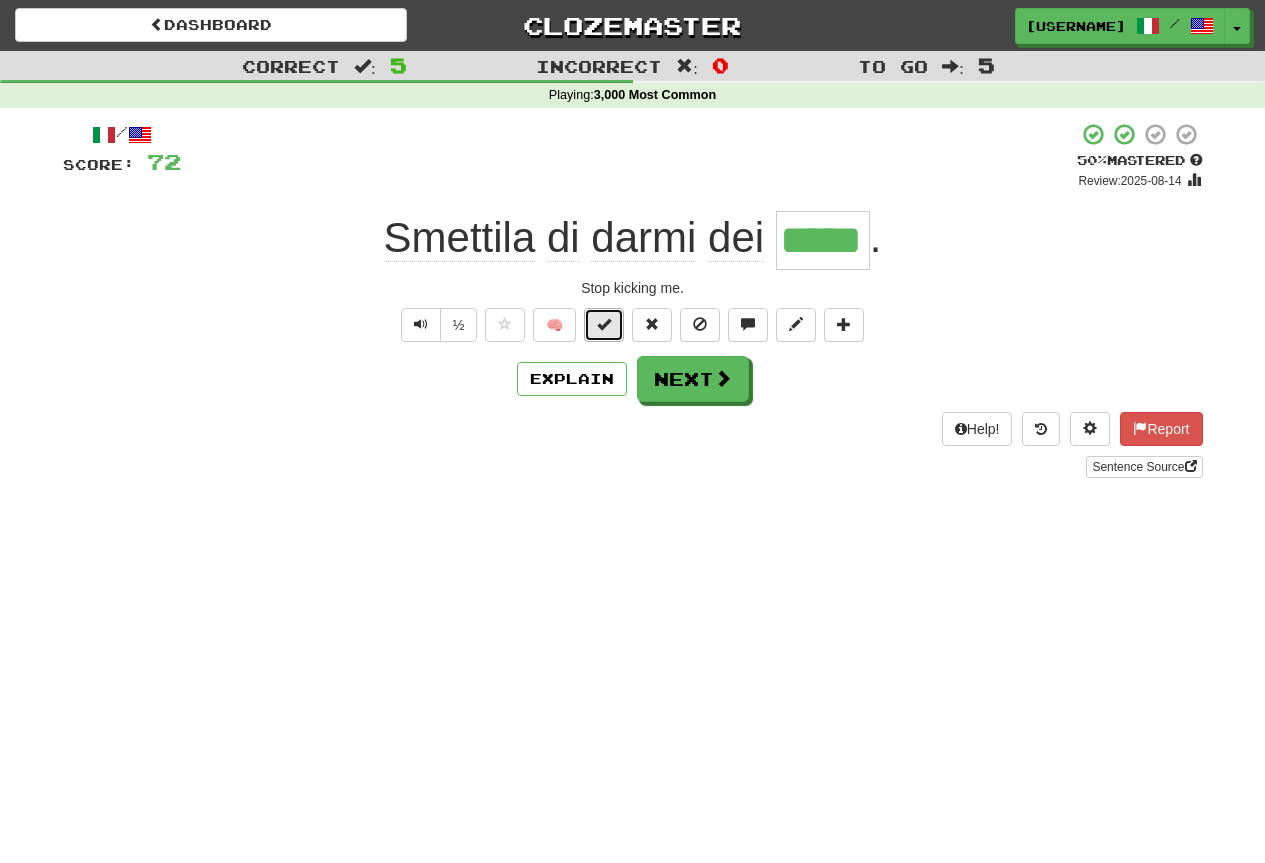 click at bounding box center (604, 324) 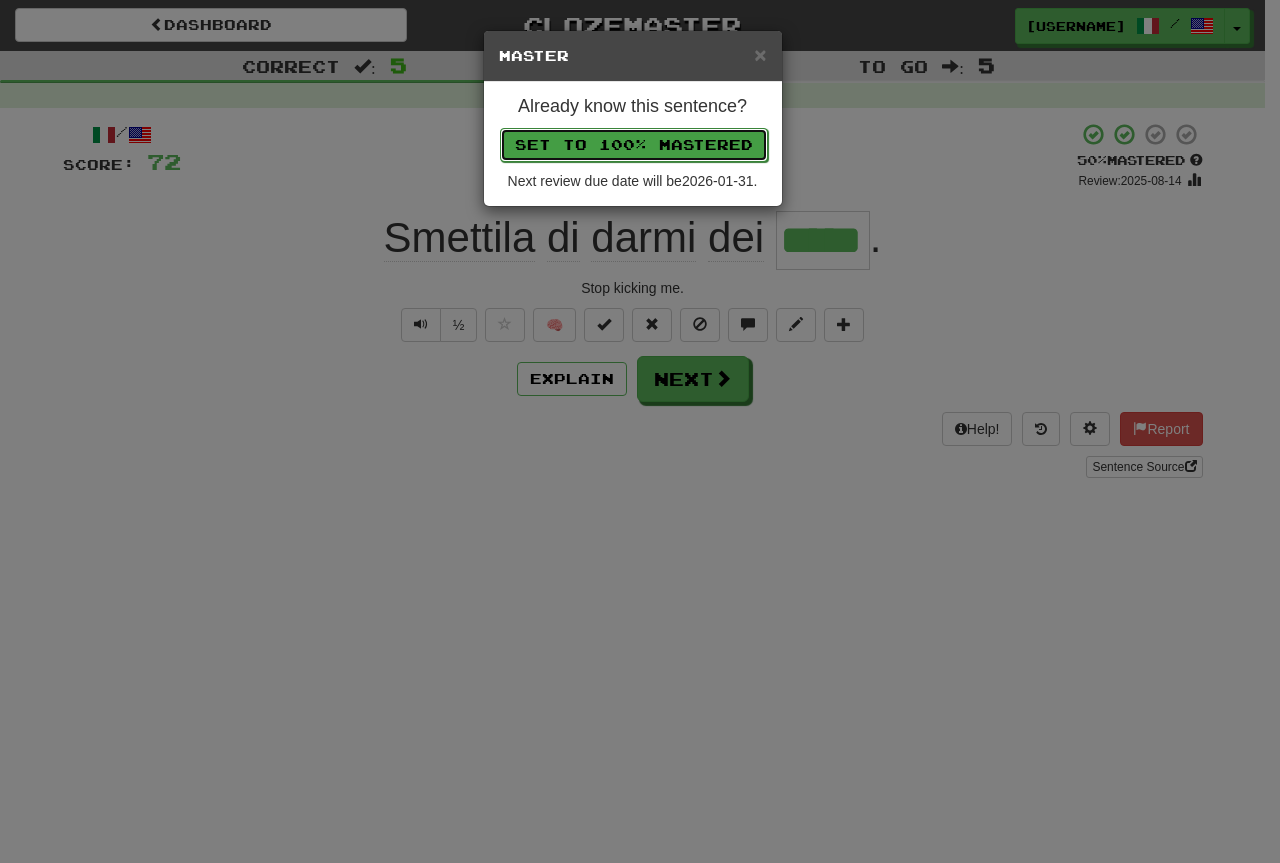 click on "Set to 100% Mastered" at bounding box center (634, 145) 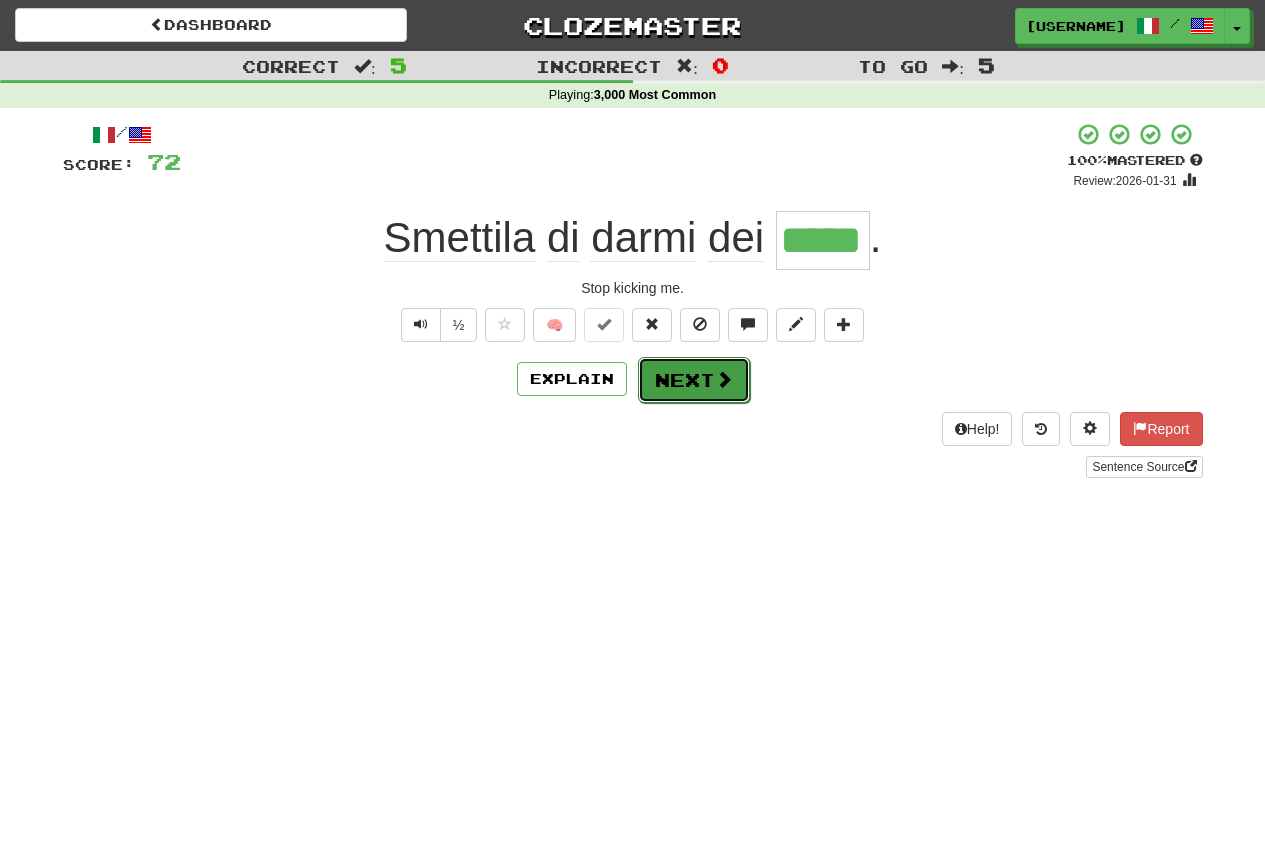 click on "Next" at bounding box center (694, 380) 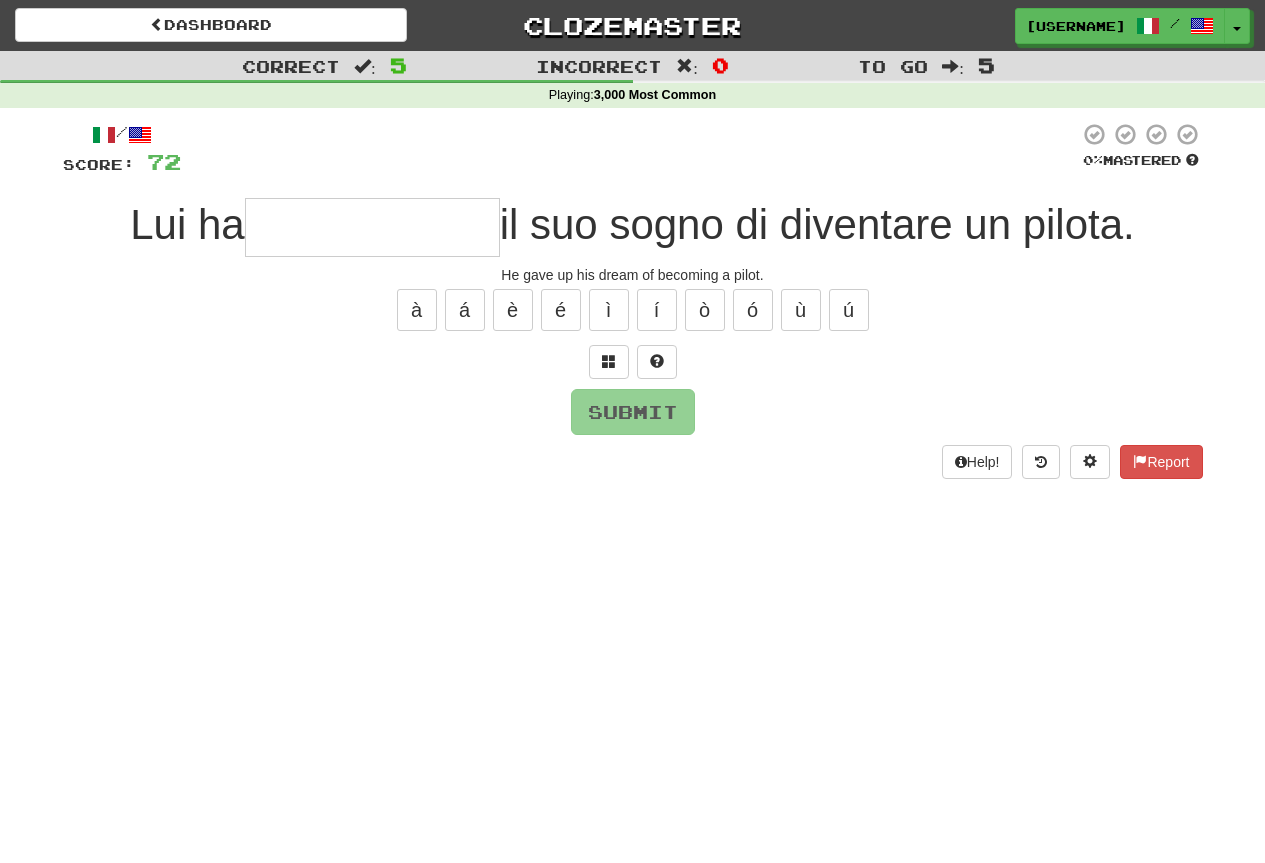 type on "*" 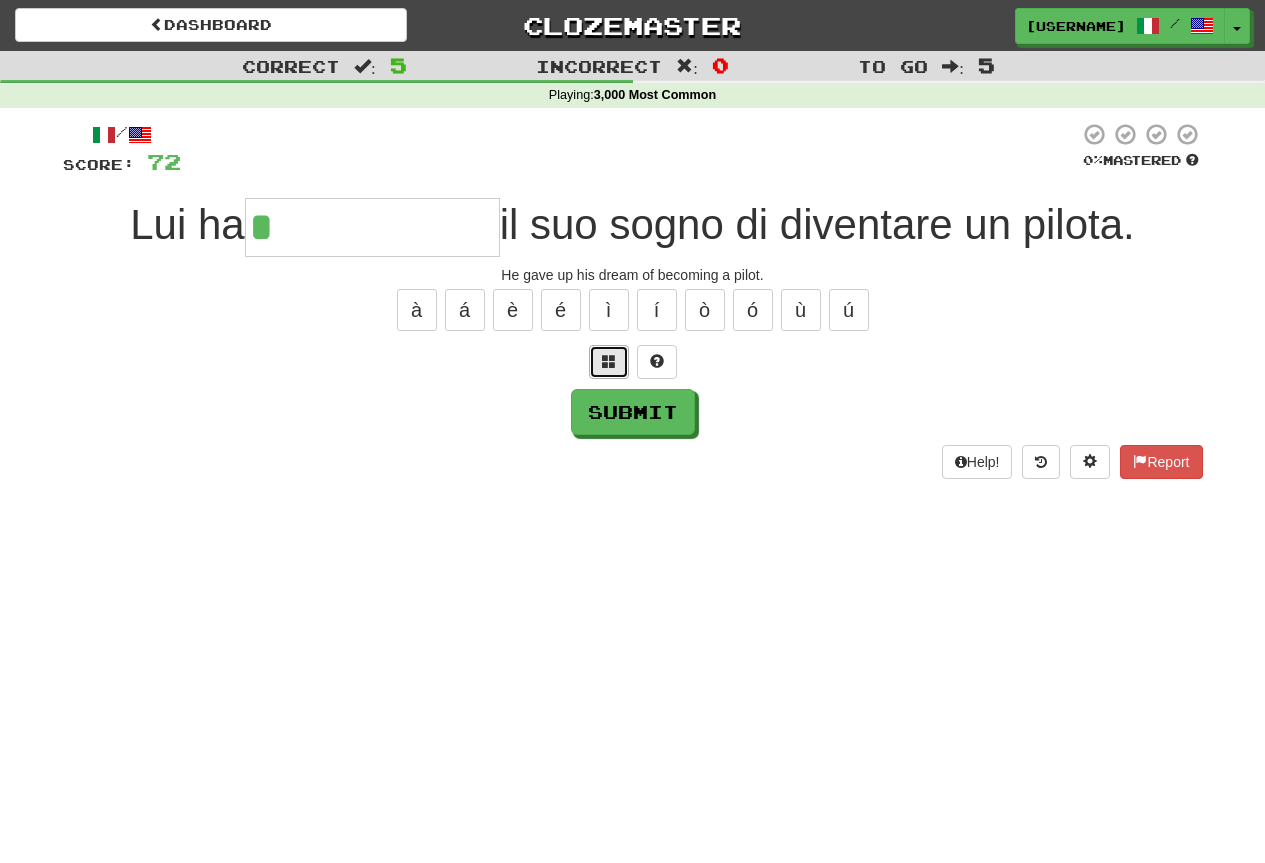 click at bounding box center (609, 361) 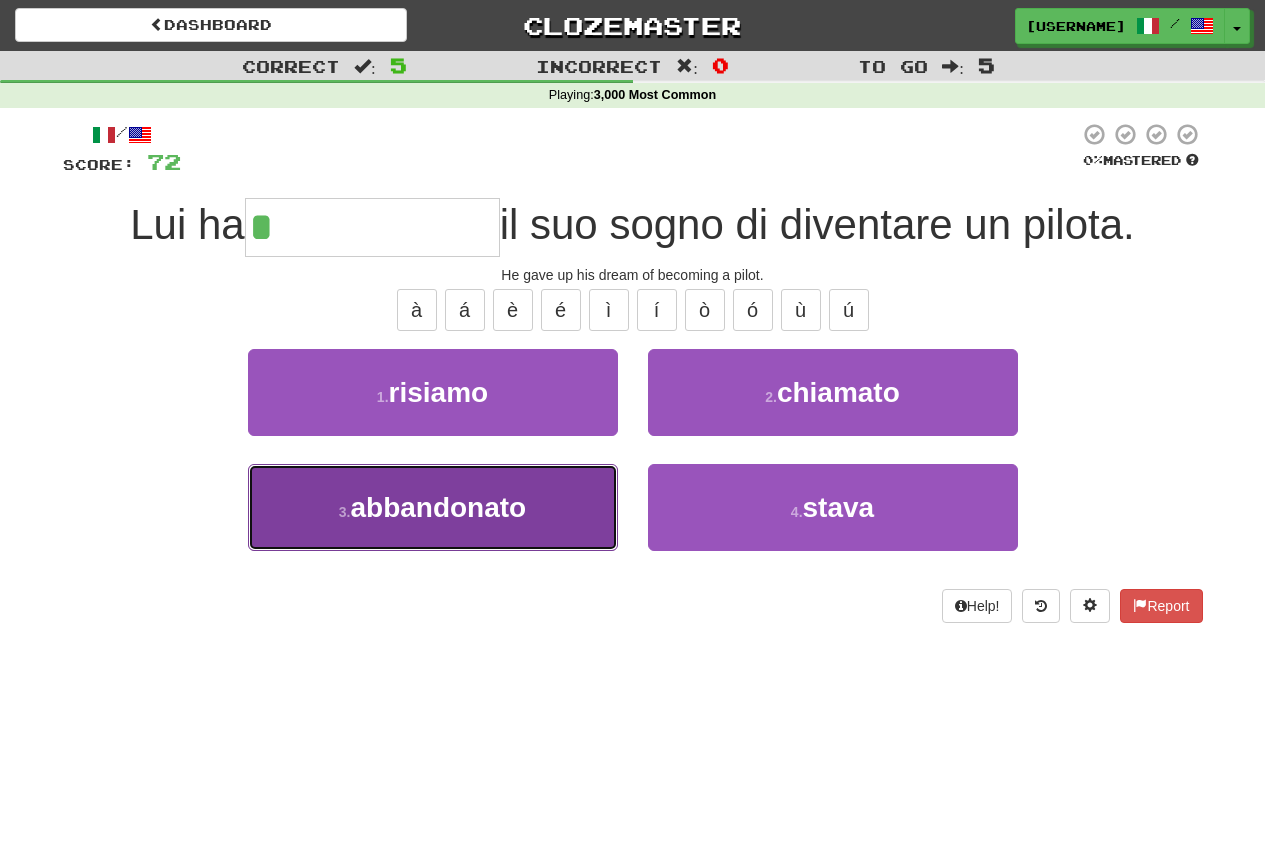 click on "abbandonato" at bounding box center [438, 507] 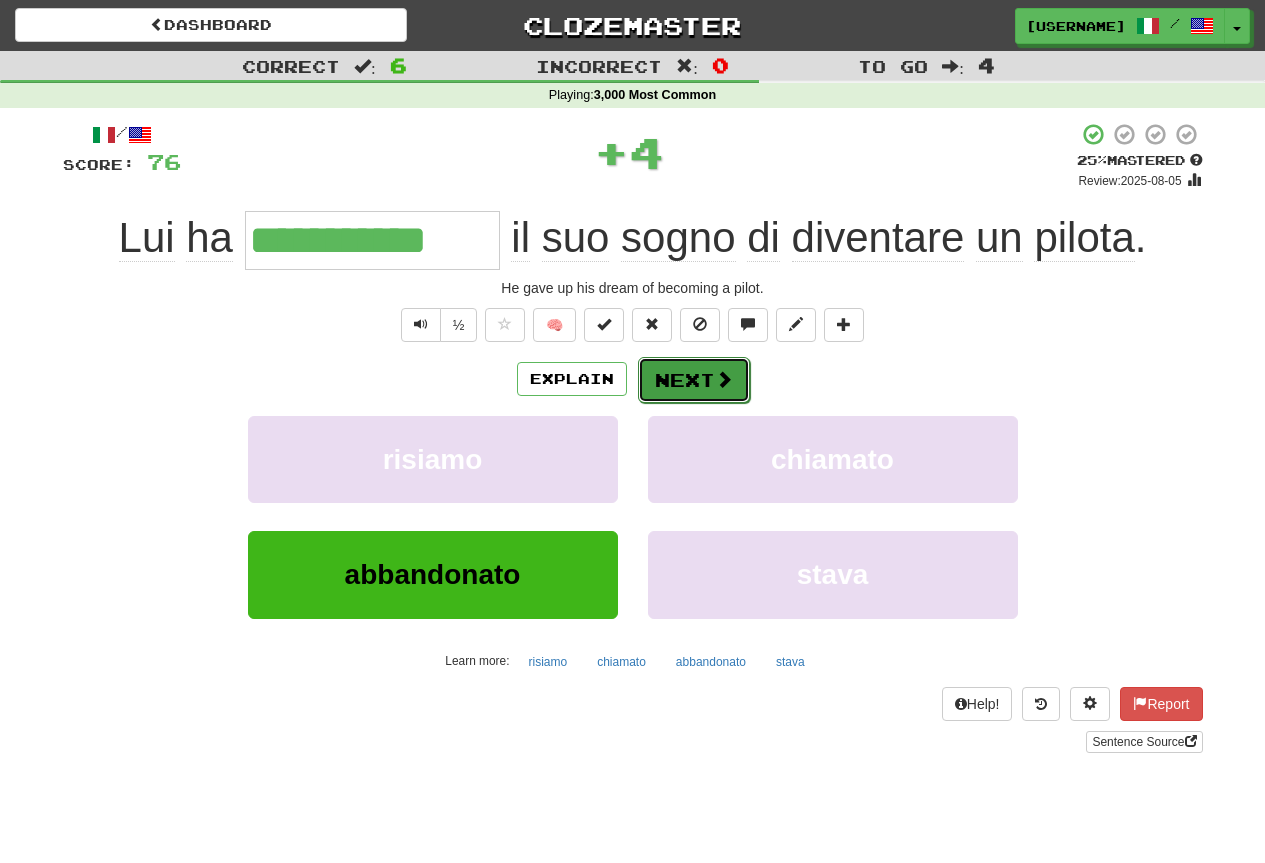 click on "Next" at bounding box center (694, 380) 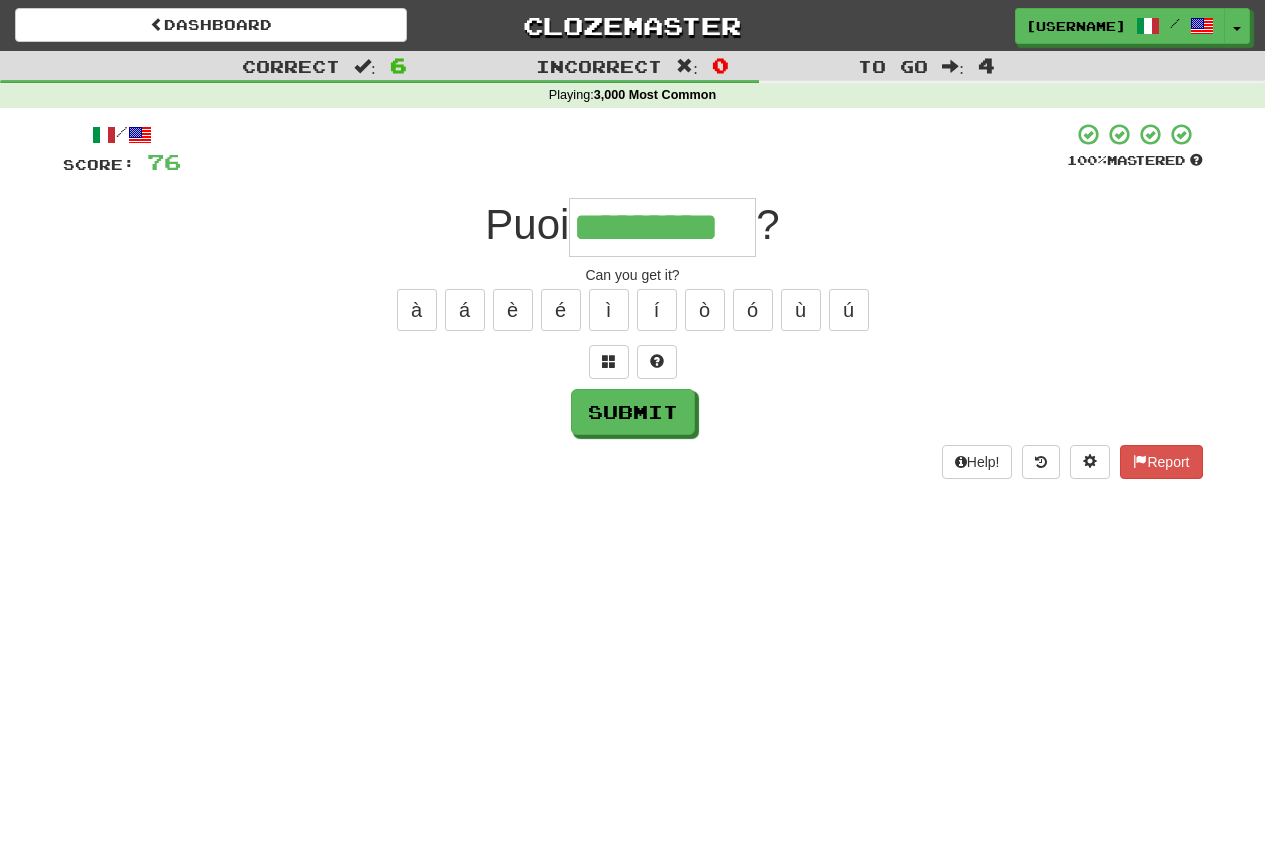 type on "*********" 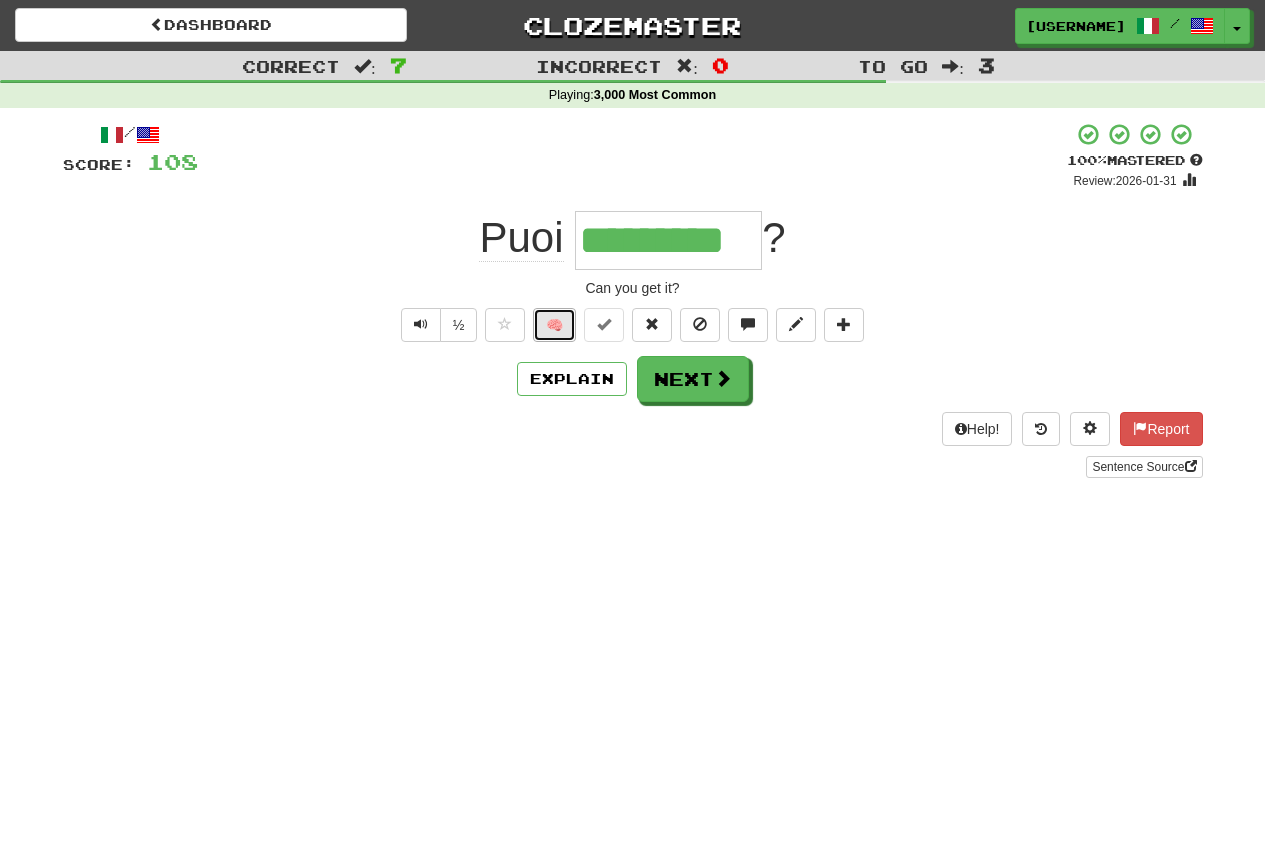 click on "🧠" at bounding box center [554, 325] 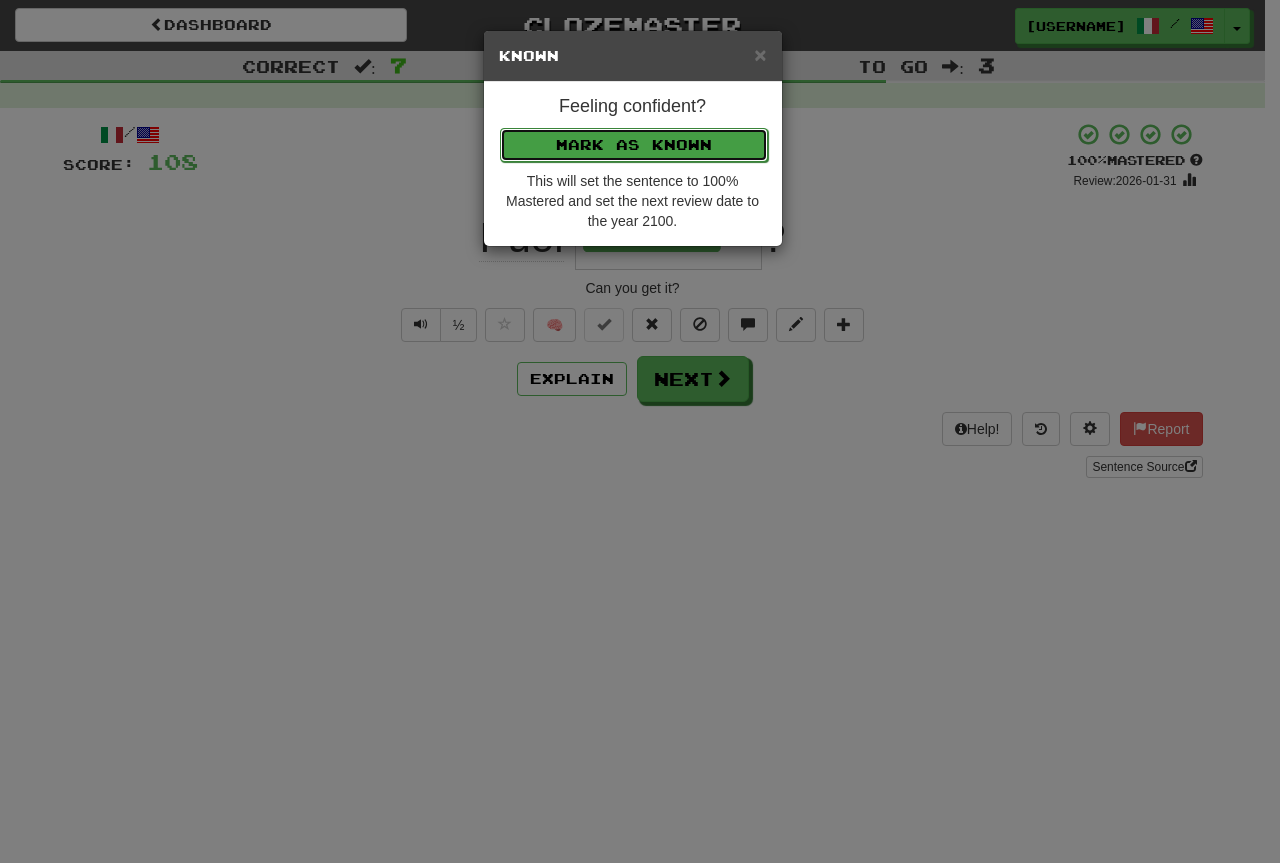 click on "Mark as Known" at bounding box center (634, 145) 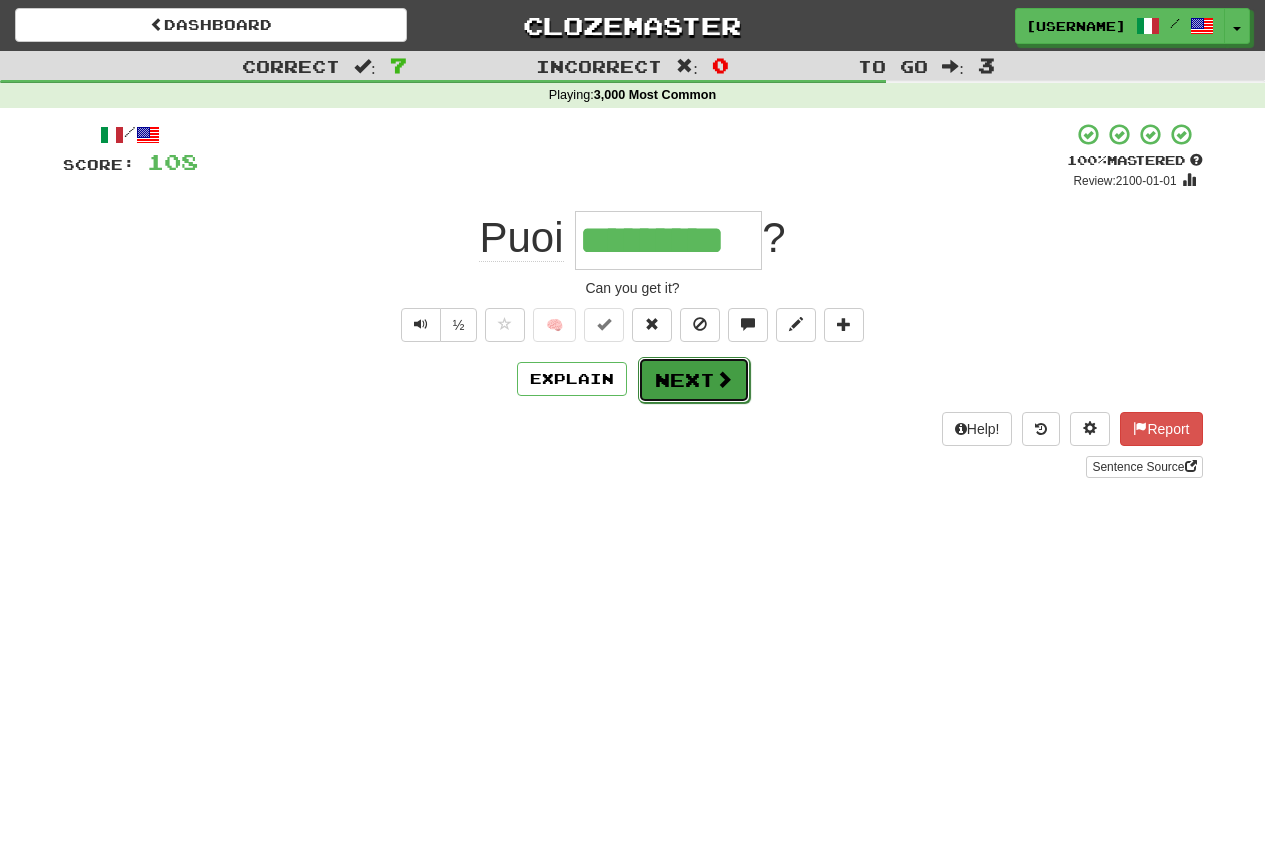 click at bounding box center (724, 379) 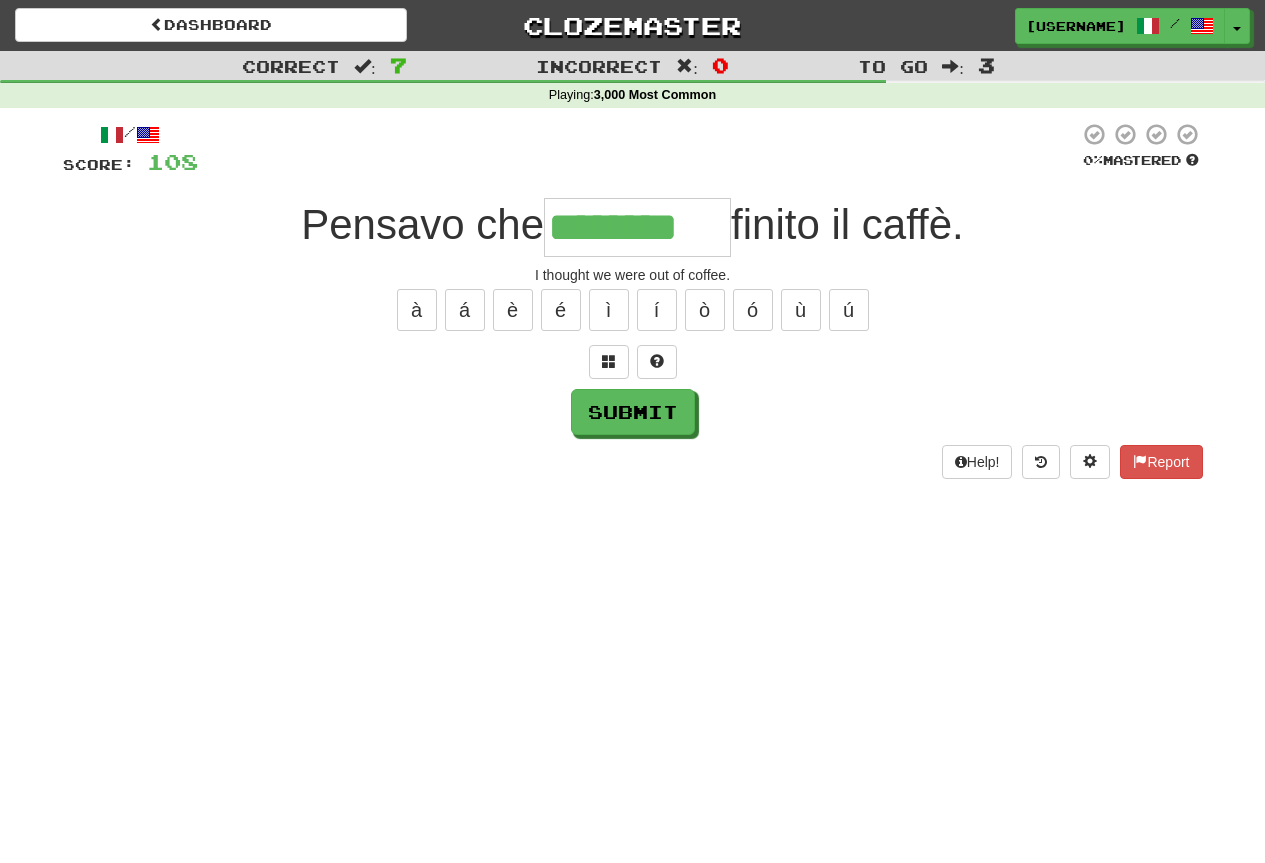 type on "********" 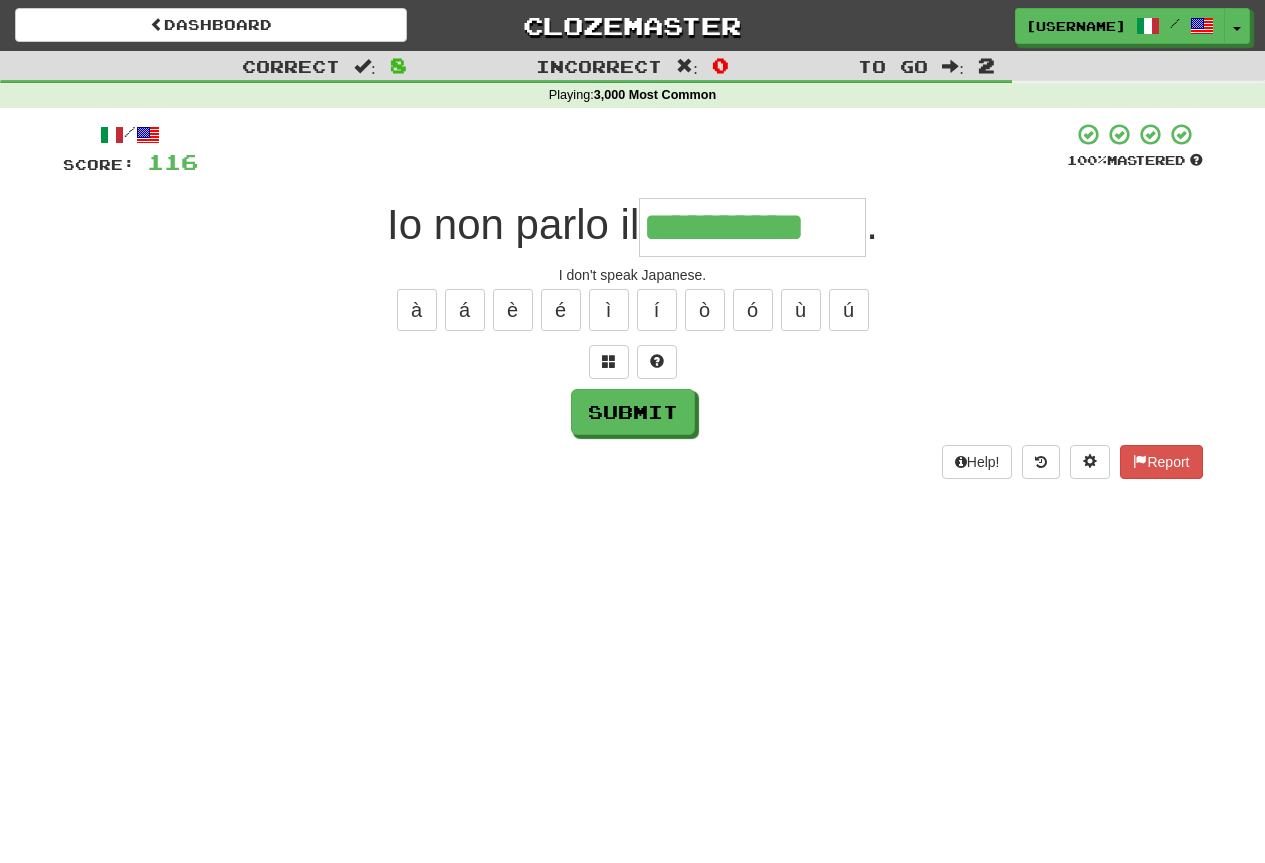 type on "**********" 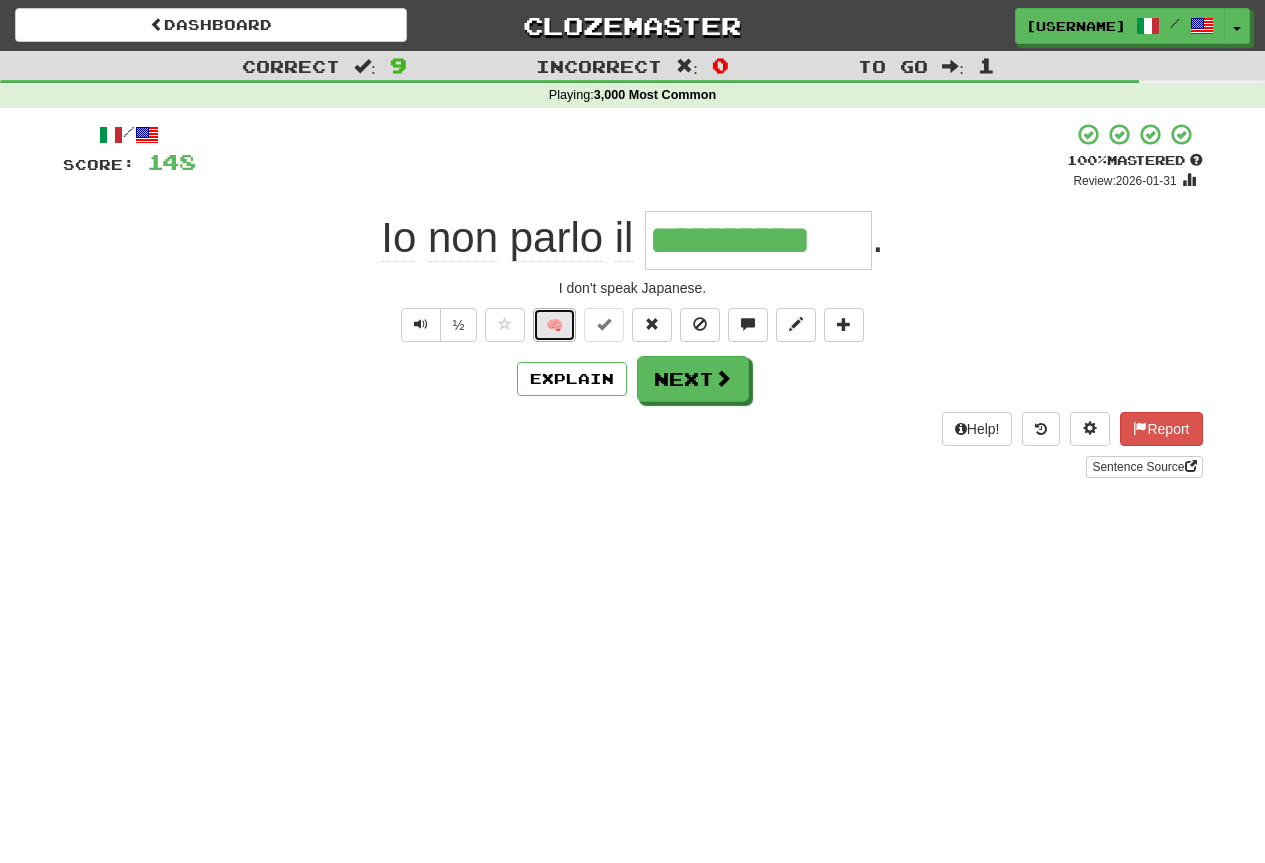 click on "🧠" at bounding box center [554, 325] 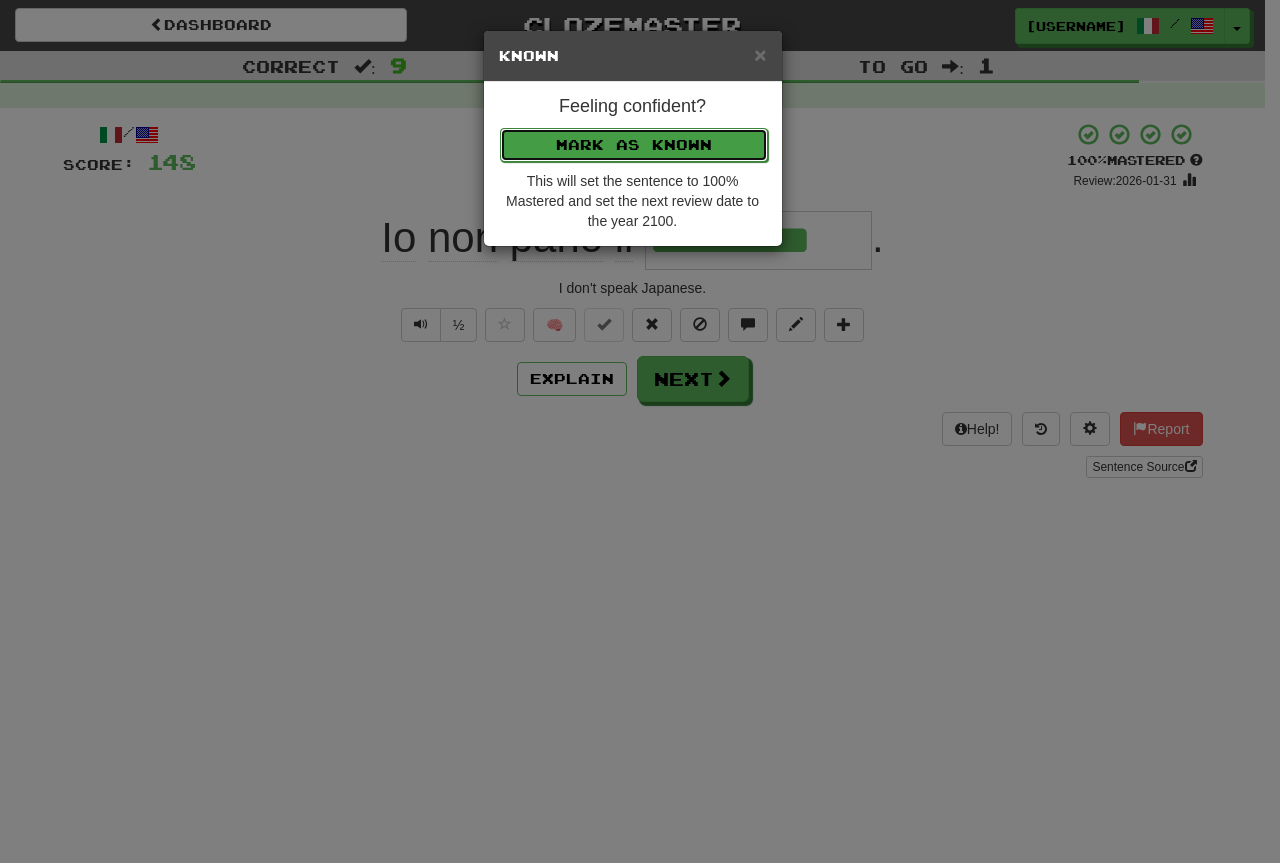 click on "Mark as Known" at bounding box center (634, 145) 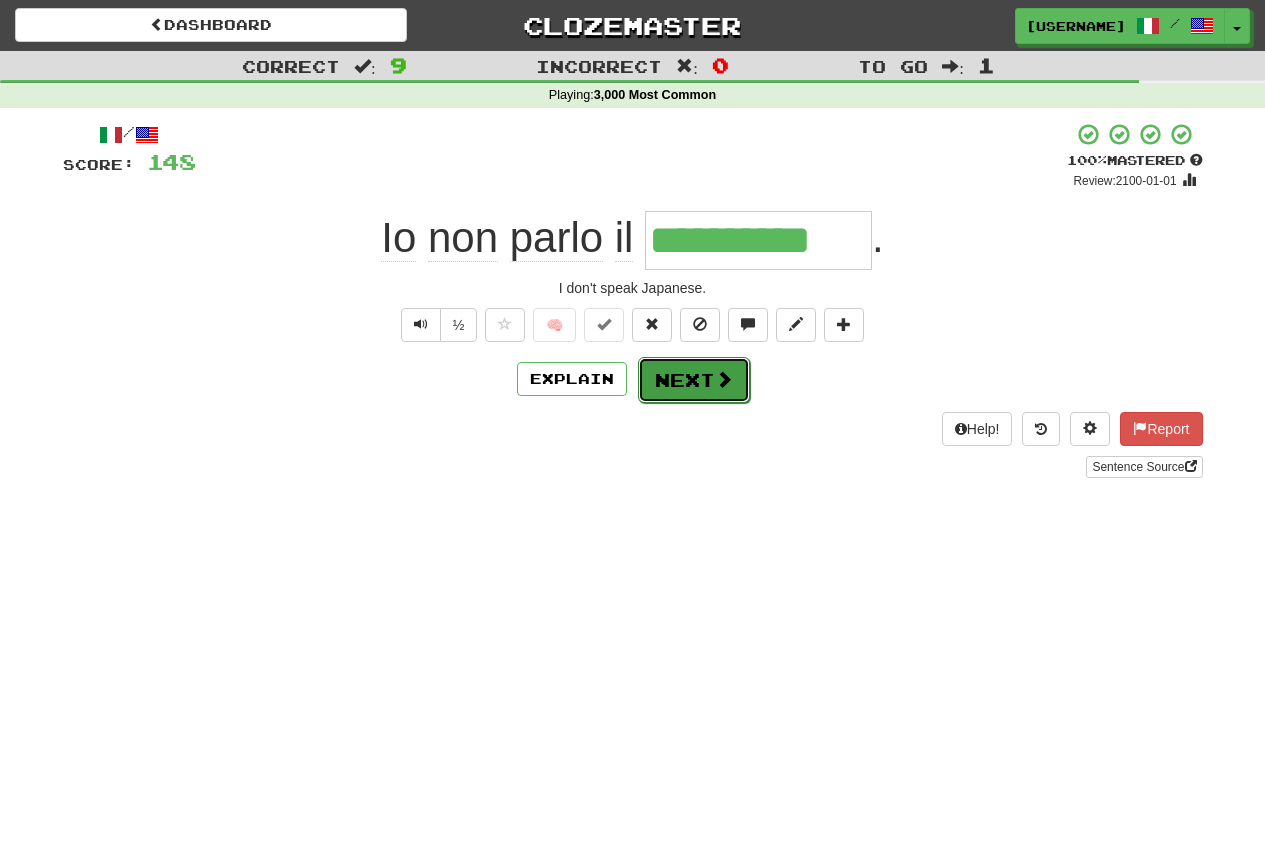 click on "Next" at bounding box center [694, 380] 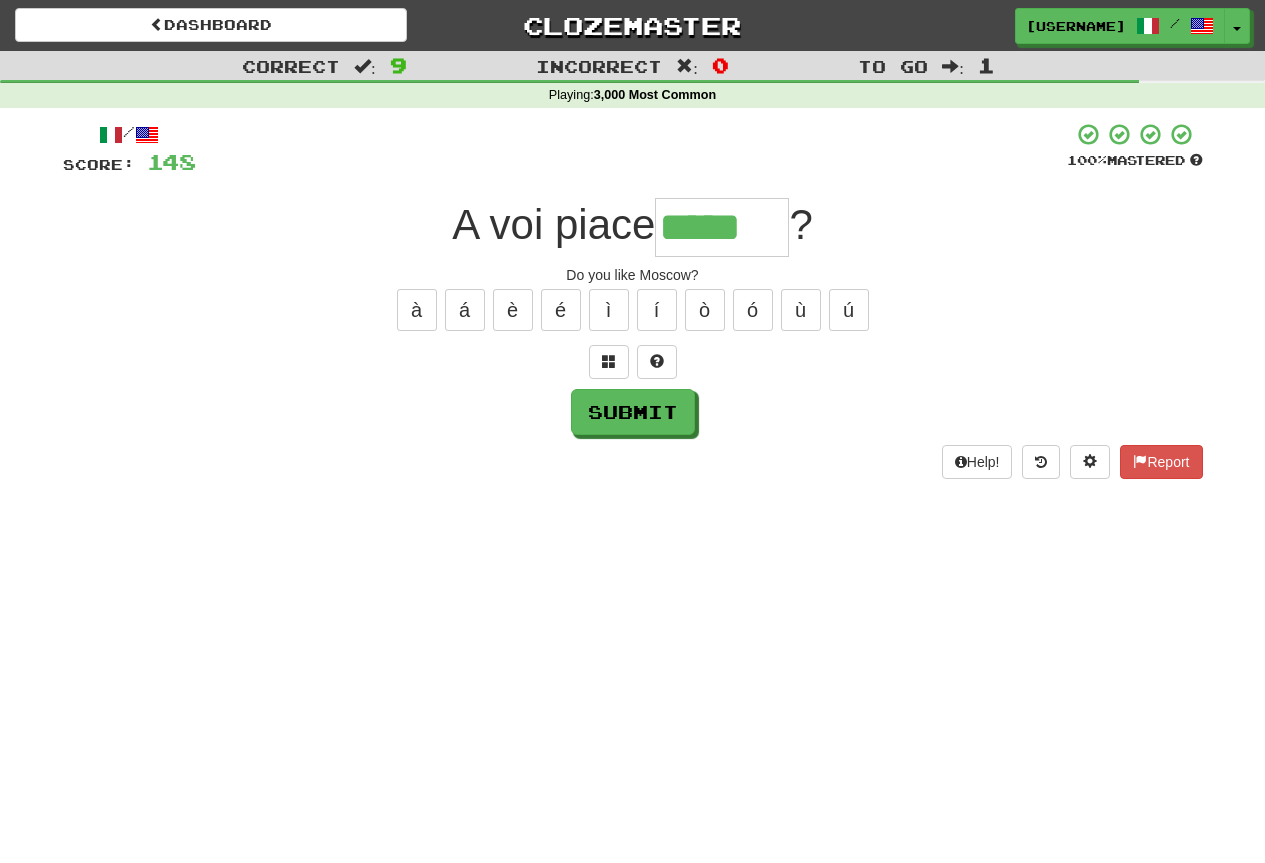 type on "*****" 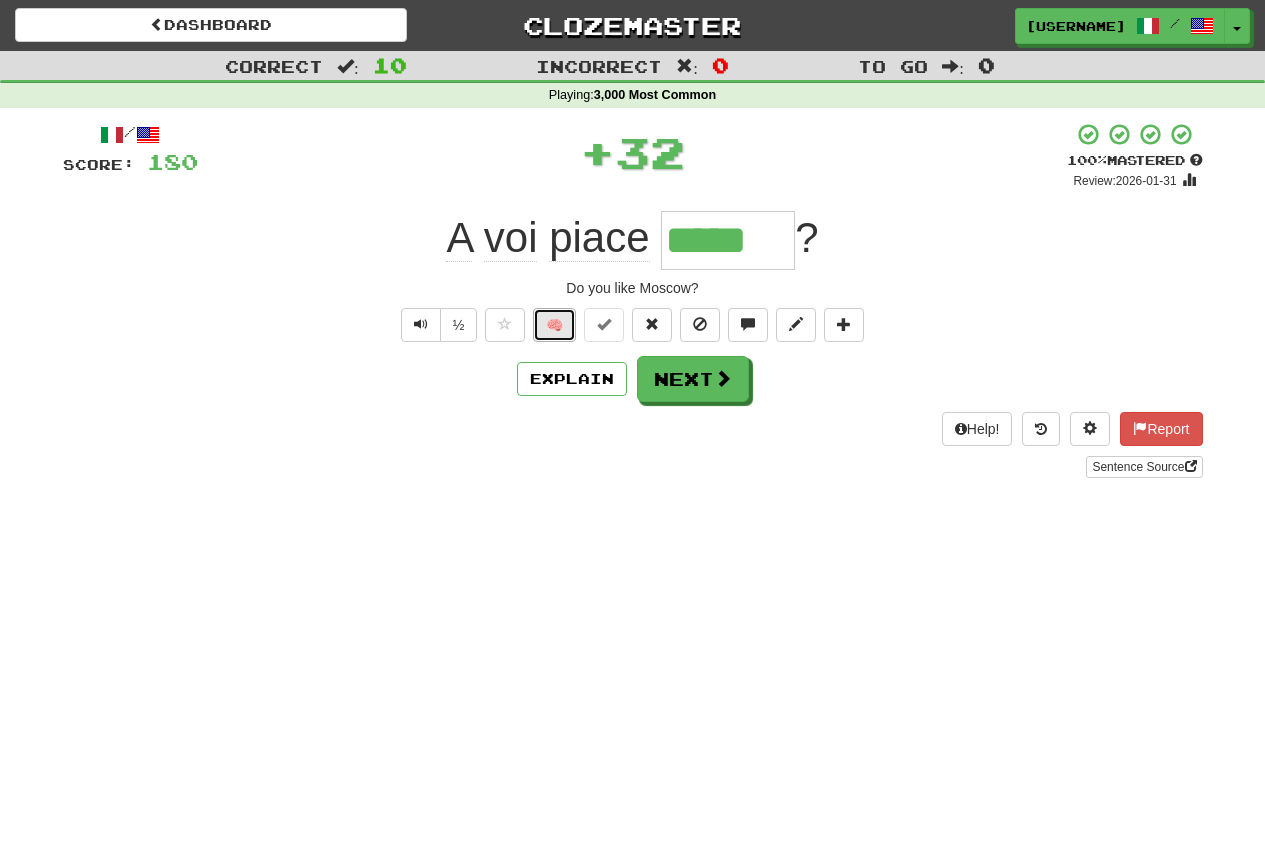 click on "🧠" at bounding box center (554, 325) 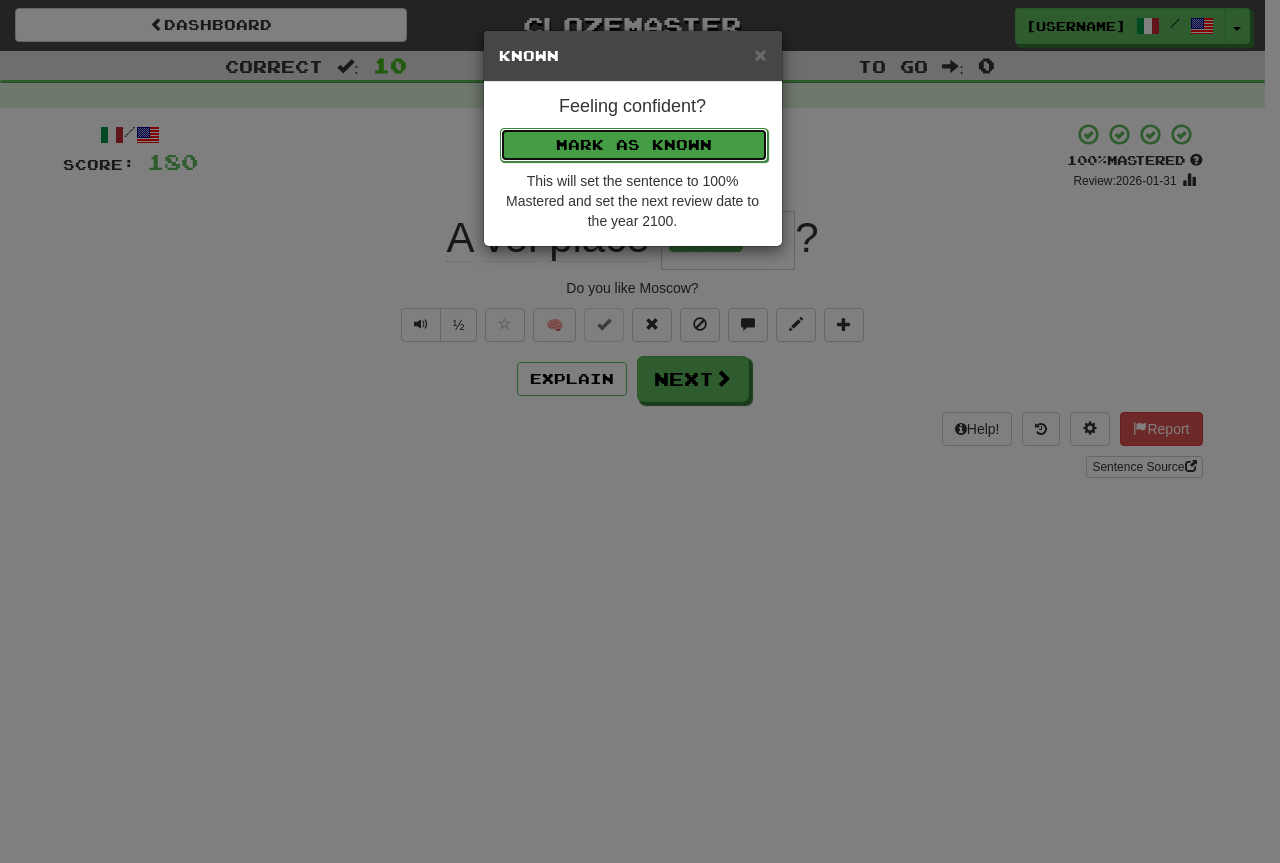 click on "Mark as Known" at bounding box center (634, 145) 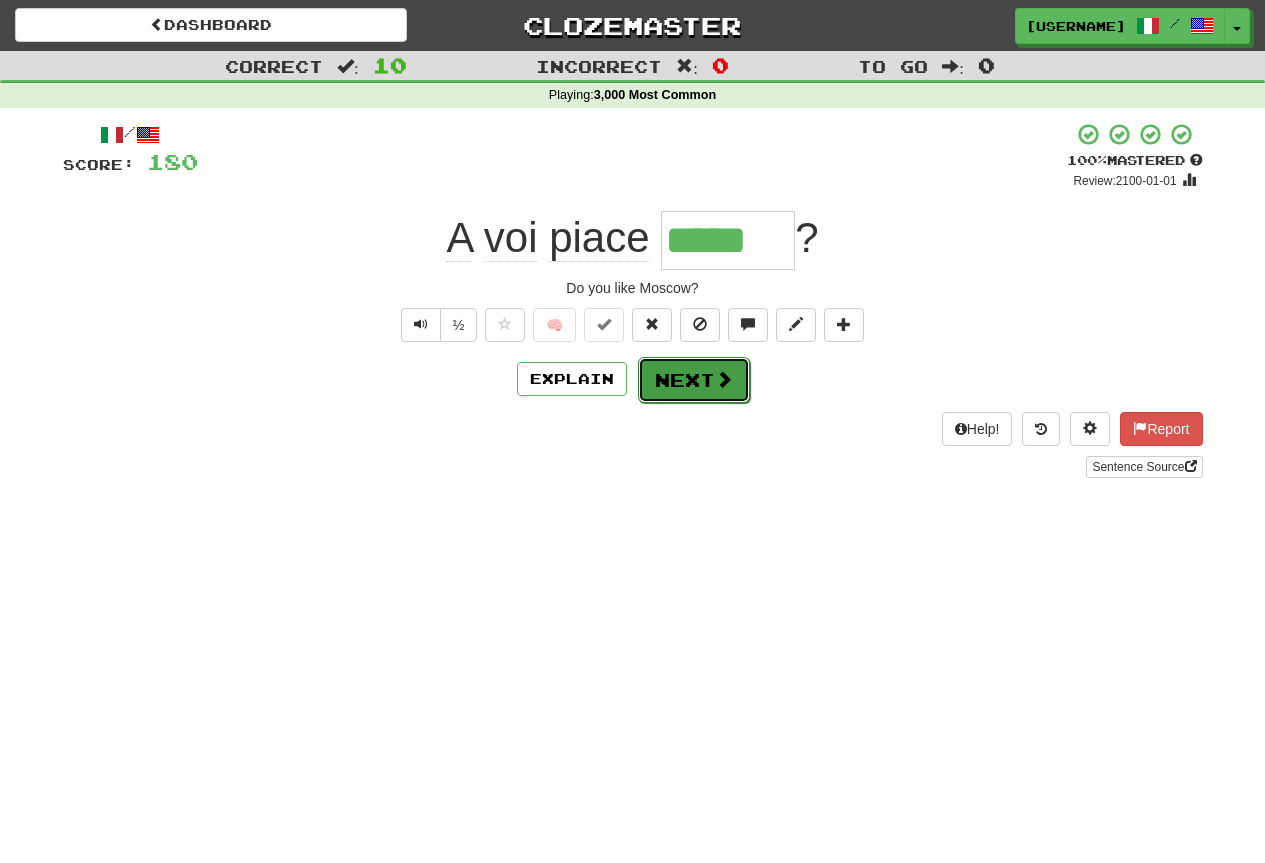 click on "Next" at bounding box center (694, 380) 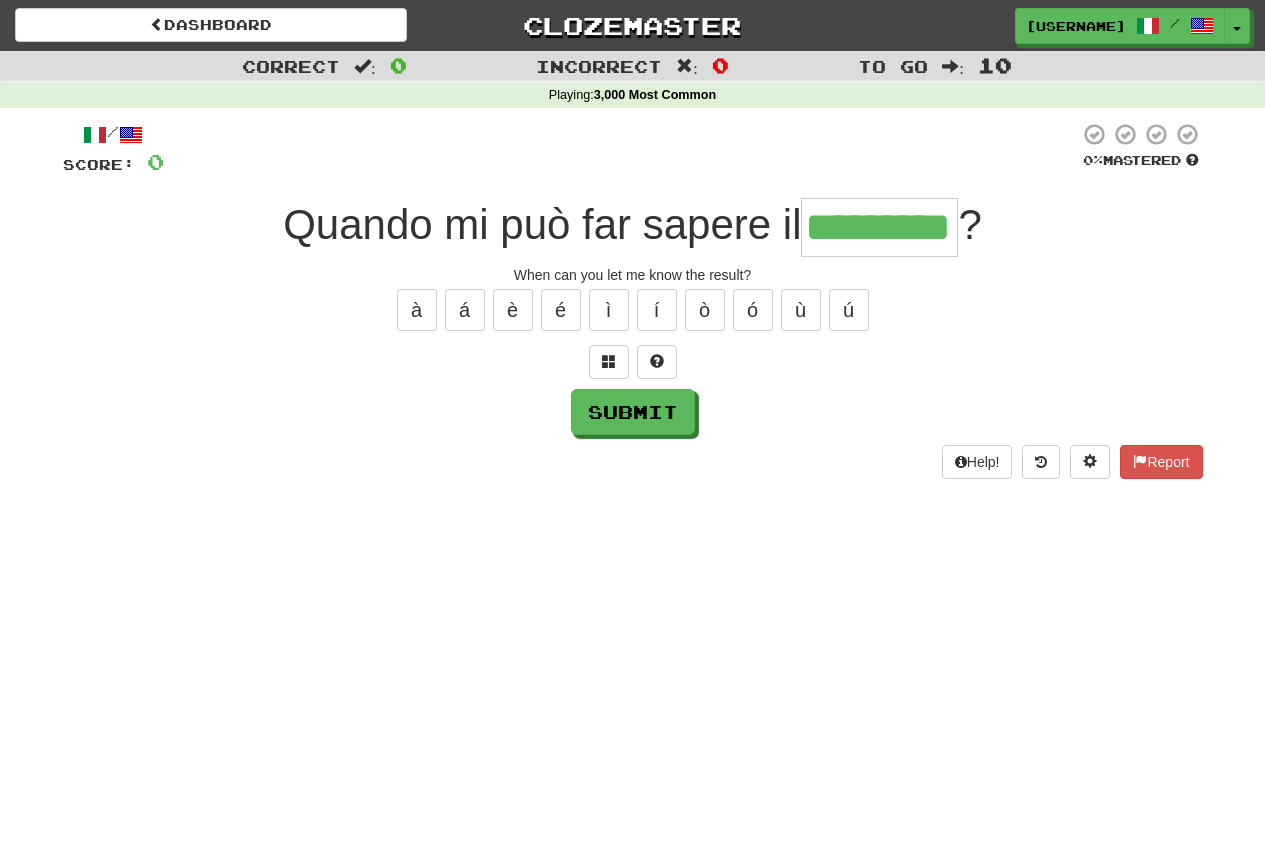 type on "*********" 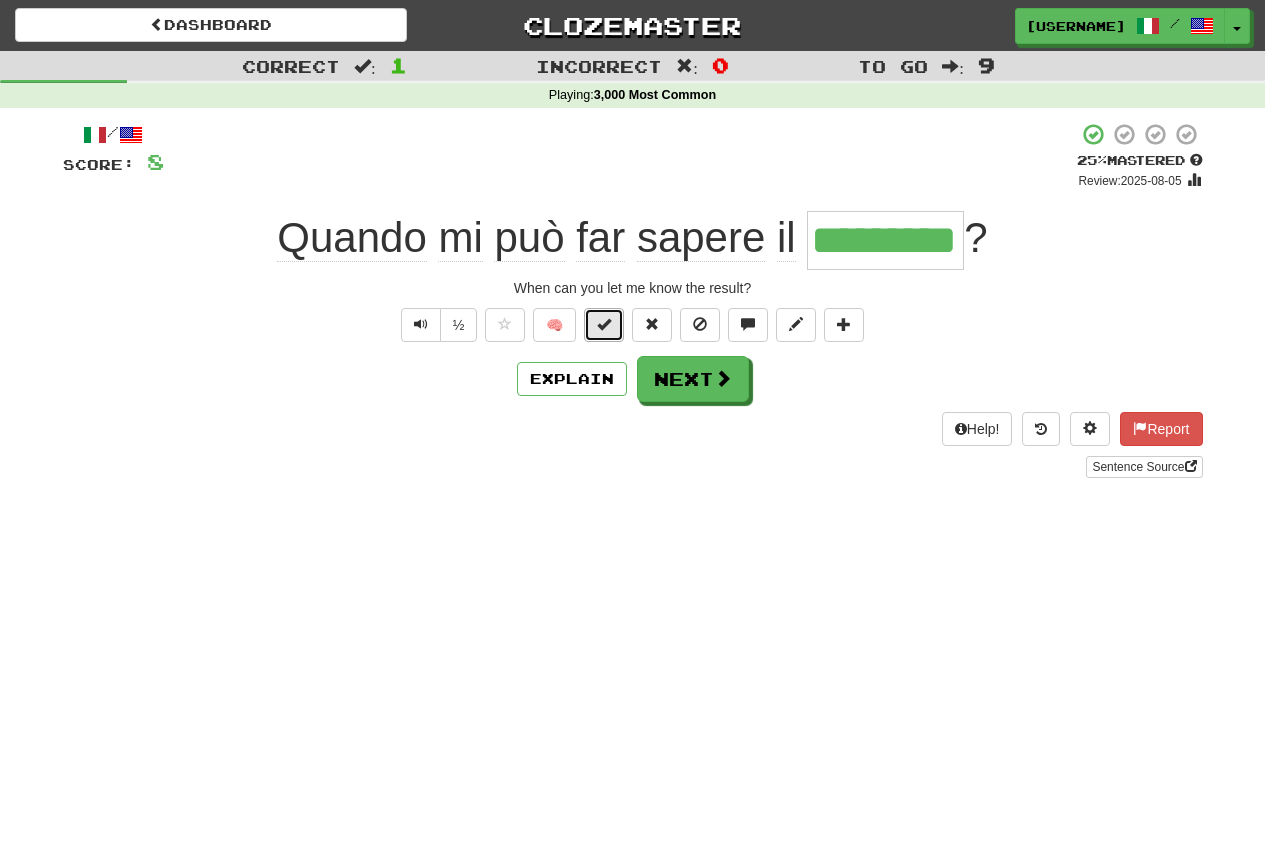 click at bounding box center (604, 324) 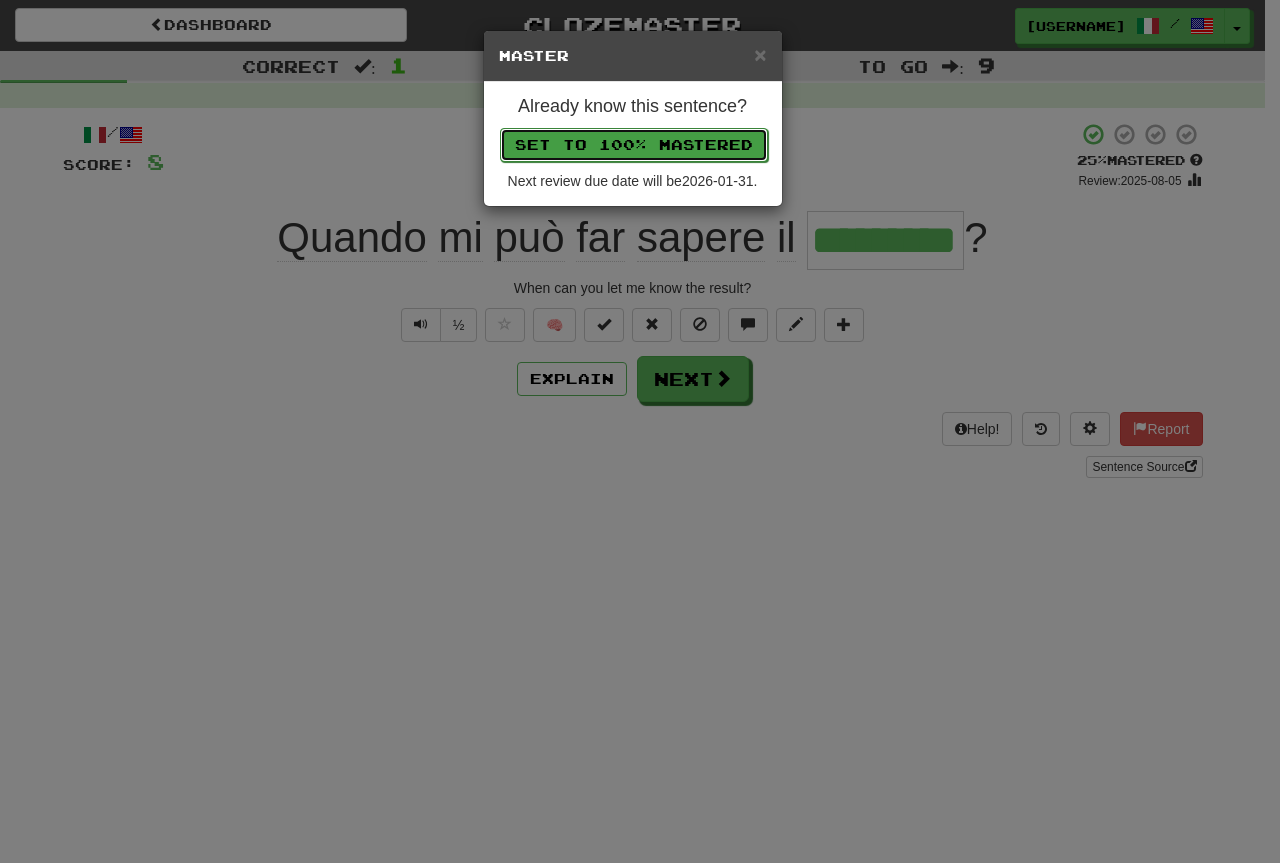 click on "Set to 100% Mastered" at bounding box center [634, 145] 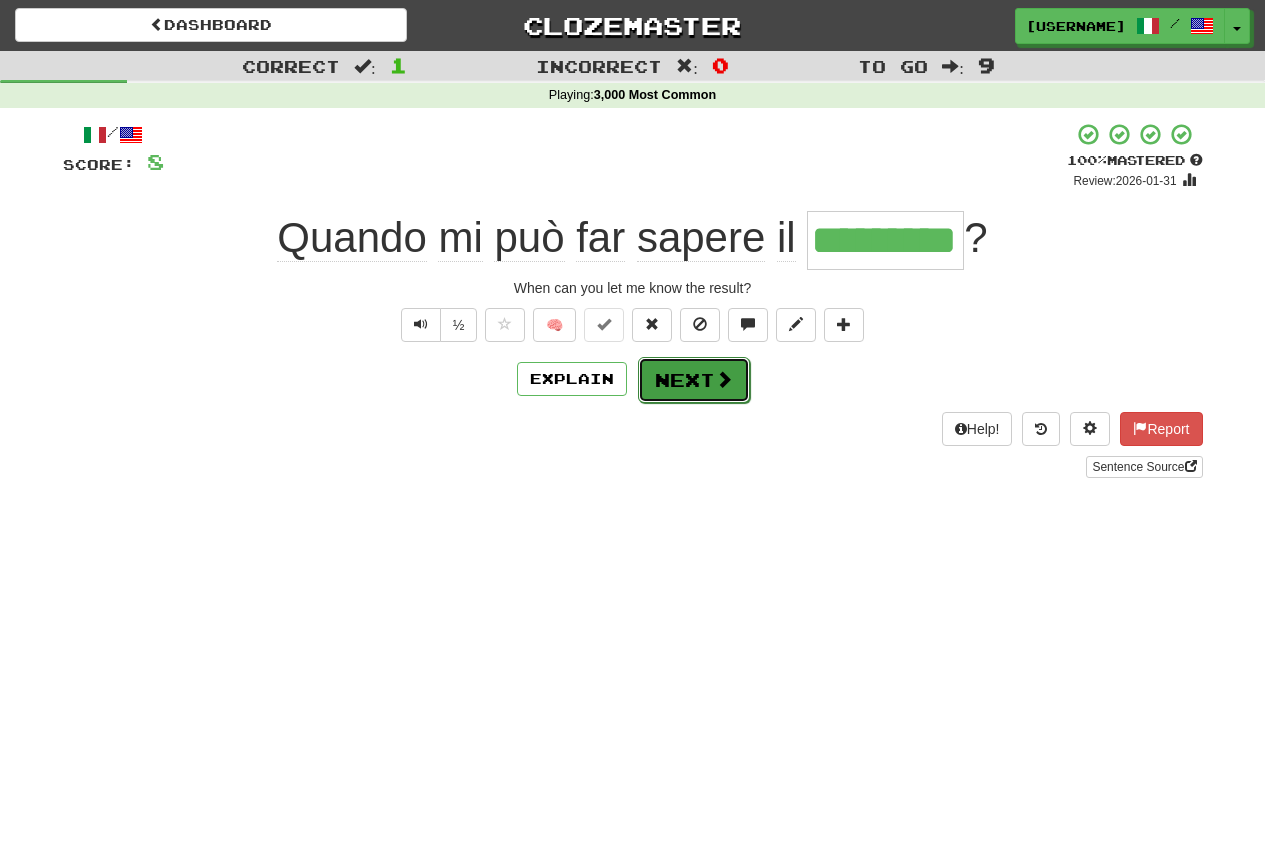 click on "Next" at bounding box center [694, 380] 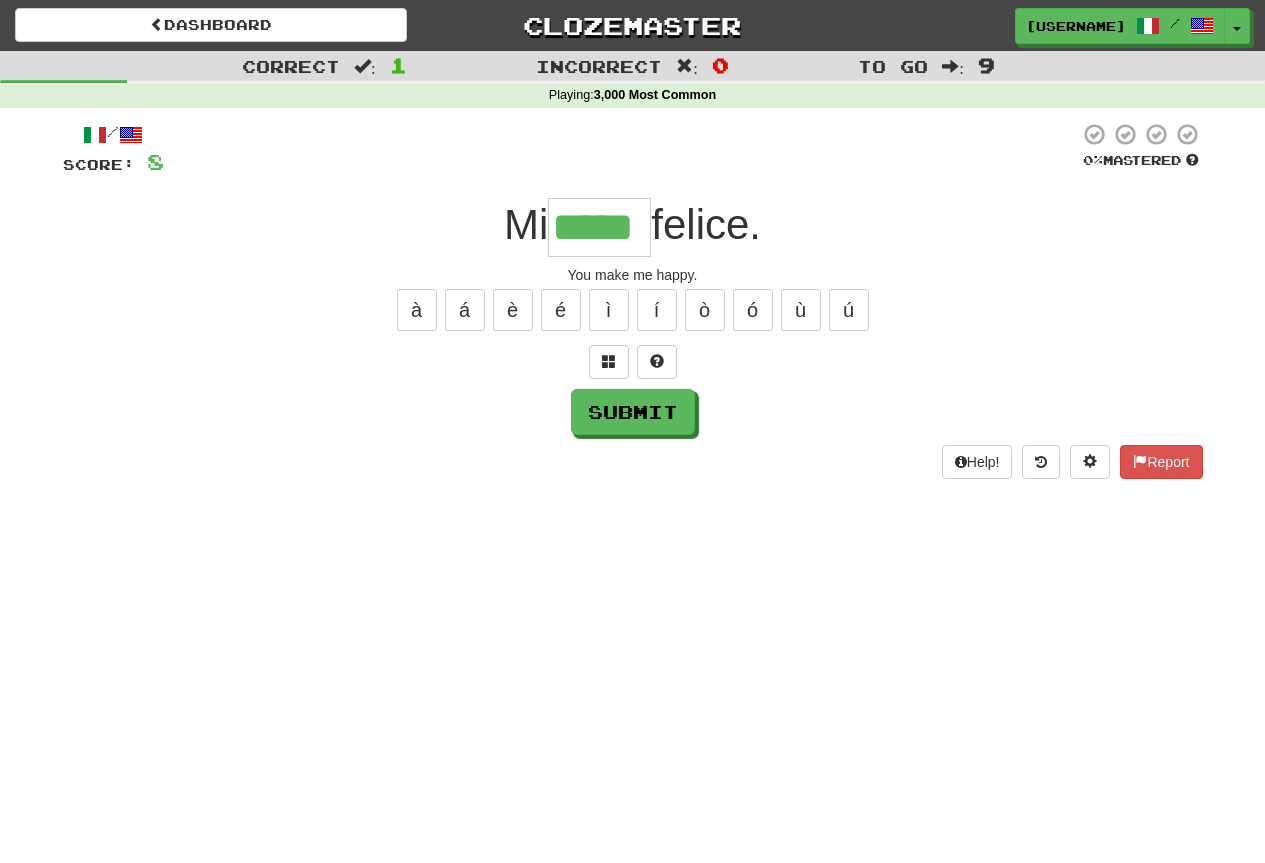 type on "*****" 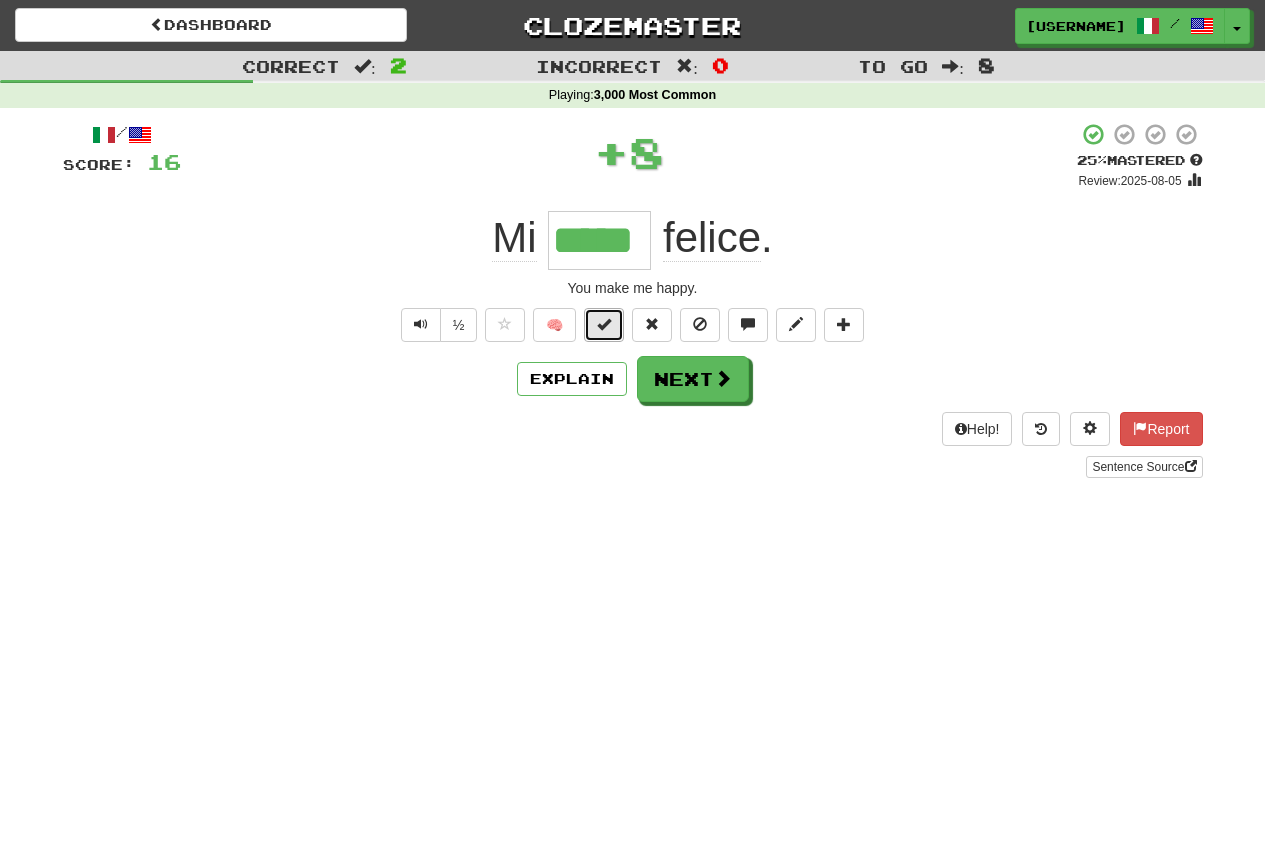 click at bounding box center [604, 324] 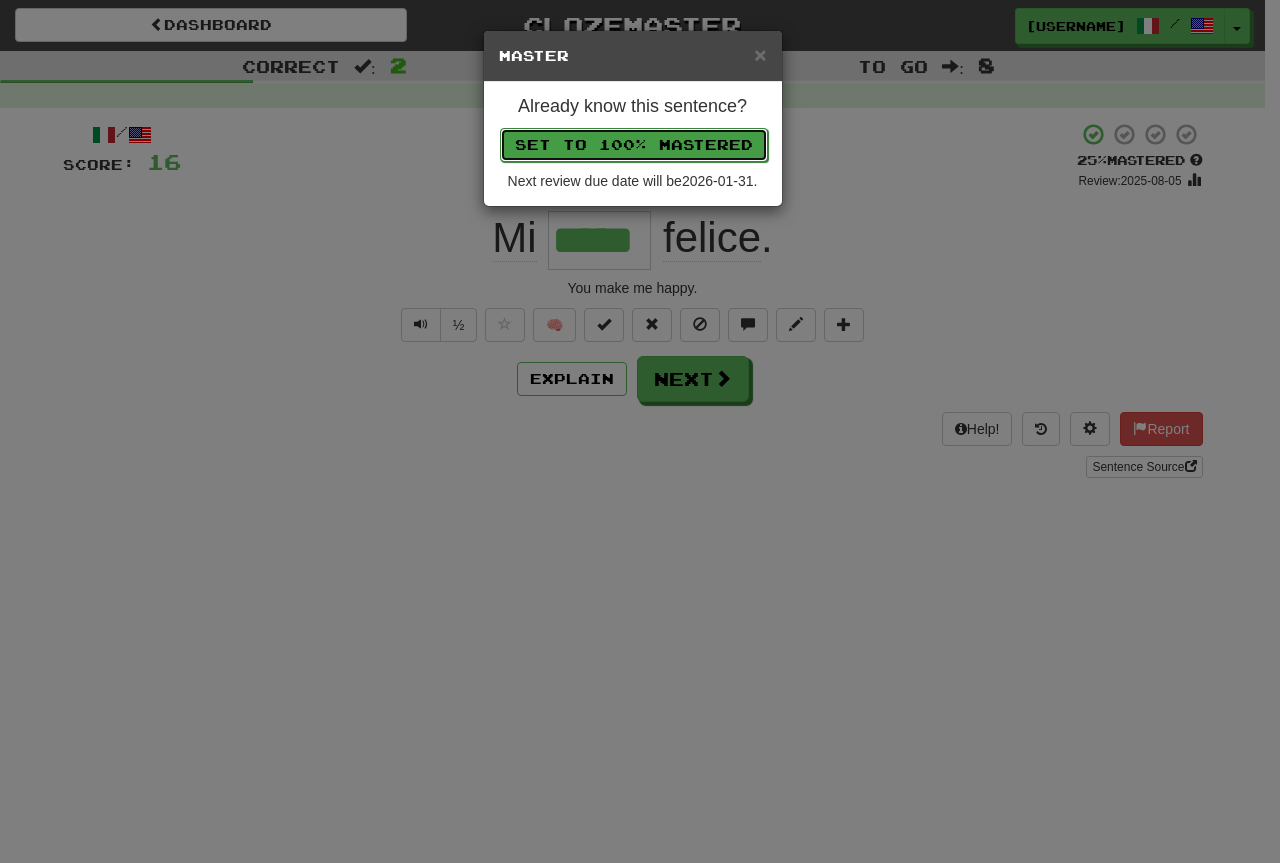 click on "Set to 100% Mastered" at bounding box center [634, 145] 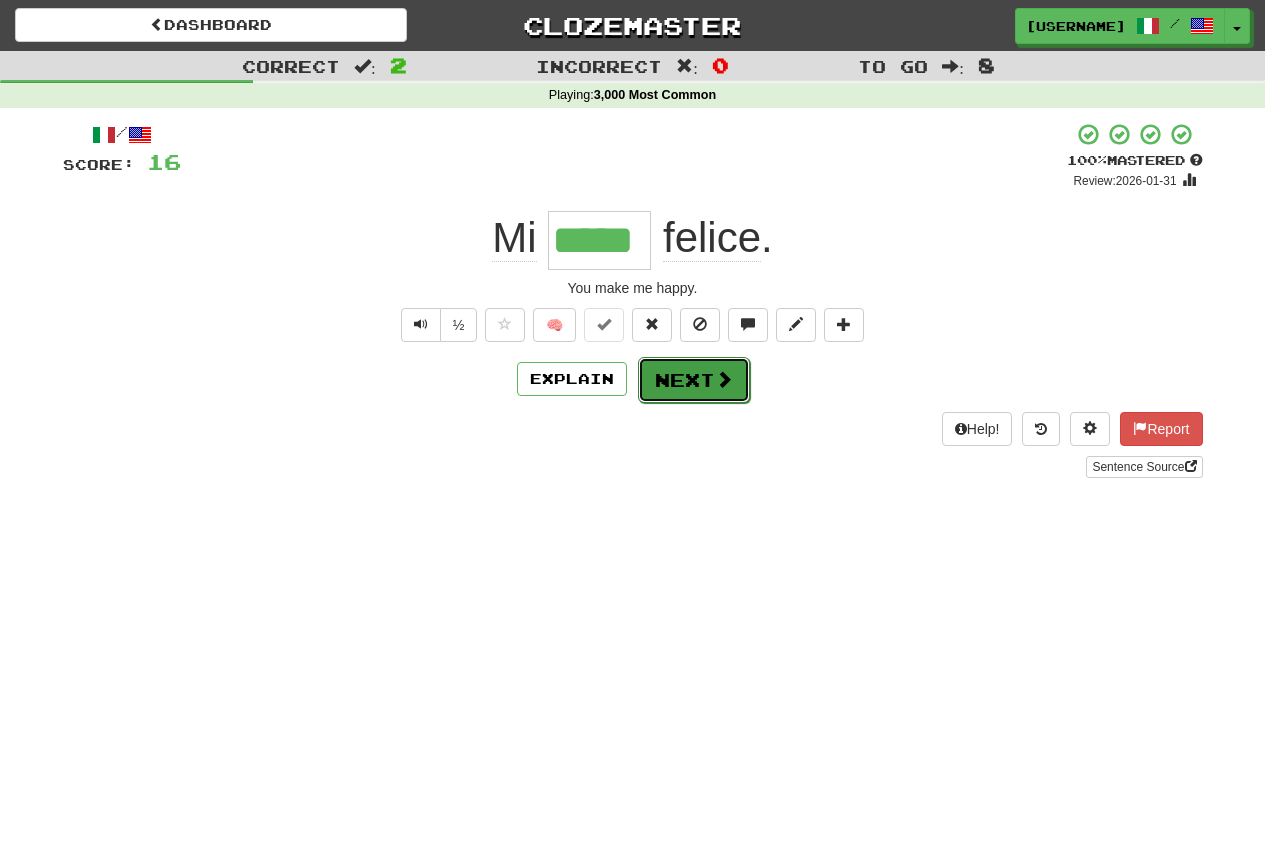 click on "Next" at bounding box center (694, 380) 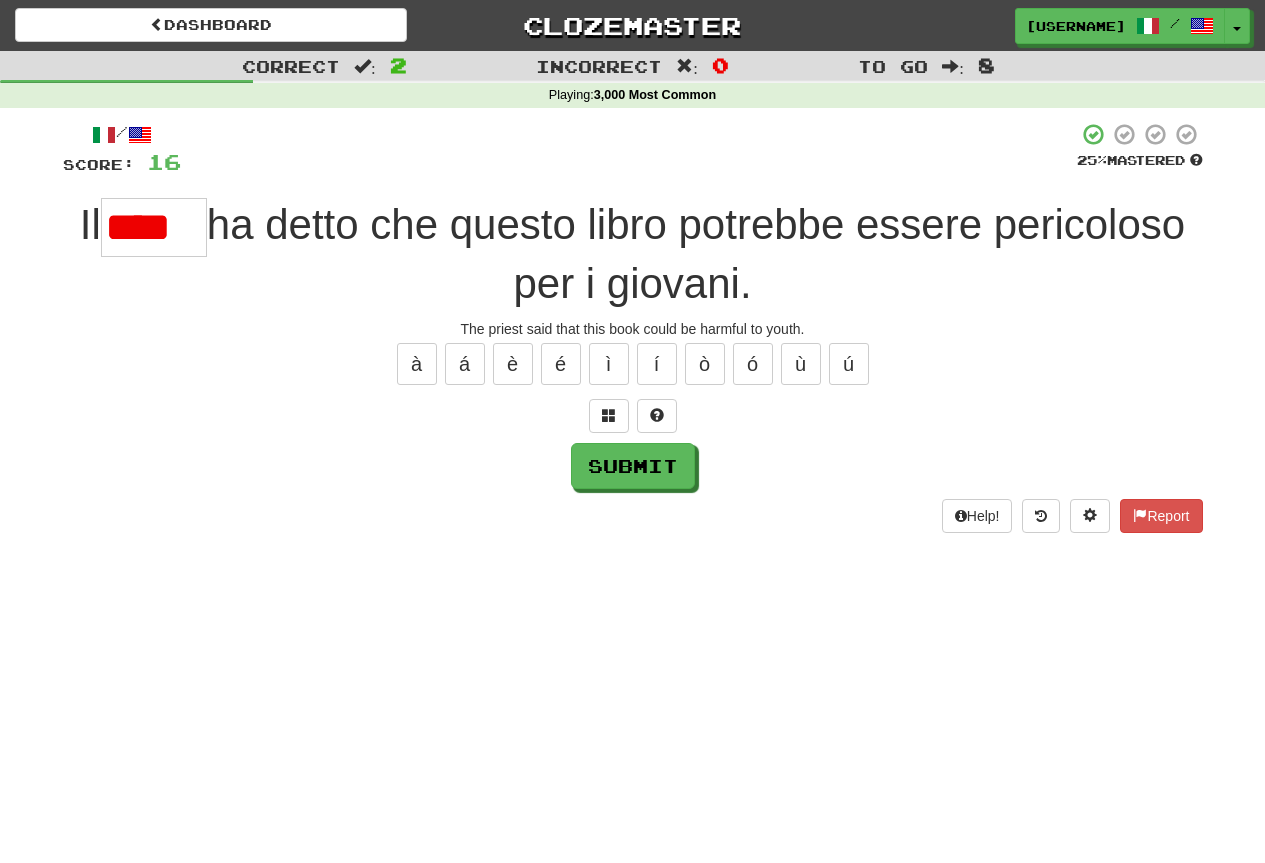 scroll, scrollTop: 0, scrollLeft: 0, axis: both 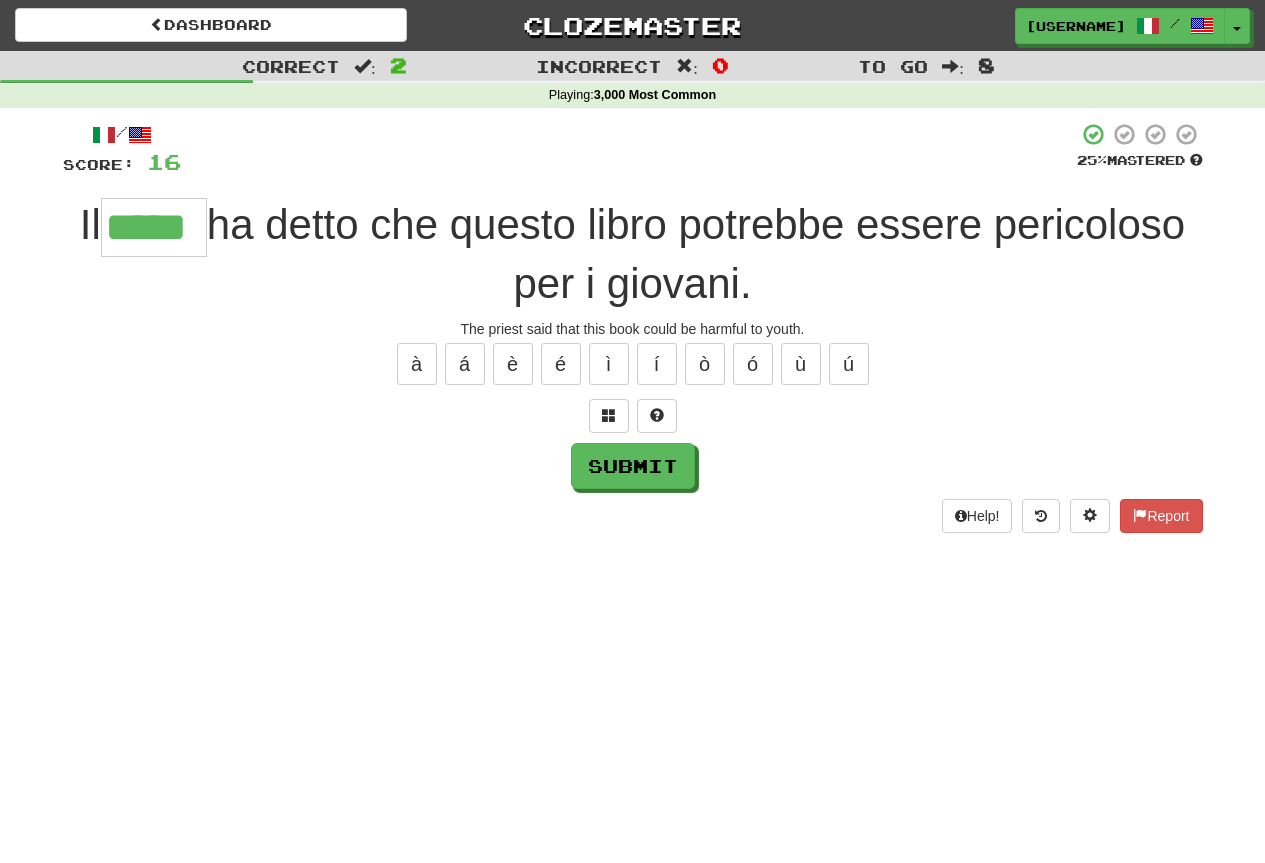 type on "*****" 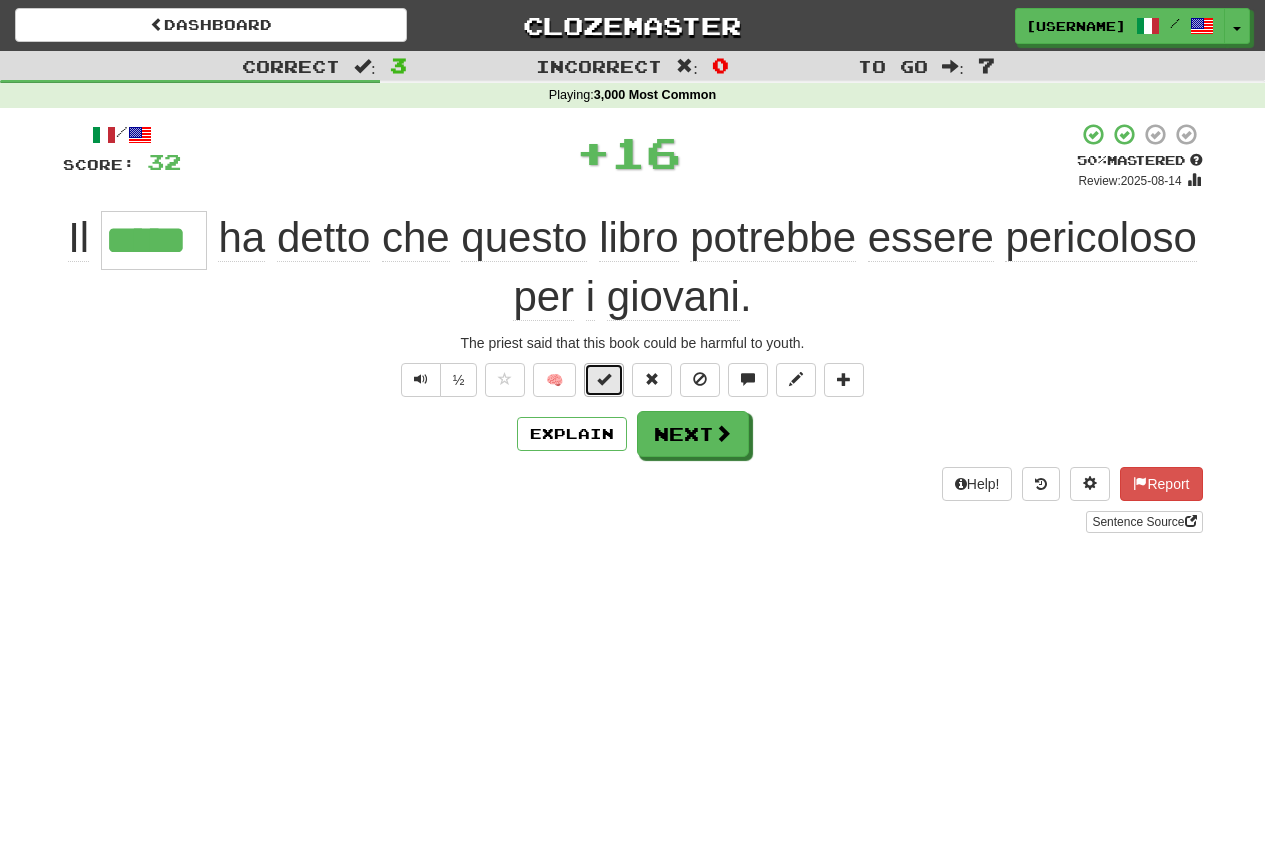 click at bounding box center (604, 379) 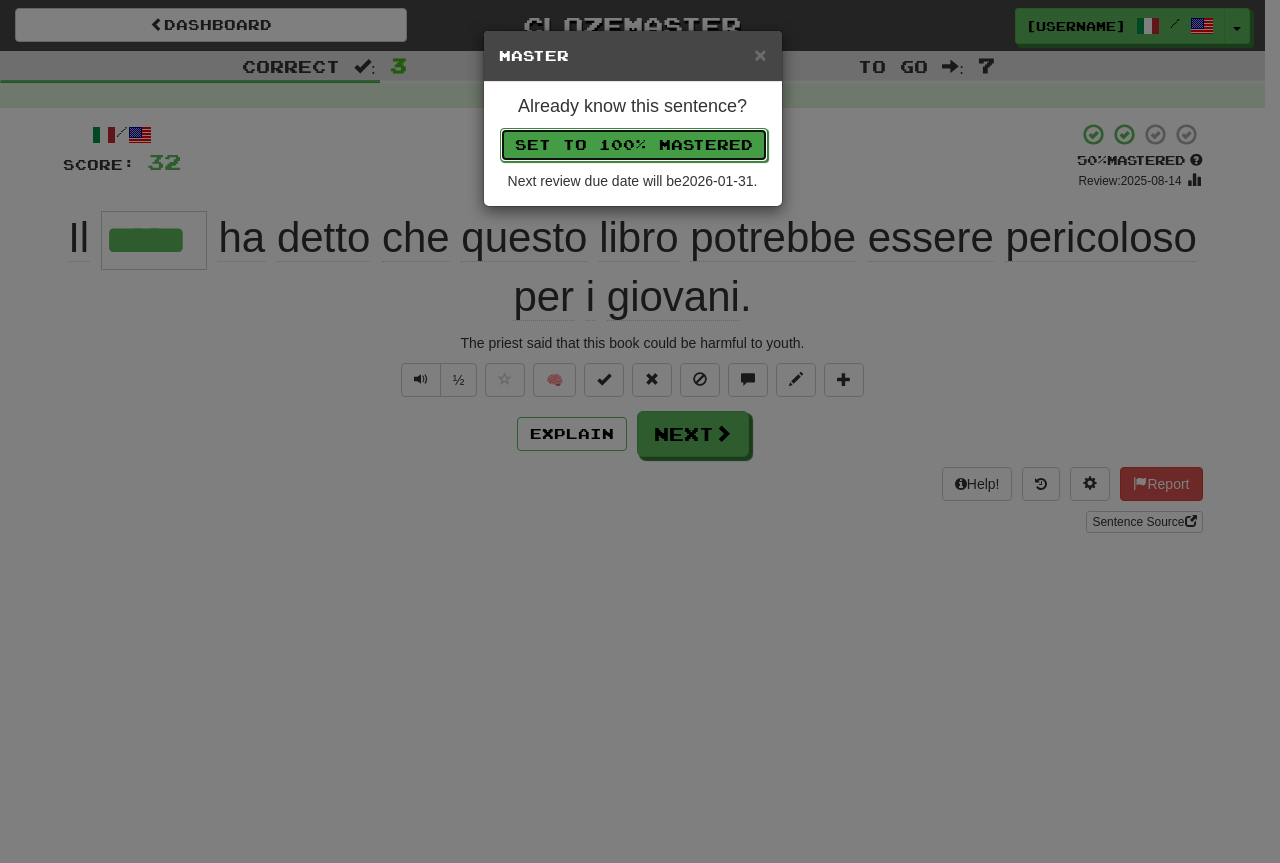 click on "Set to 100% Mastered" at bounding box center [634, 145] 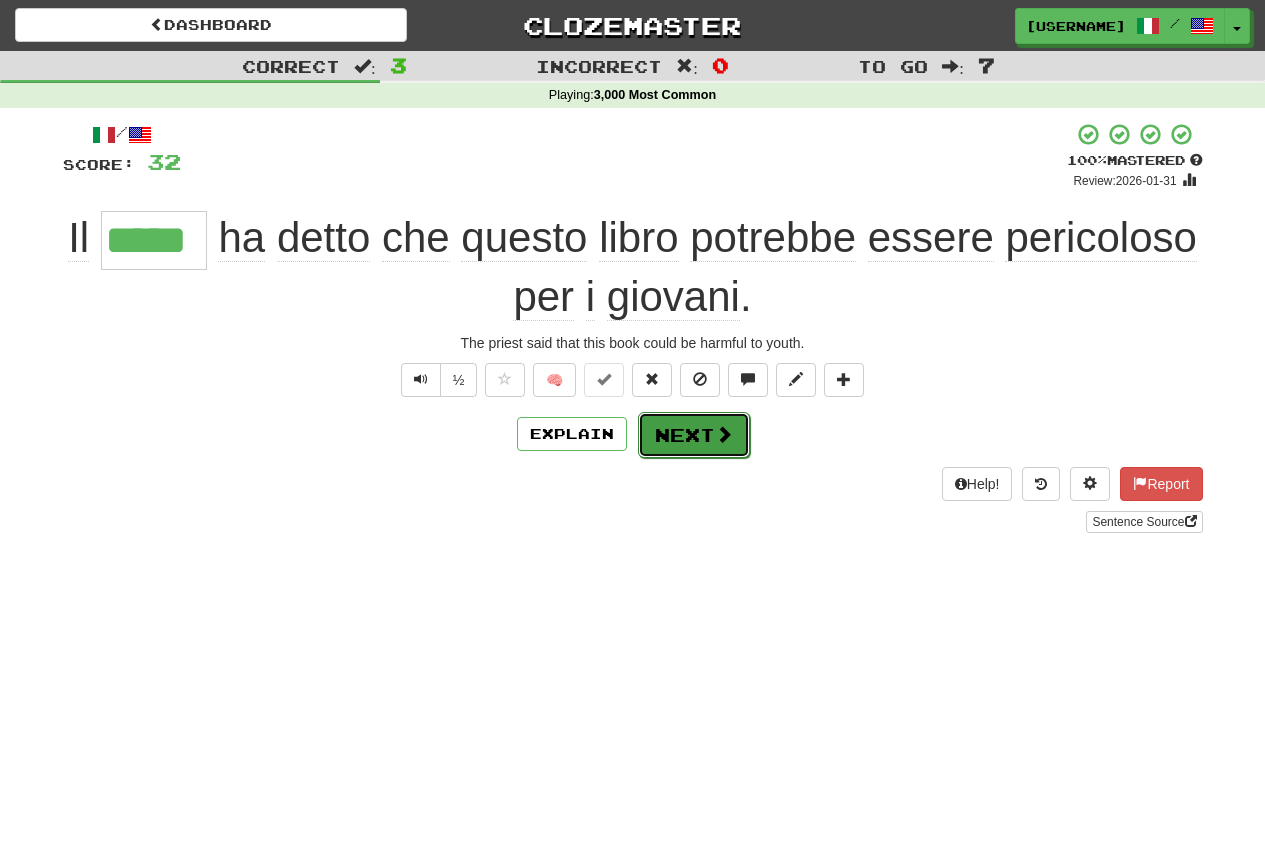 click at bounding box center (724, 434) 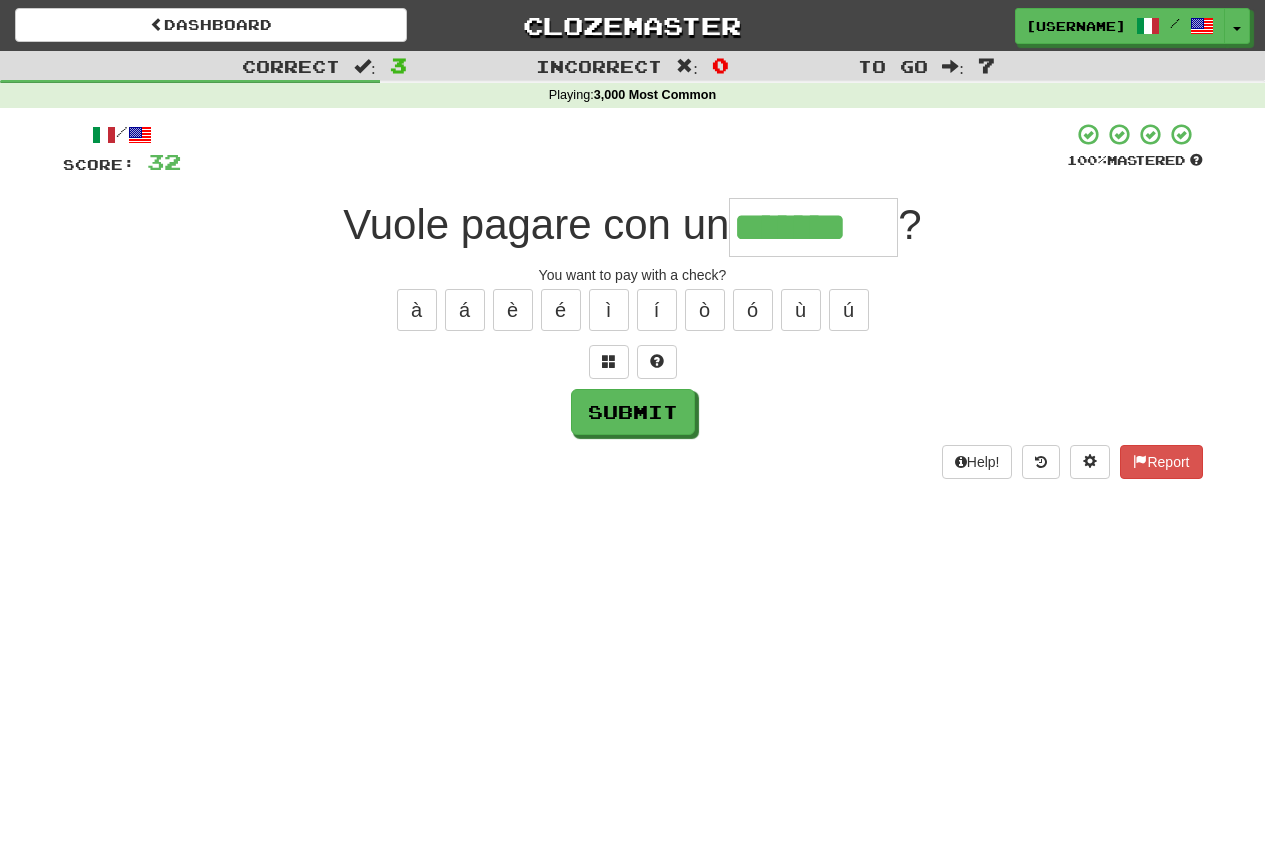 type on "*******" 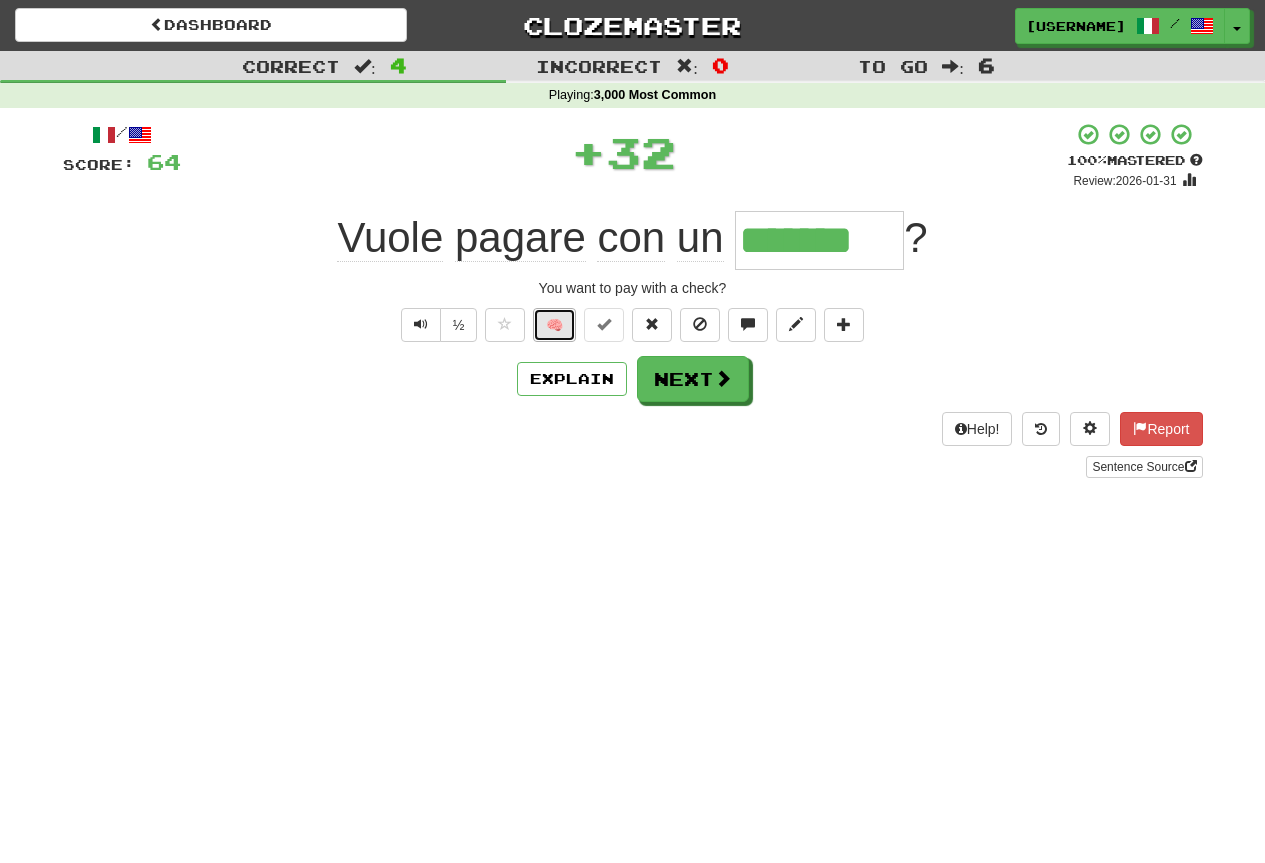 click on "🧠" at bounding box center (554, 325) 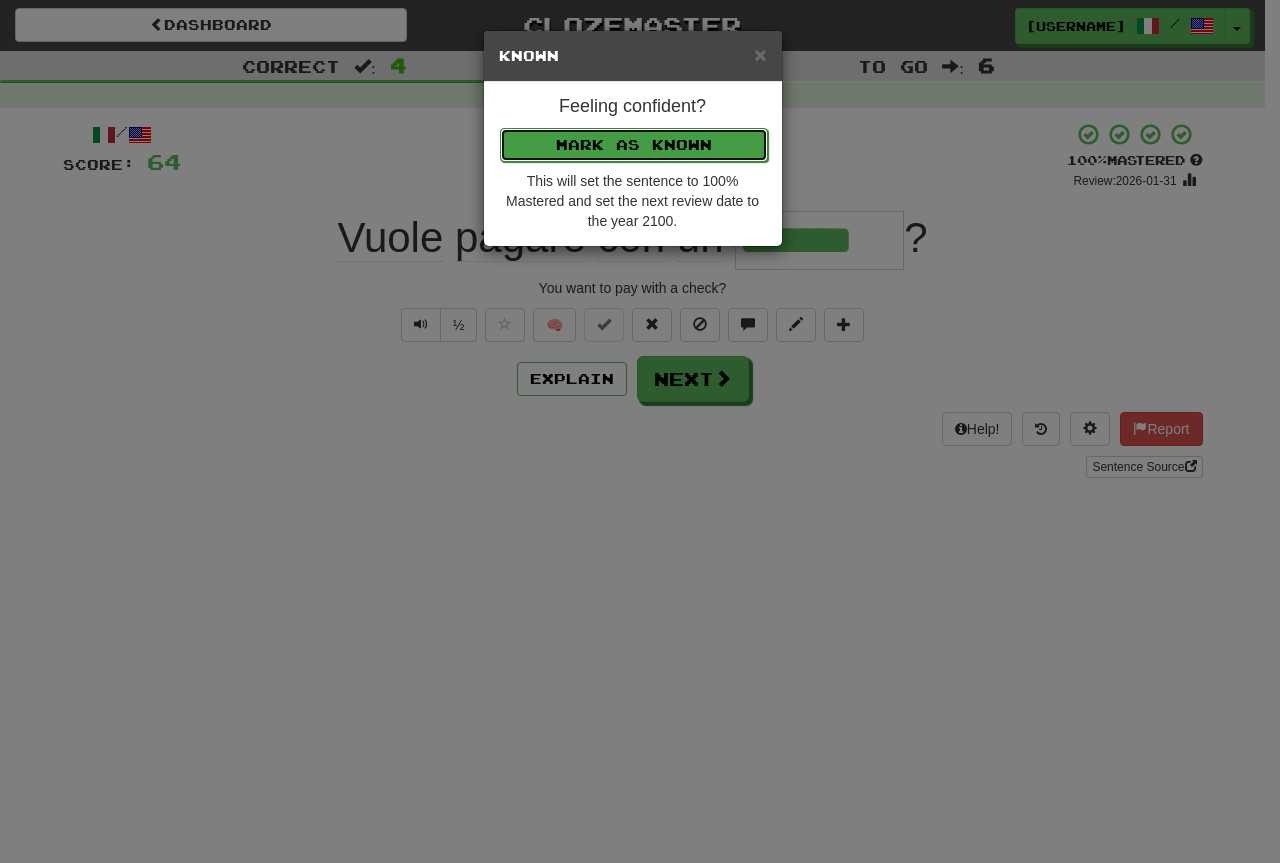 click on "Mark as Known" at bounding box center (634, 145) 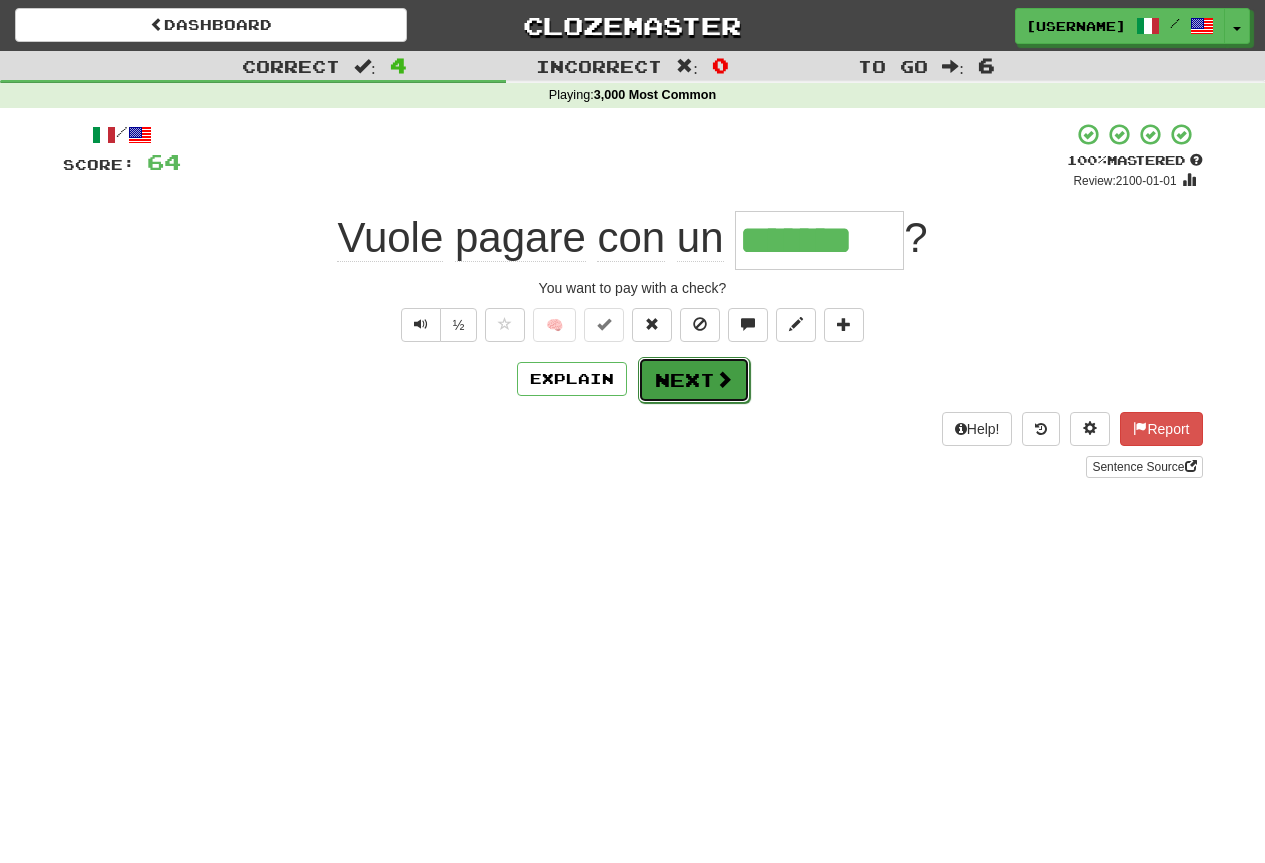 click at bounding box center [724, 379] 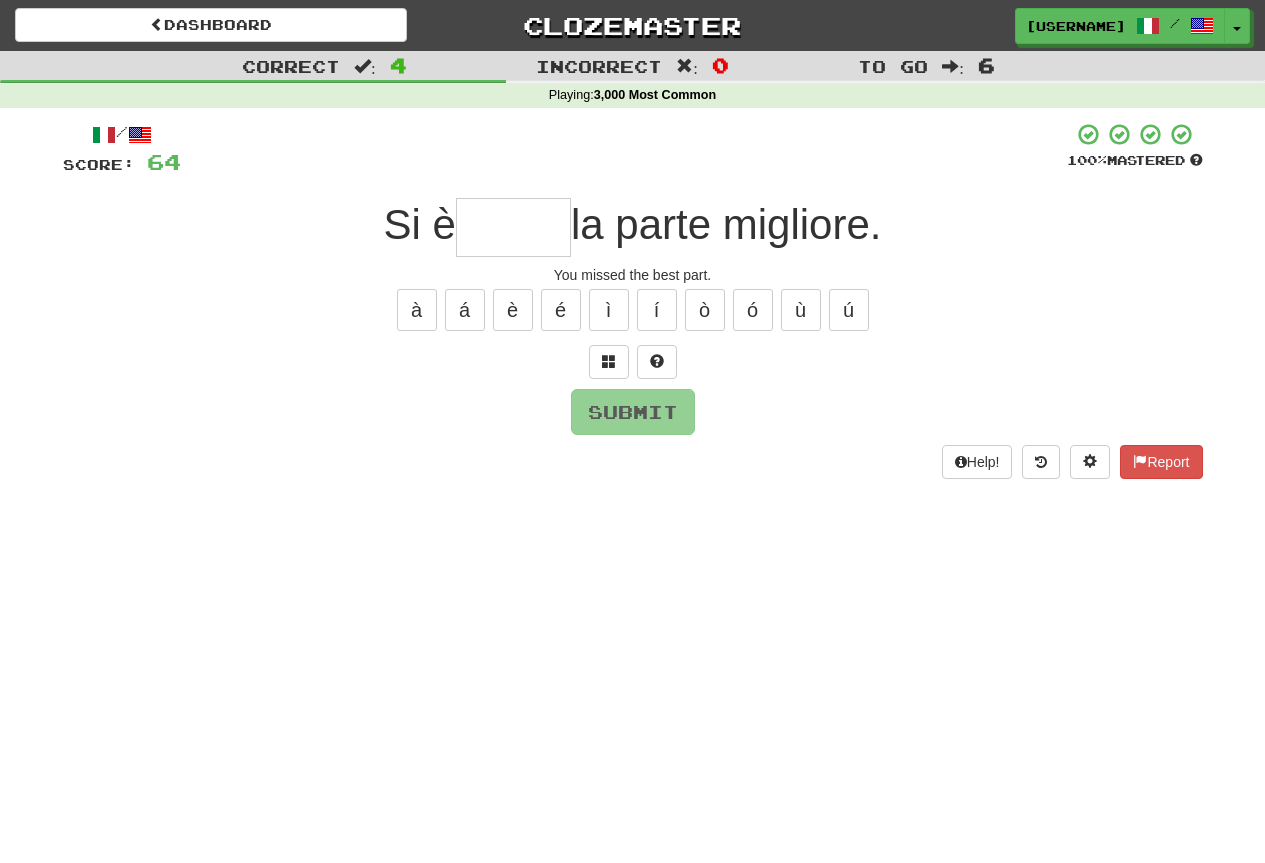 type on "*" 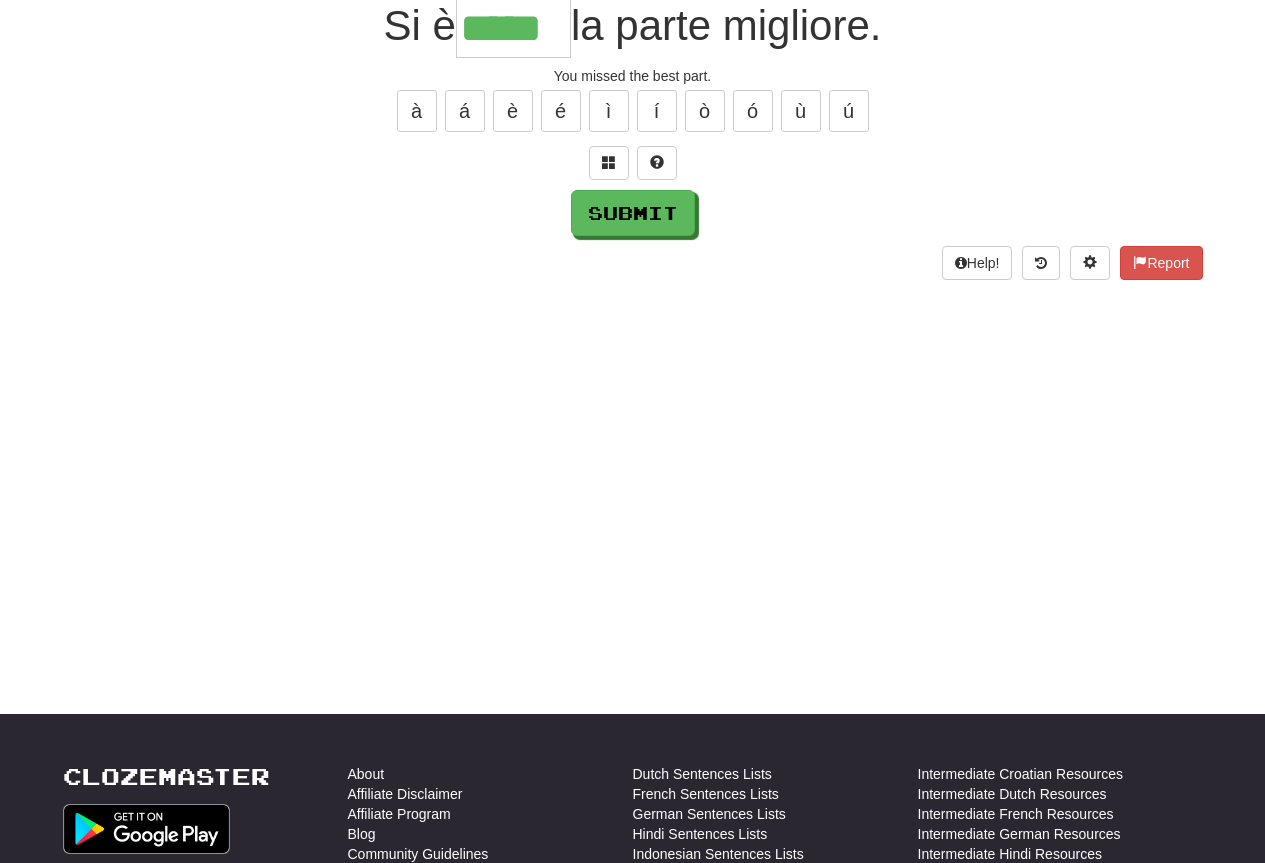 scroll, scrollTop: 200, scrollLeft: 0, axis: vertical 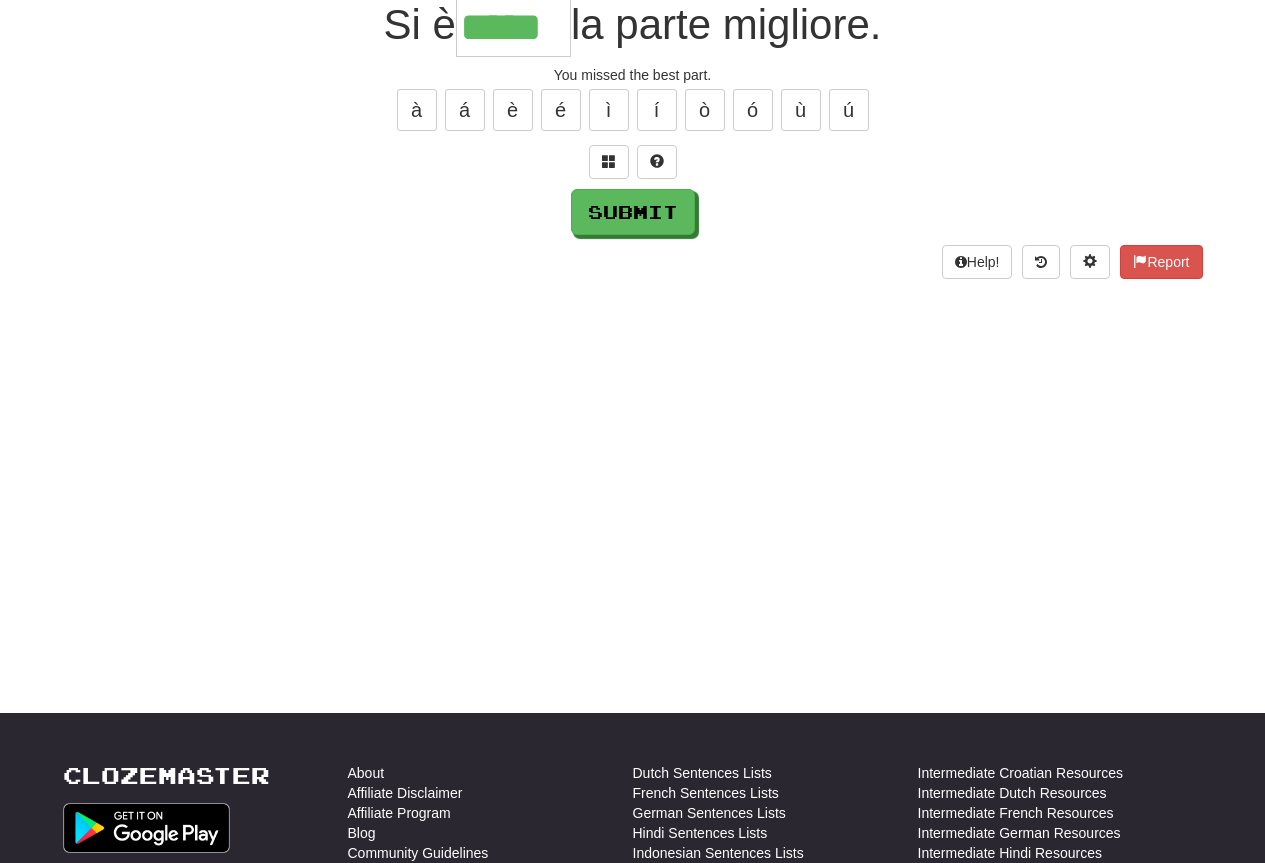 type on "*****" 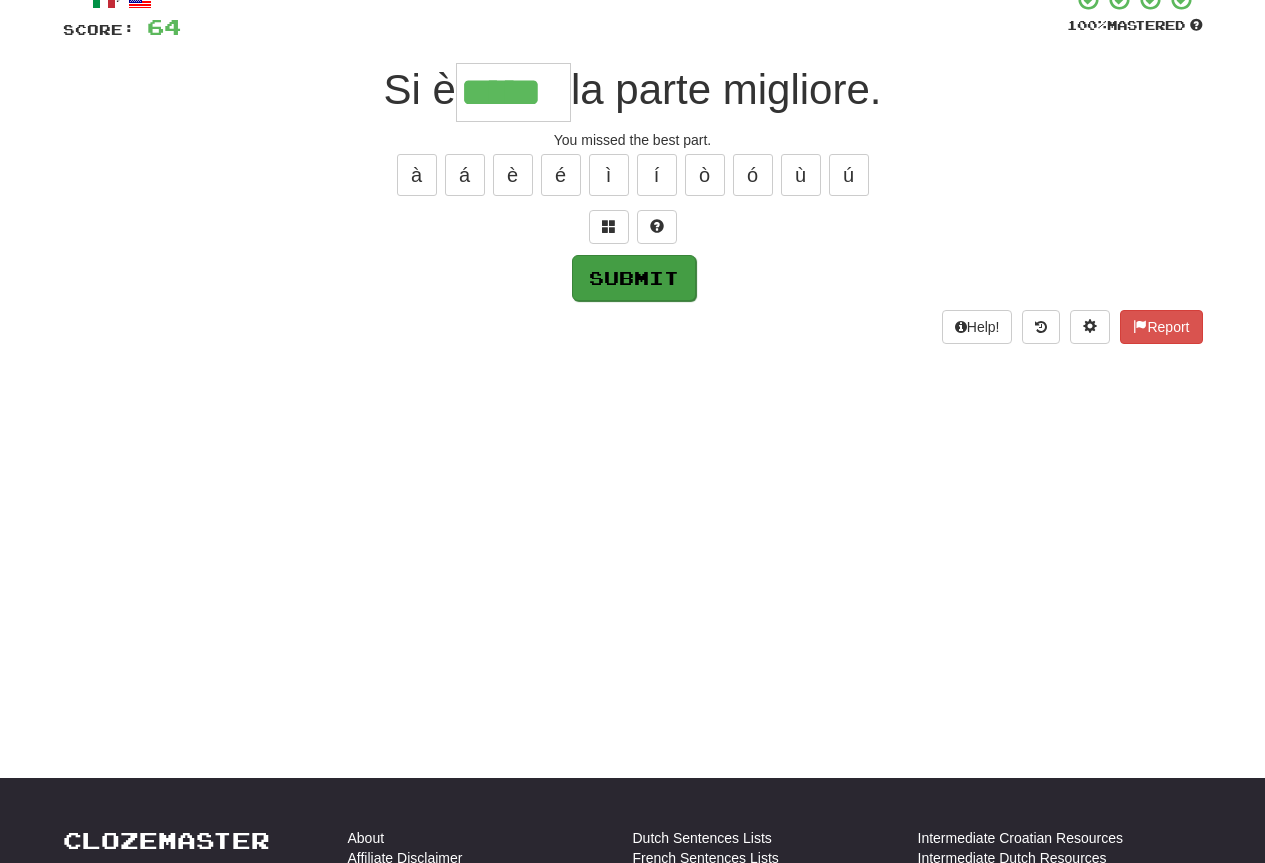 scroll, scrollTop: 100, scrollLeft: 0, axis: vertical 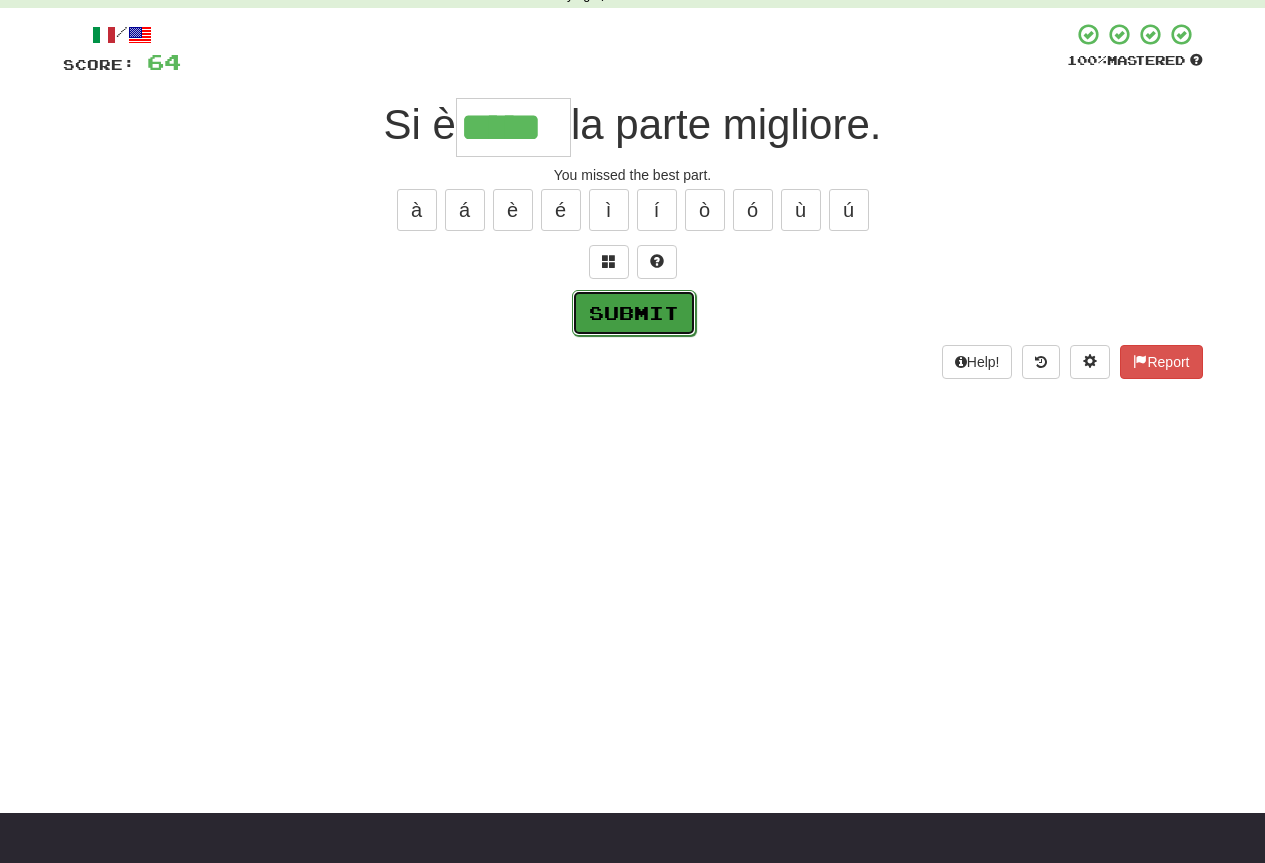 click on "Submit" at bounding box center [634, 313] 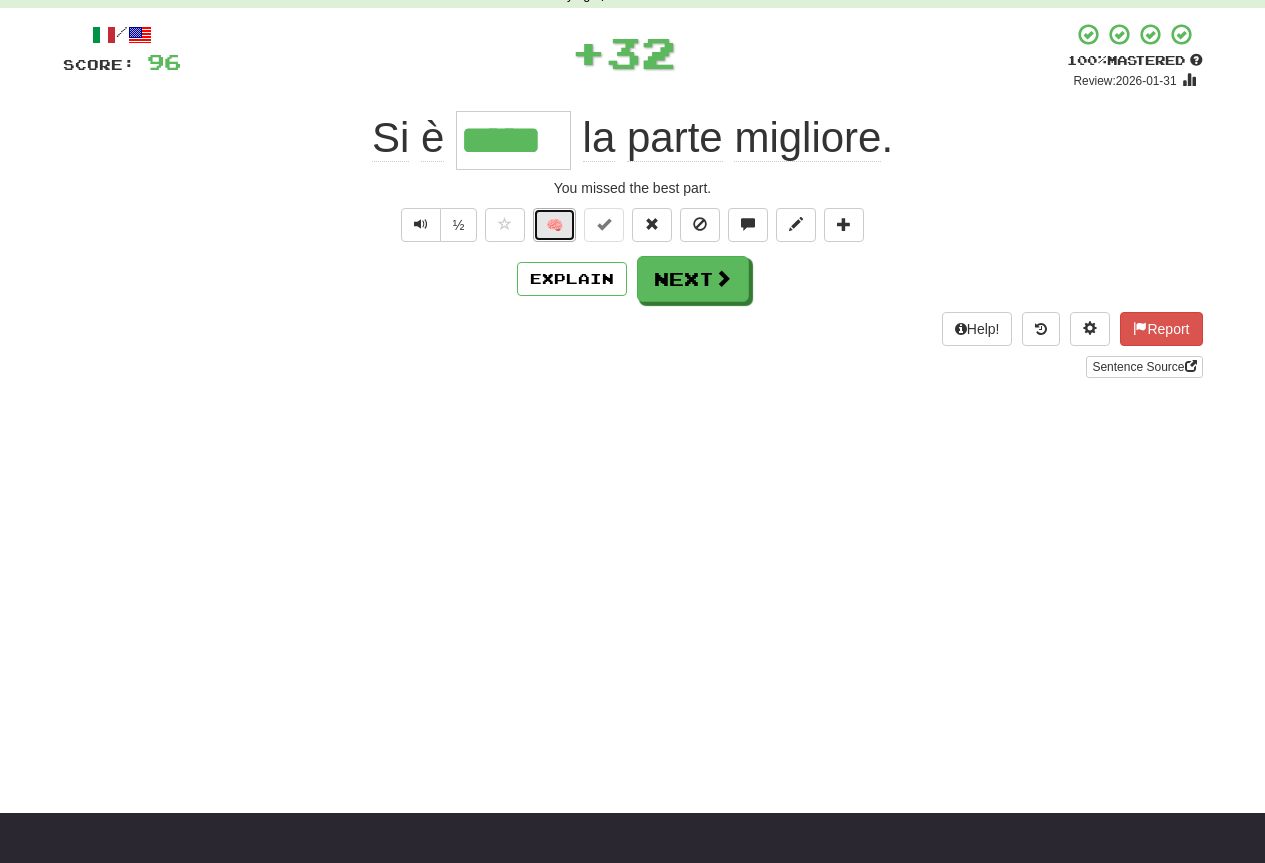 click on "🧠" at bounding box center [554, 225] 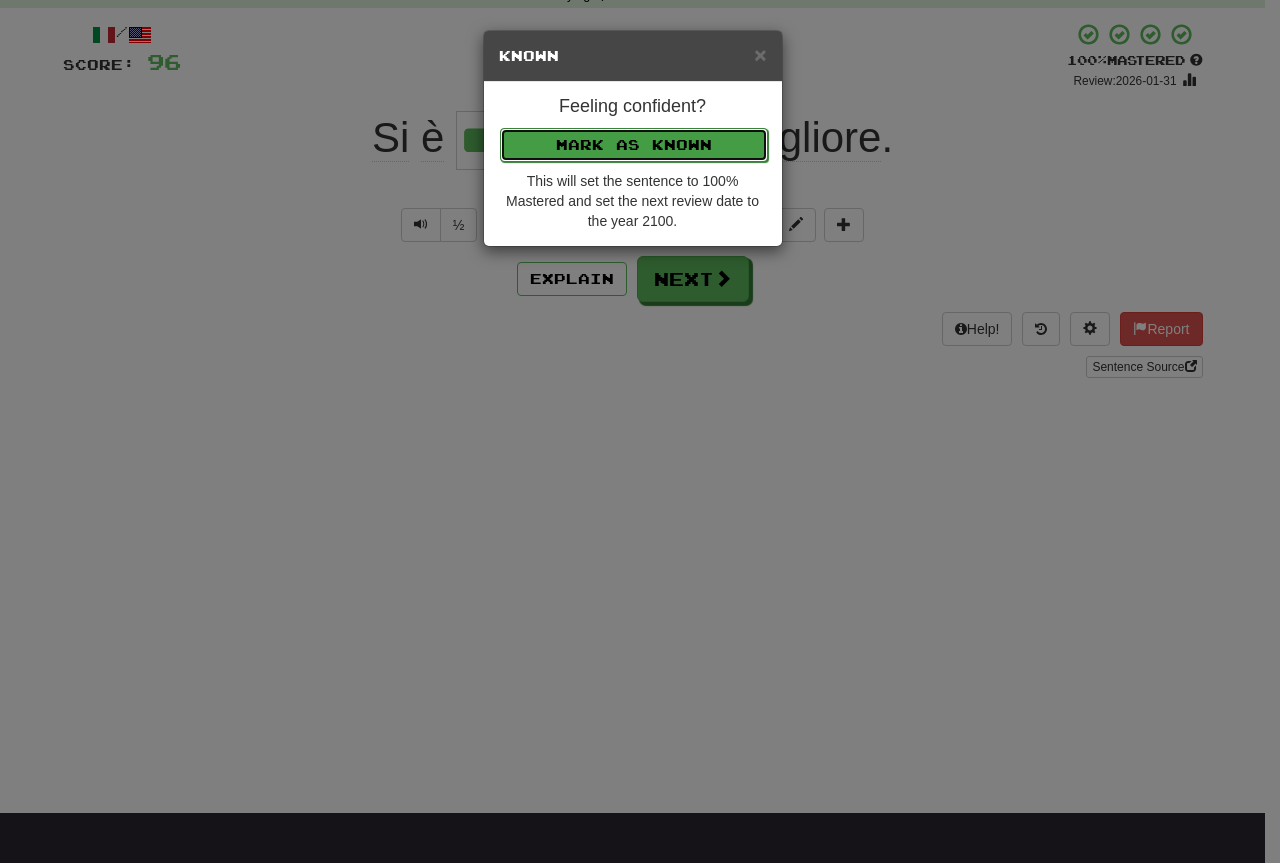 click on "Mark as Known" at bounding box center [634, 145] 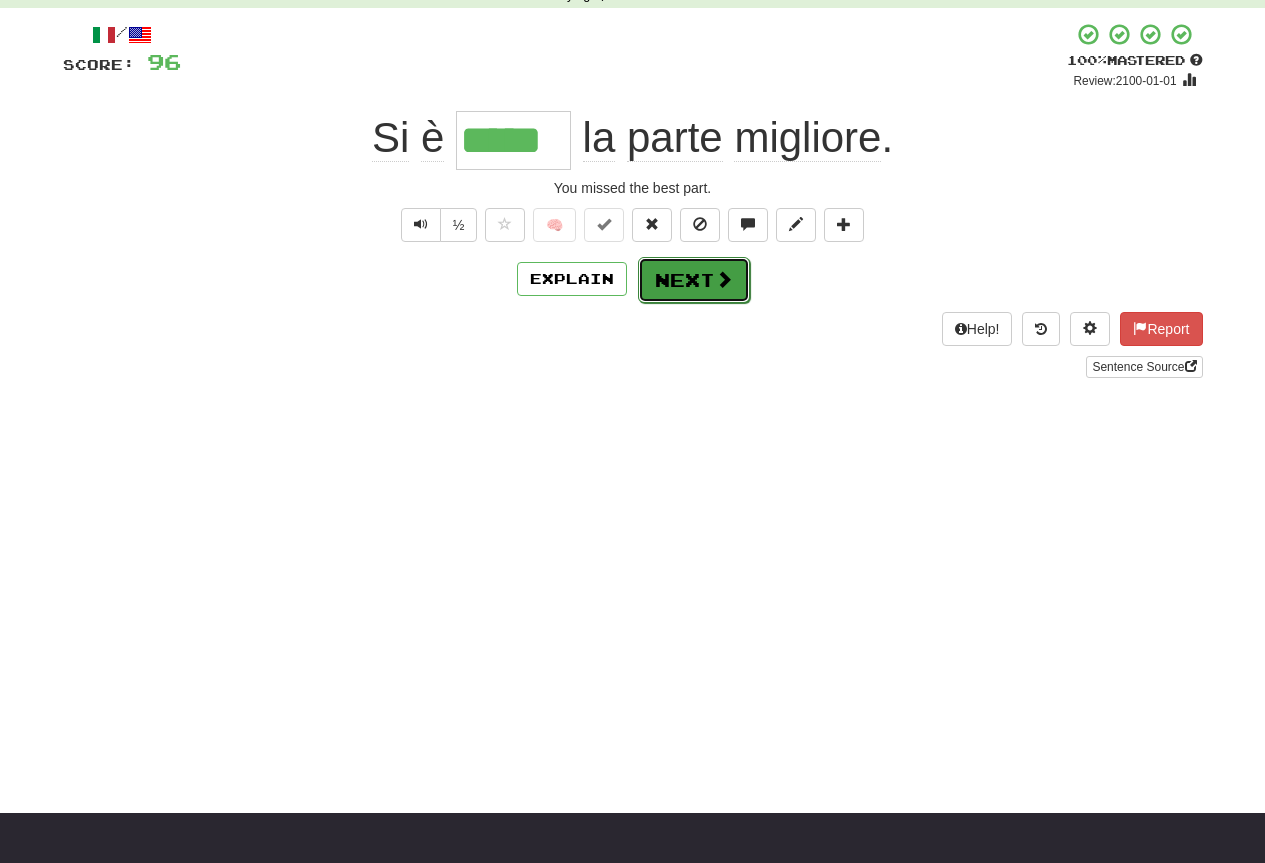 click on "Next" at bounding box center [694, 280] 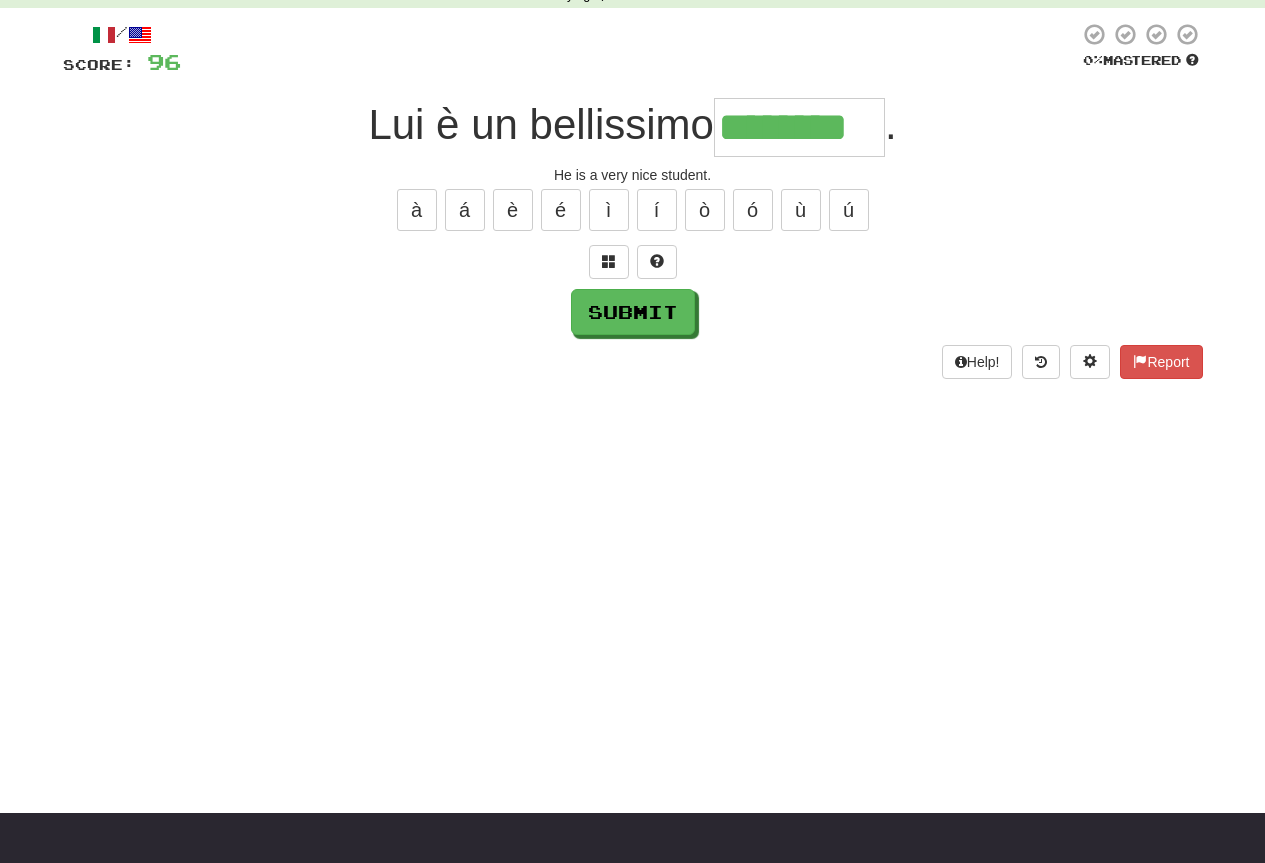 type on "********" 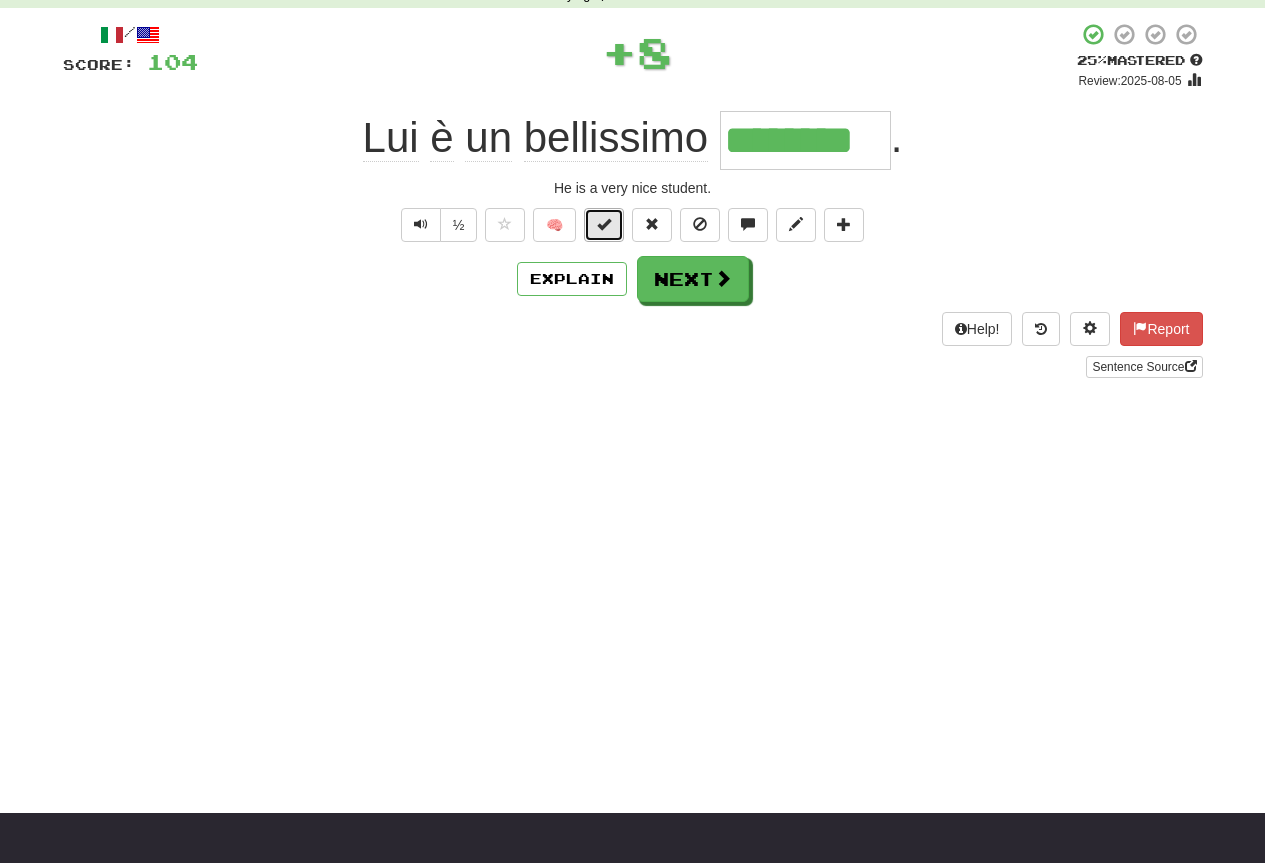click at bounding box center [604, 224] 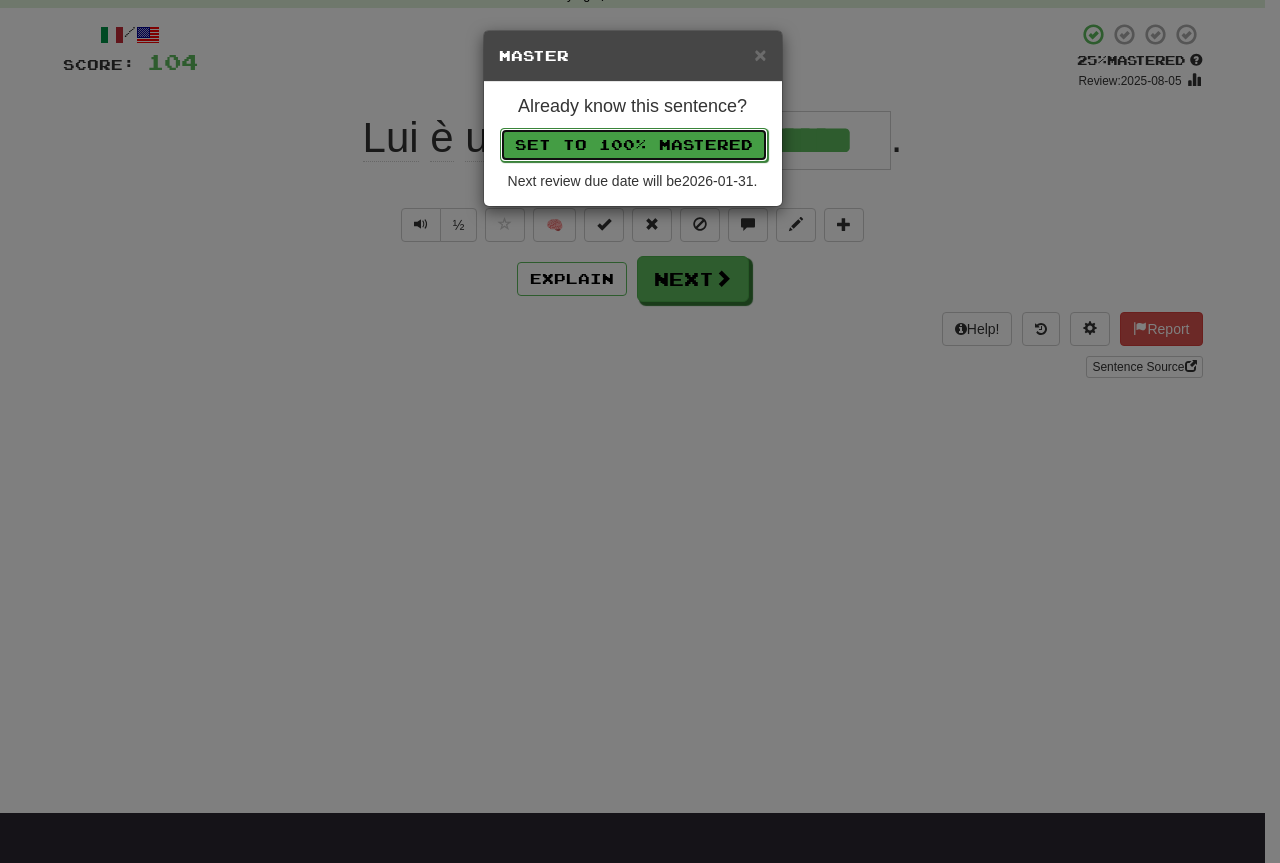click on "Set to 100% Mastered" at bounding box center [634, 145] 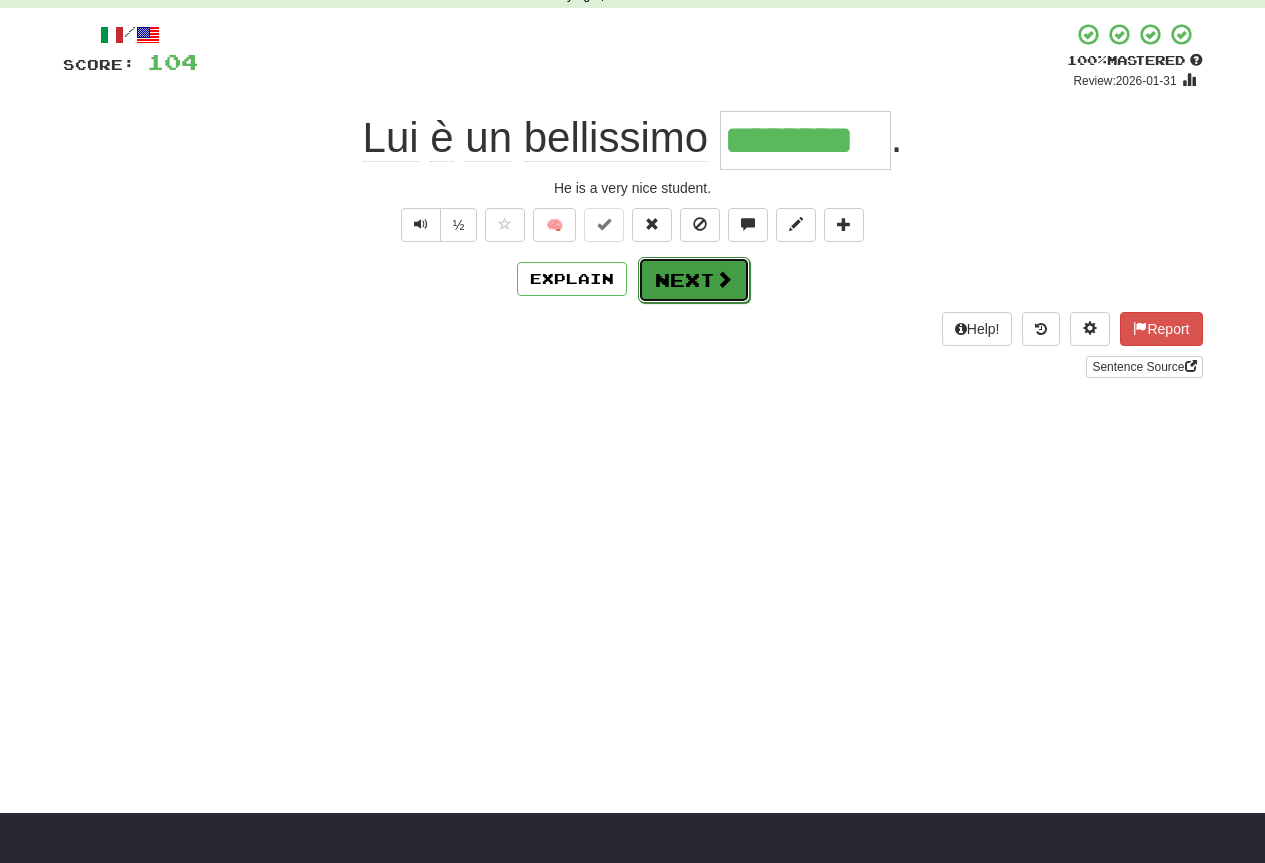 click on "Next" at bounding box center (694, 280) 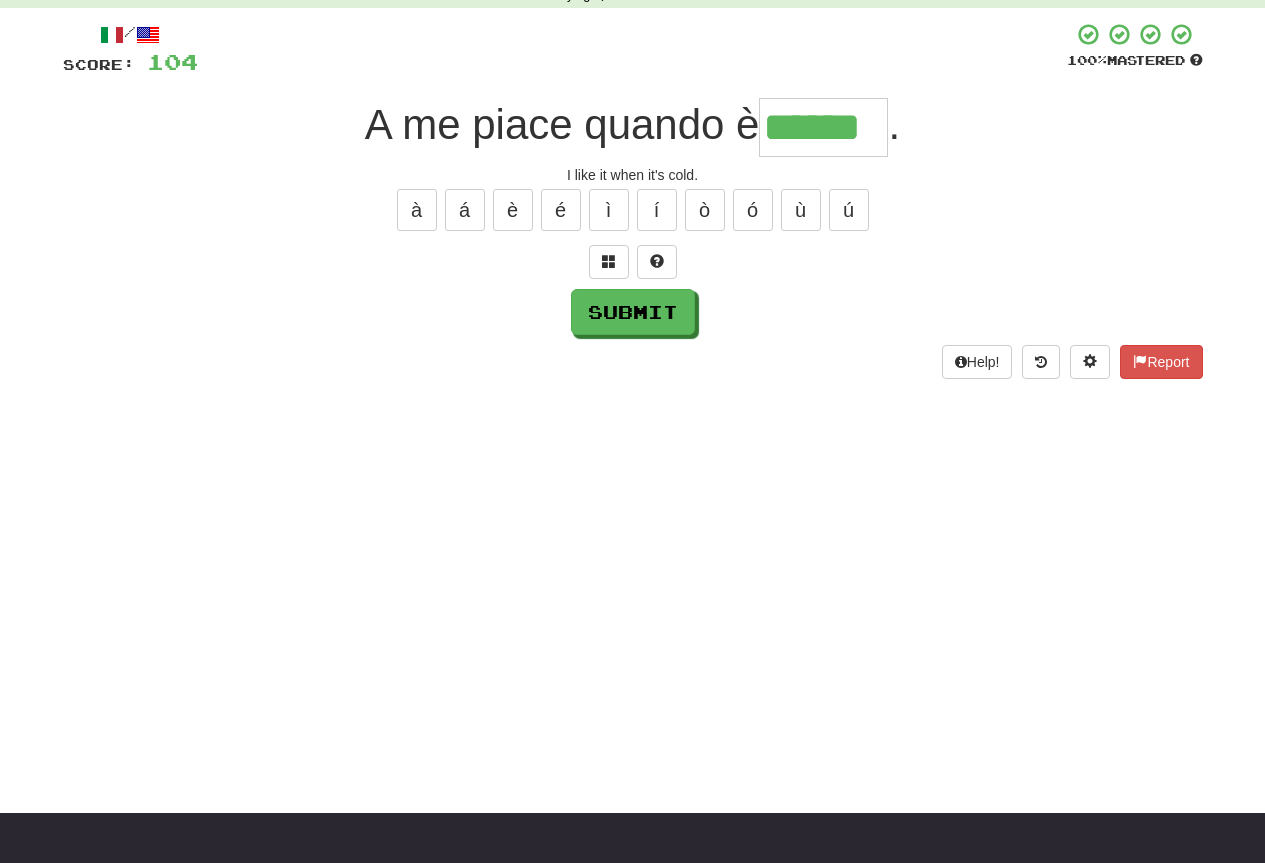 type on "******" 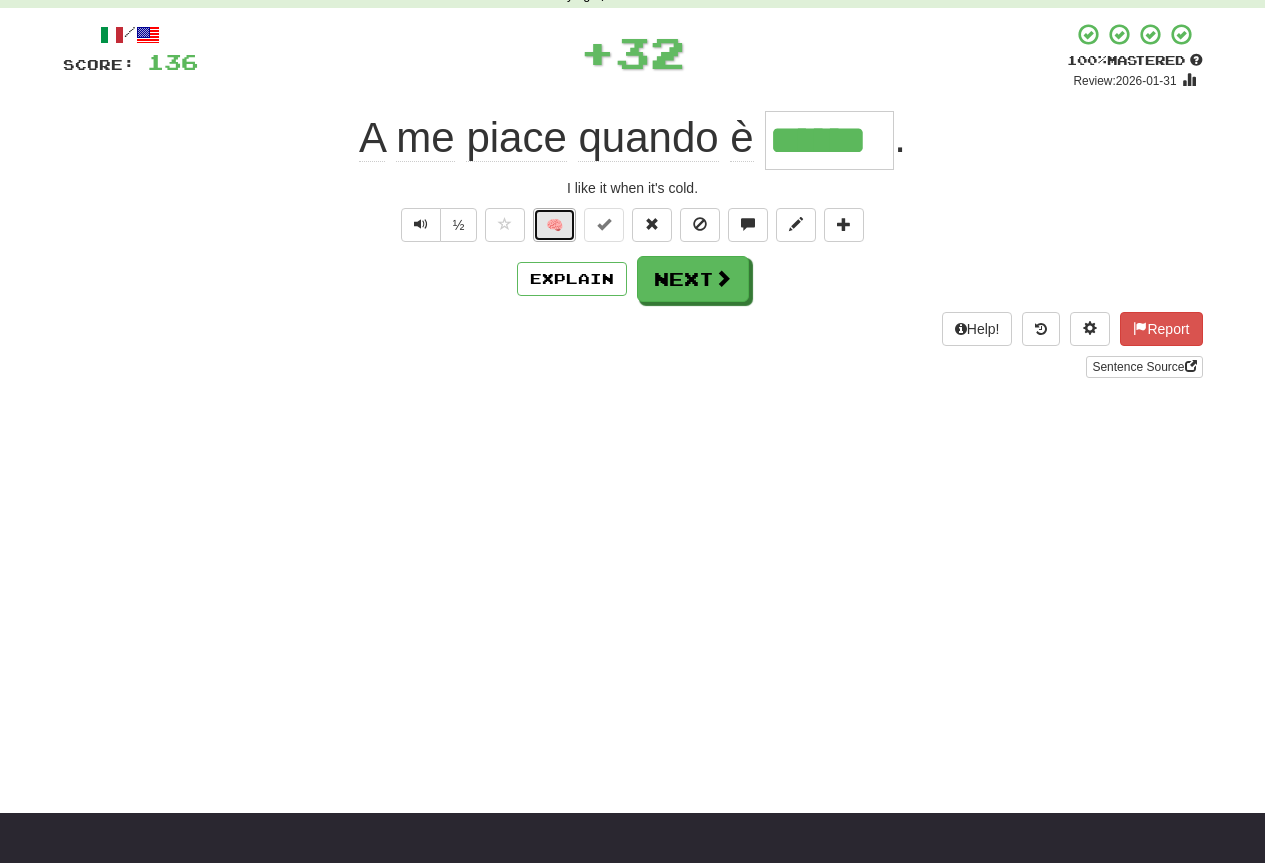 click on "🧠" at bounding box center (554, 225) 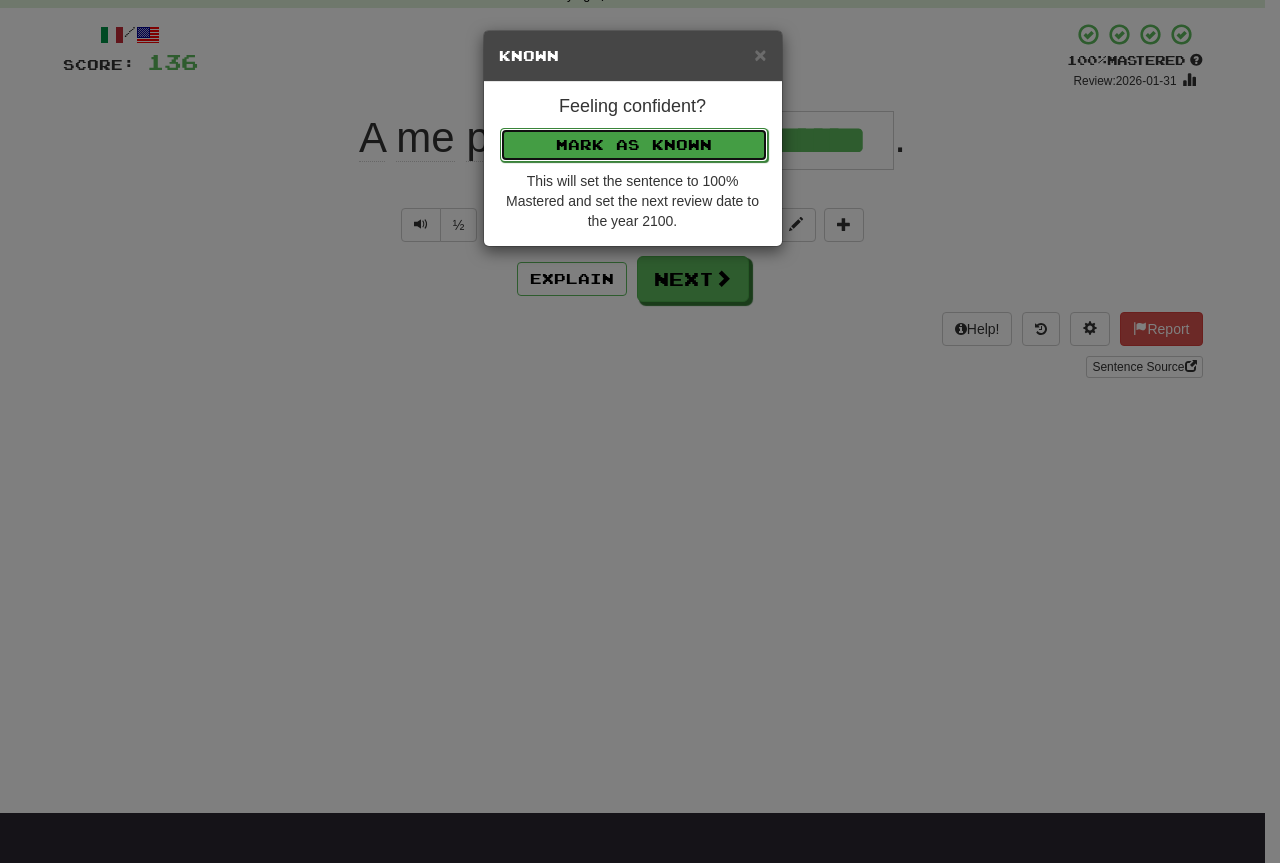 click on "Mark as Known" at bounding box center [634, 145] 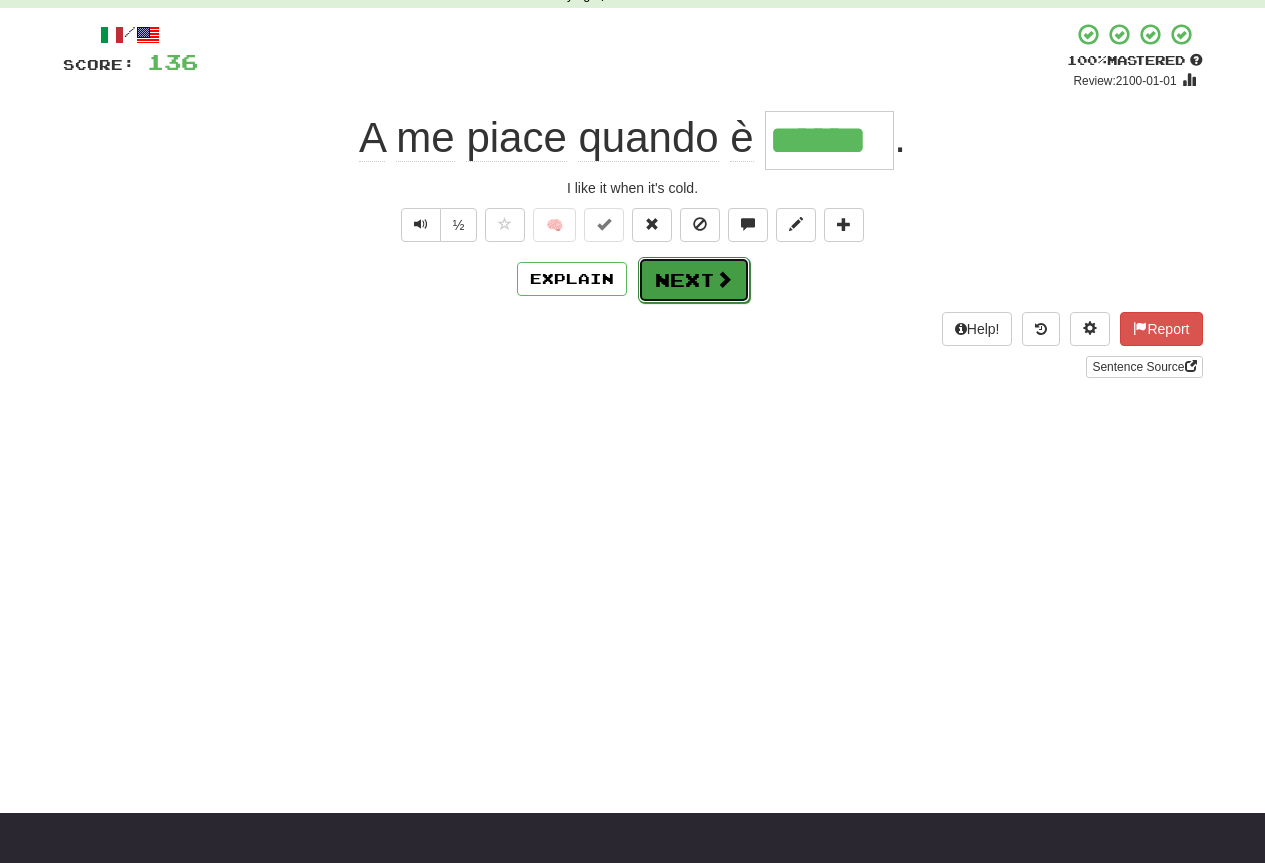 click on "Next" at bounding box center (694, 280) 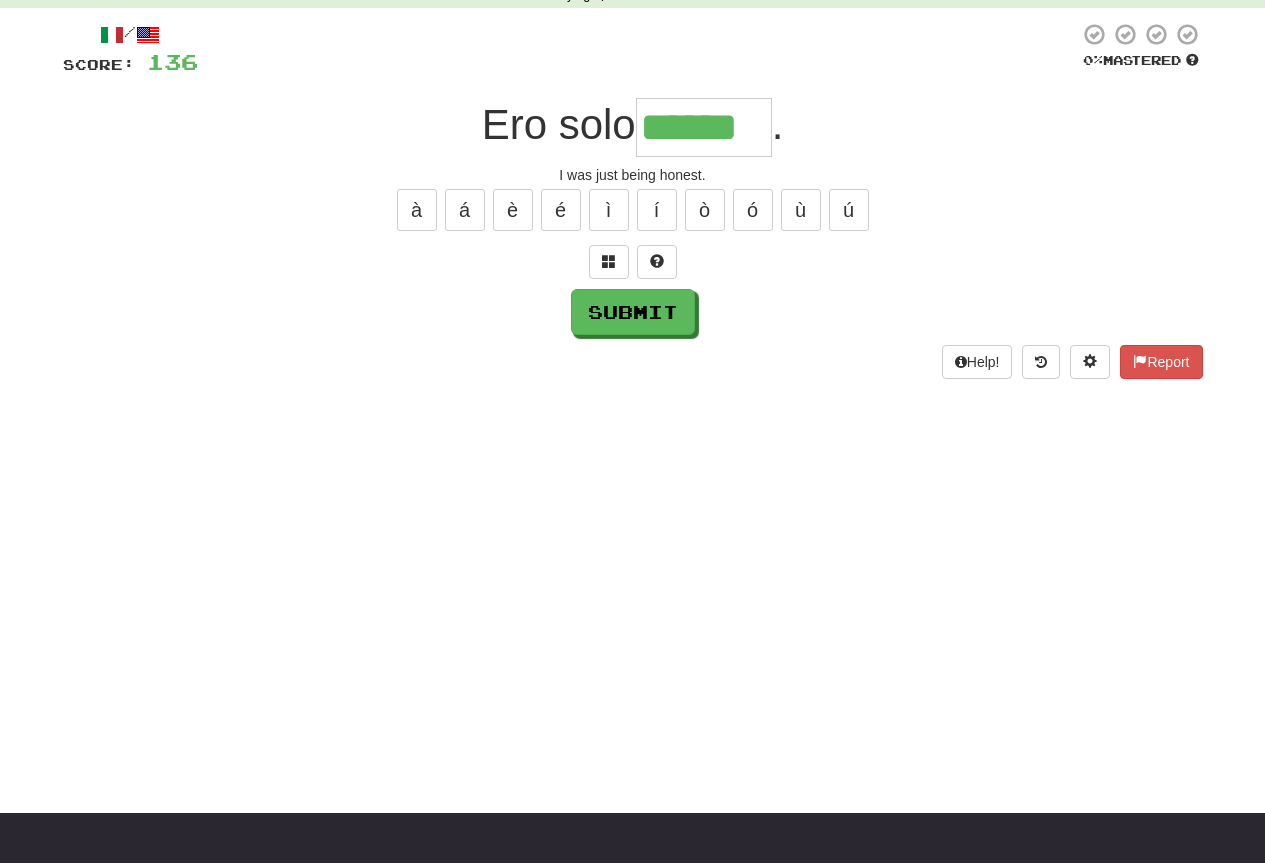 type on "******" 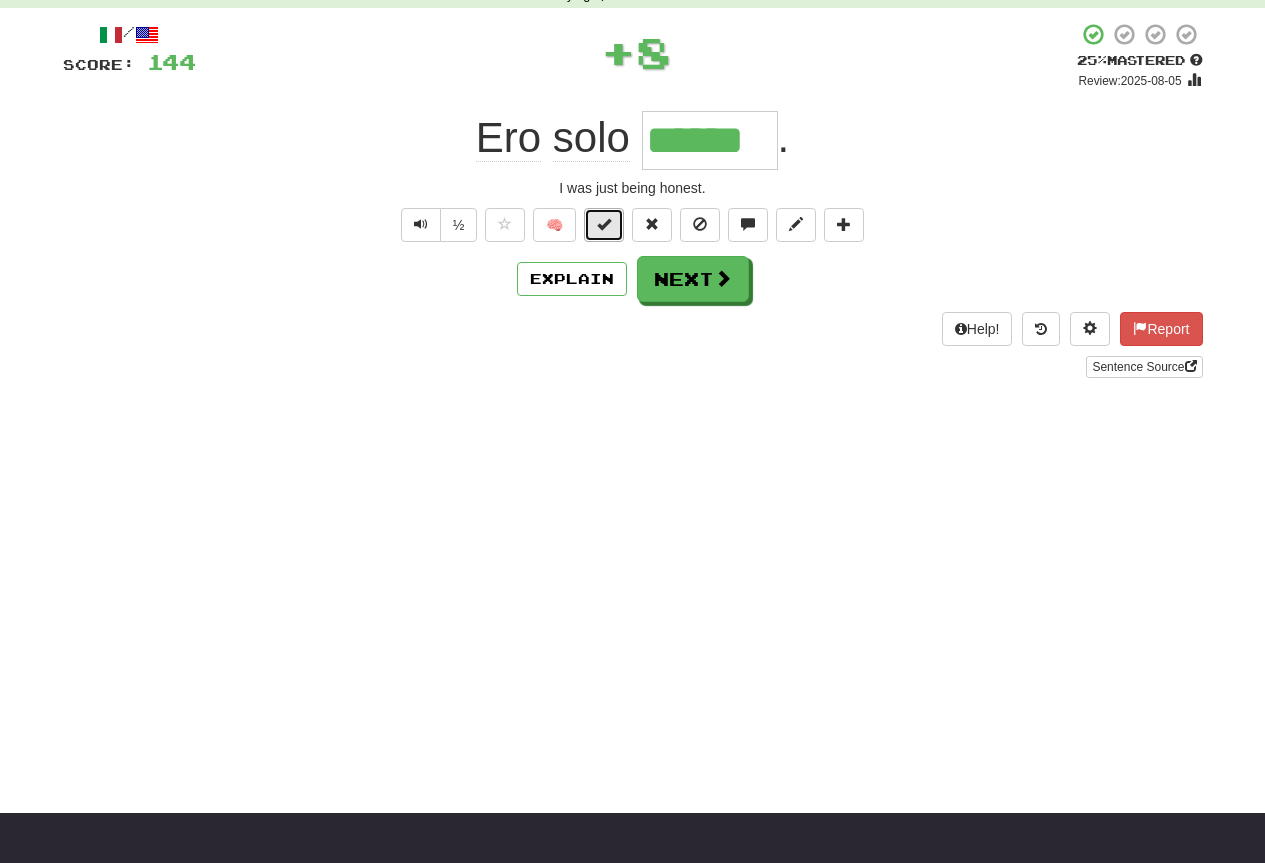 click at bounding box center [604, 224] 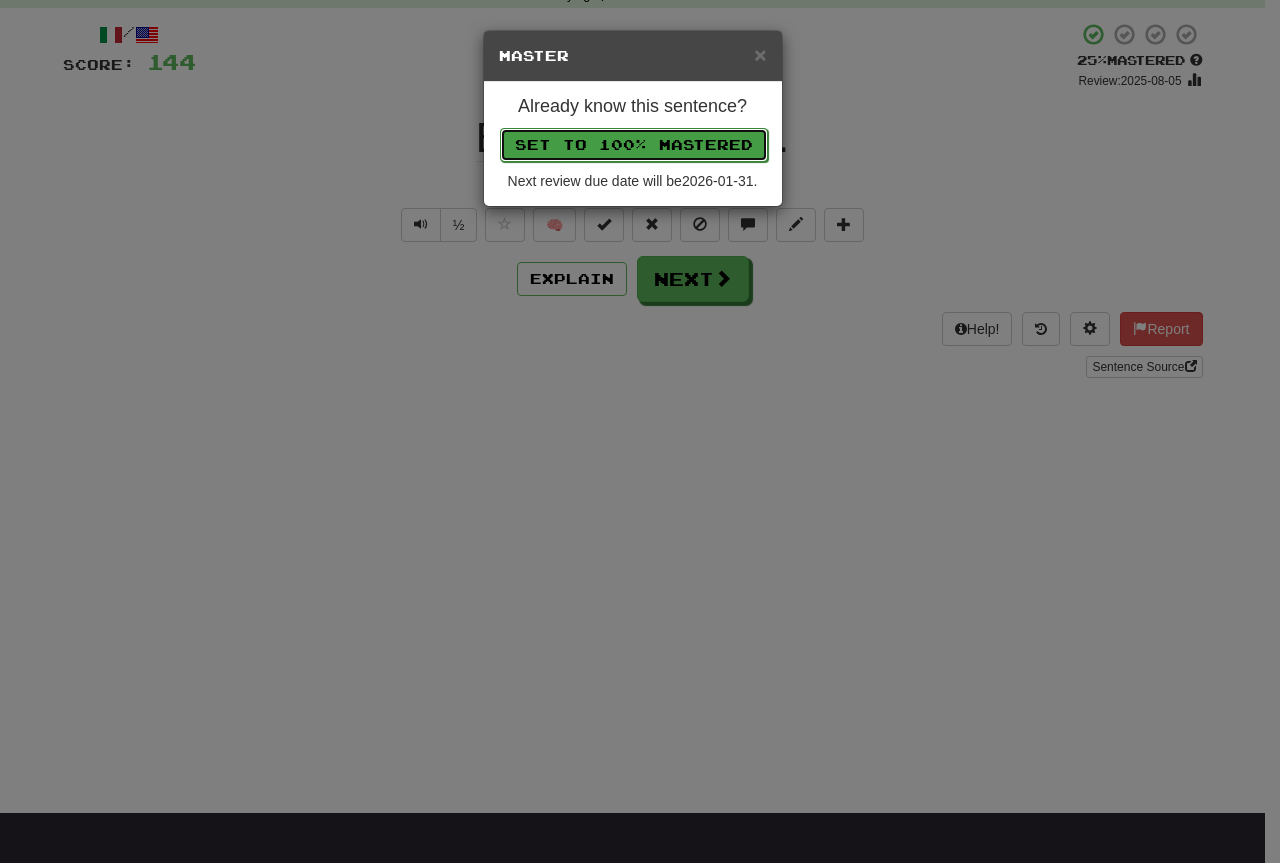 click on "Set to 100% Mastered" at bounding box center [634, 145] 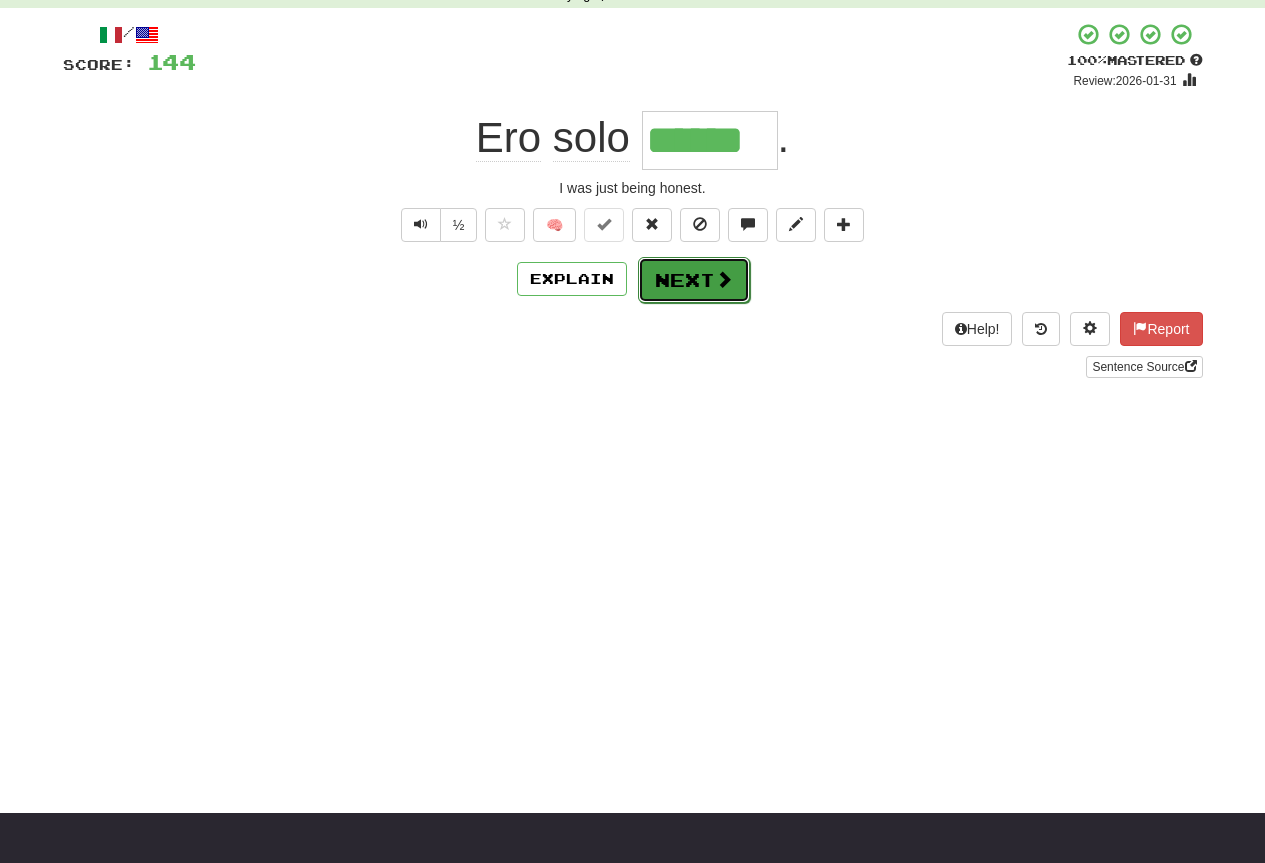 click on "Next" at bounding box center (694, 280) 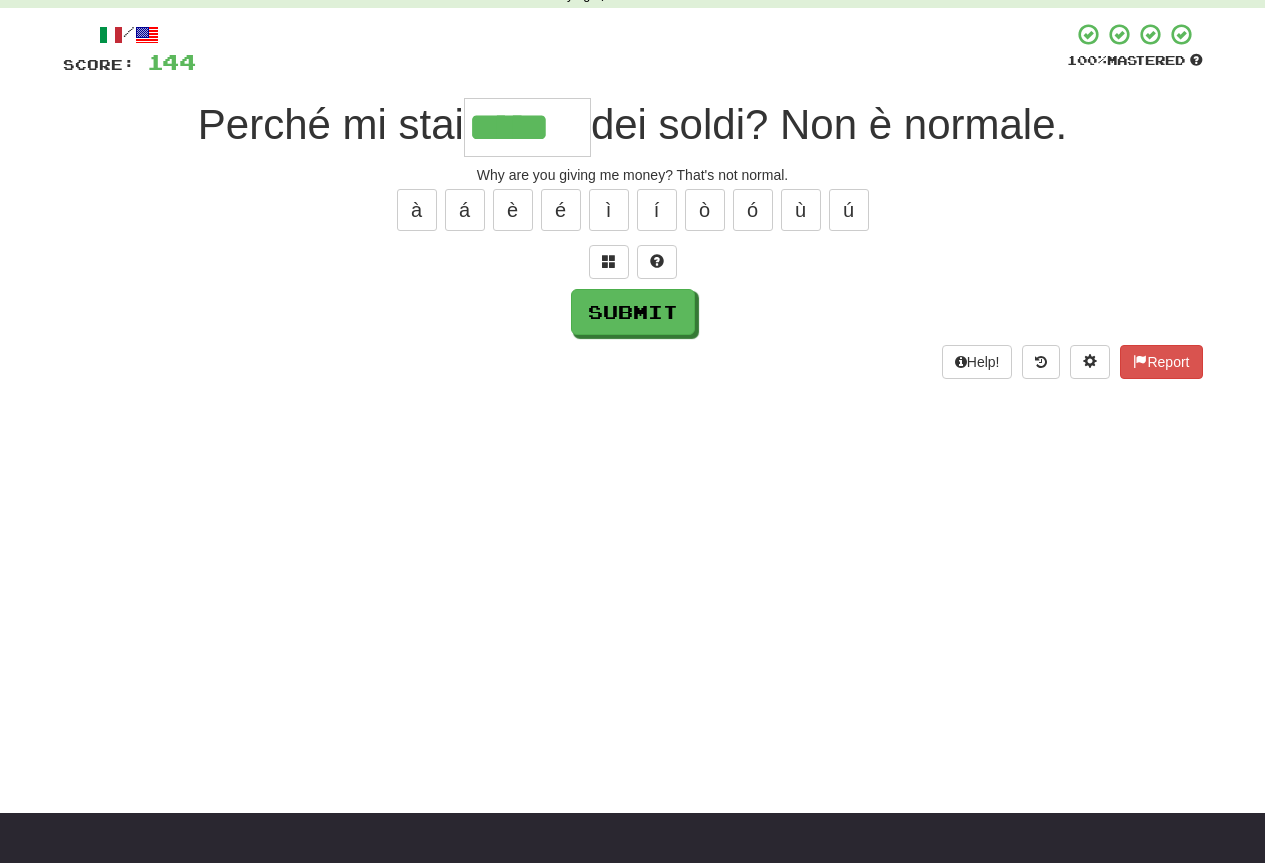 type on "*****" 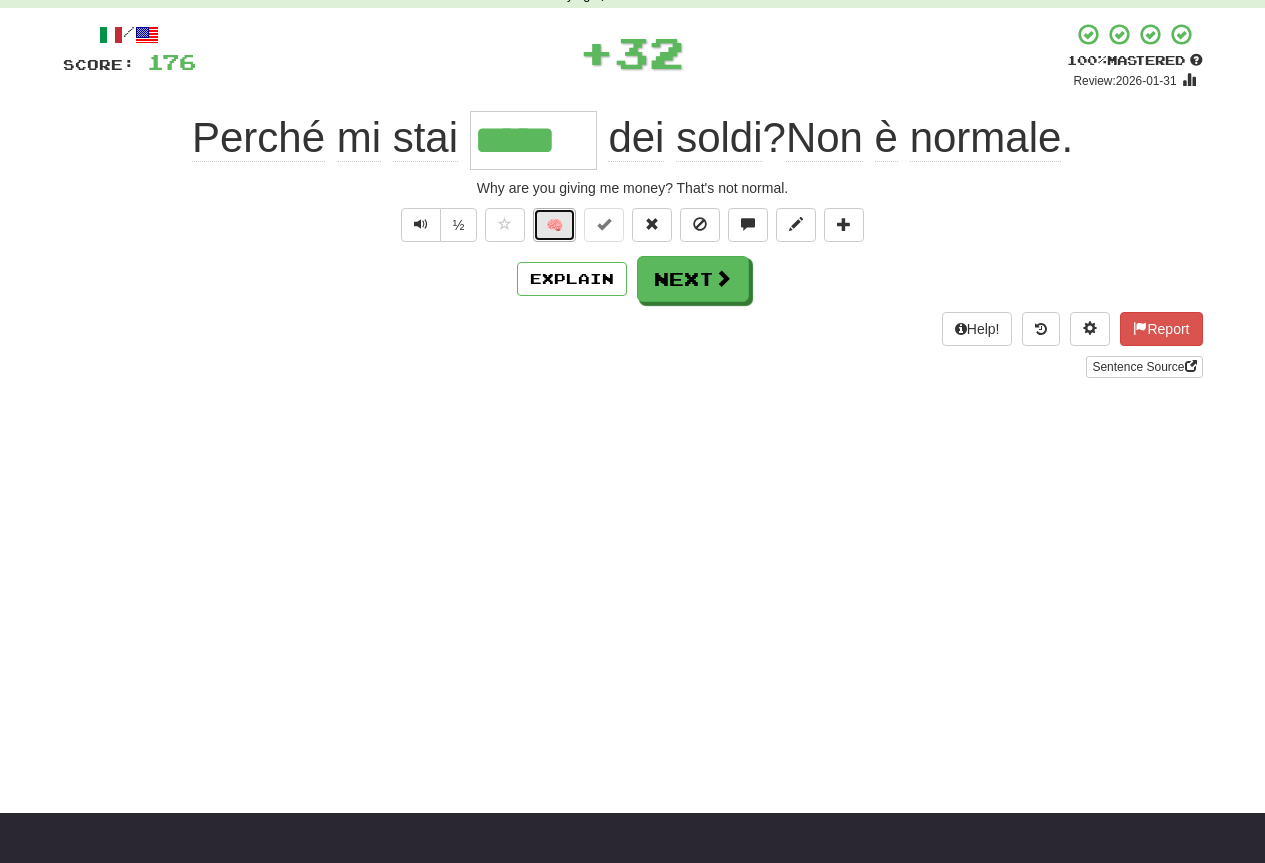 click on "🧠" at bounding box center [554, 225] 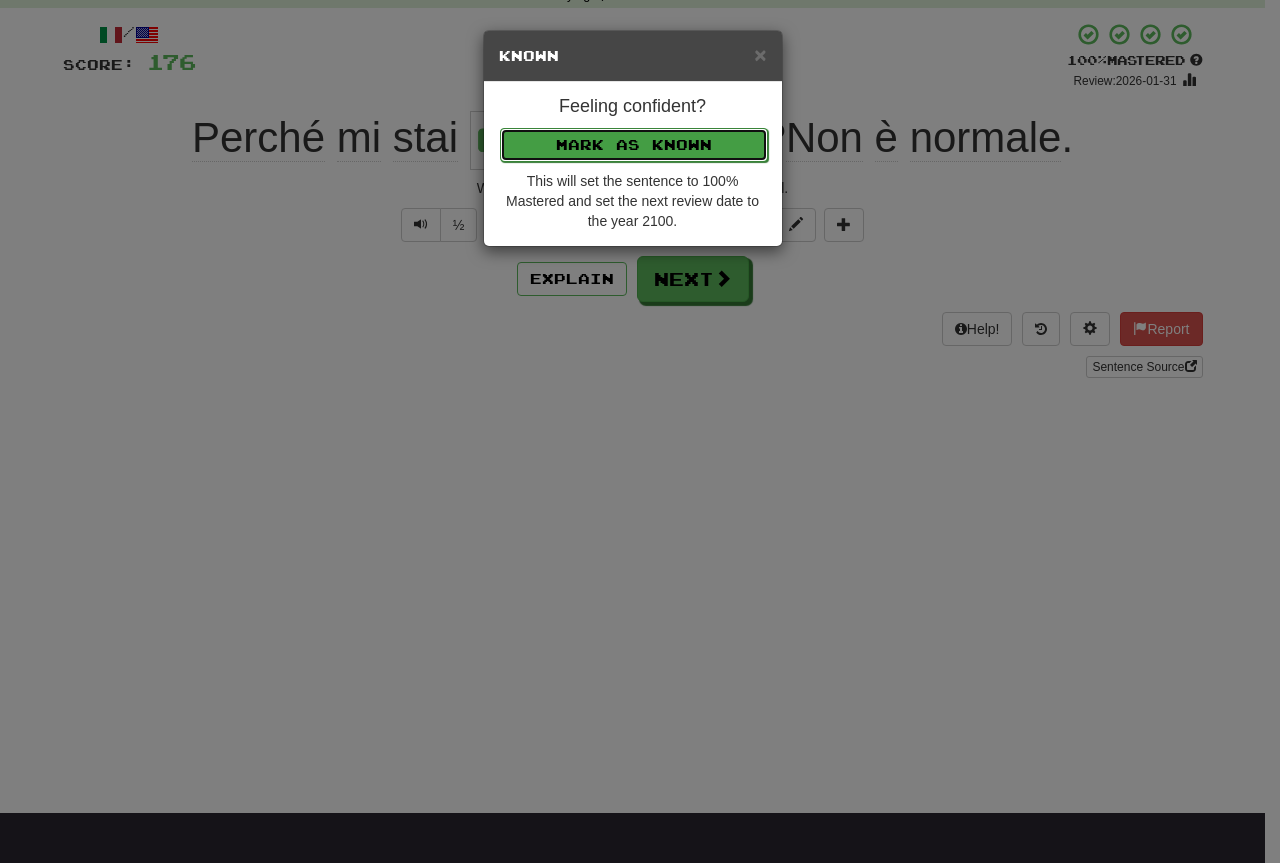 click on "Mark as Known" at bounding box center [634, 145] 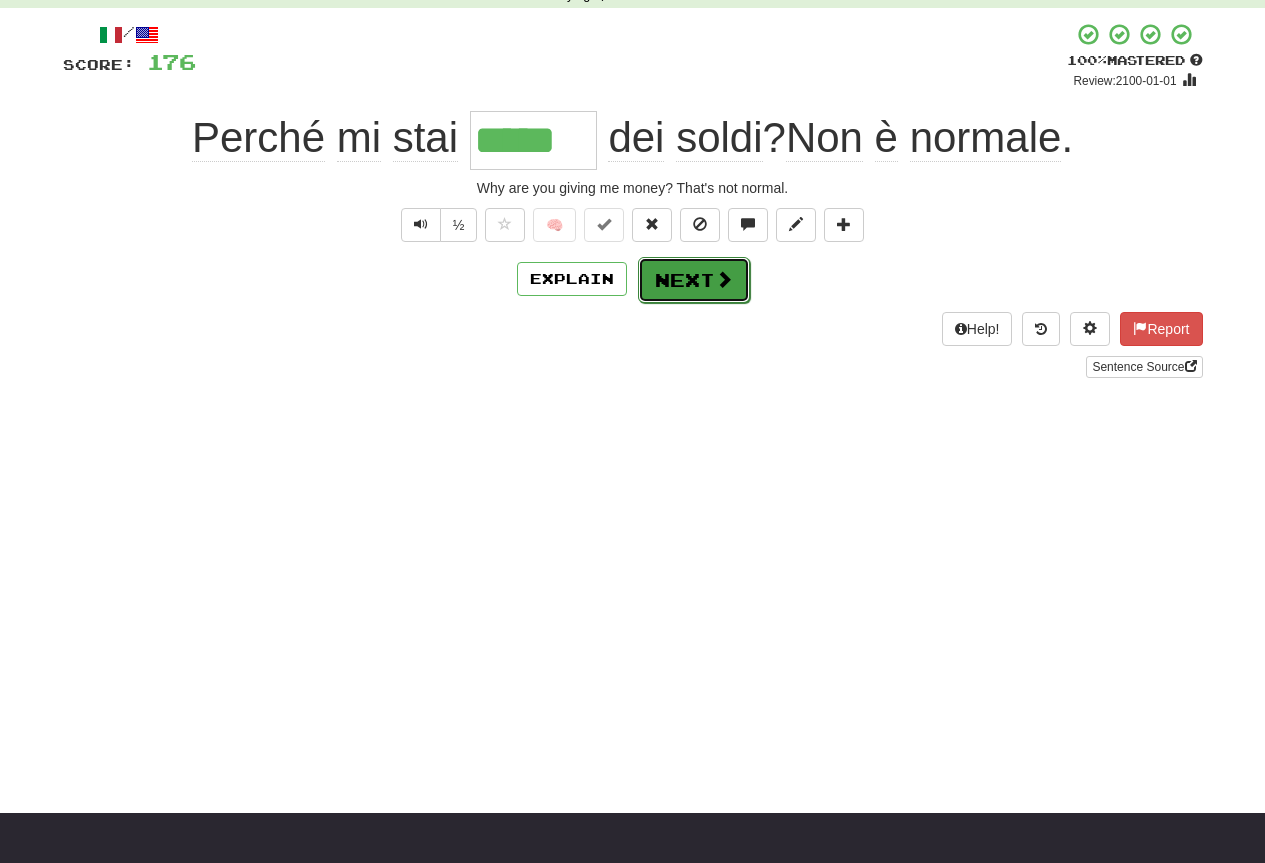 click on "Next" at bounding box center [694, 280] 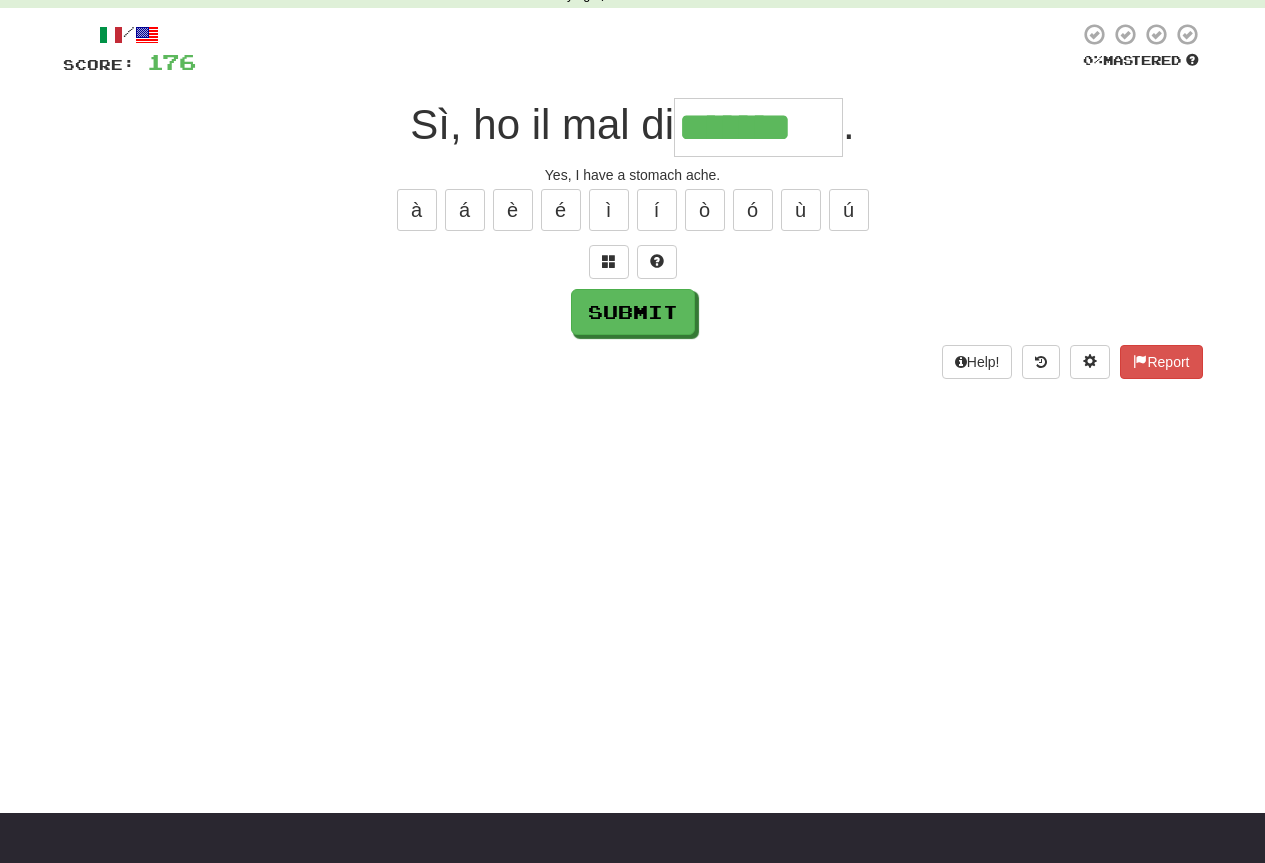 type on "*******" 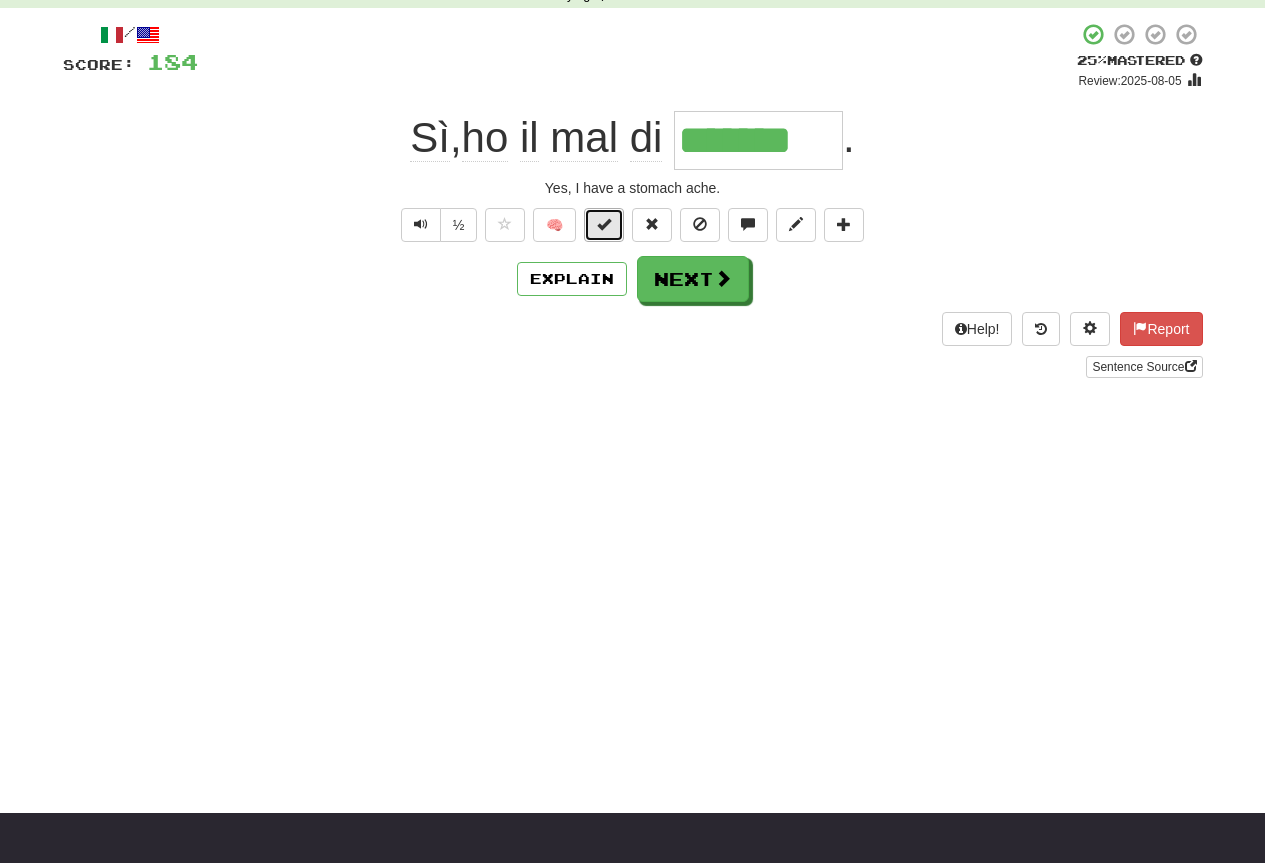 click at bounding box center [604, 224] 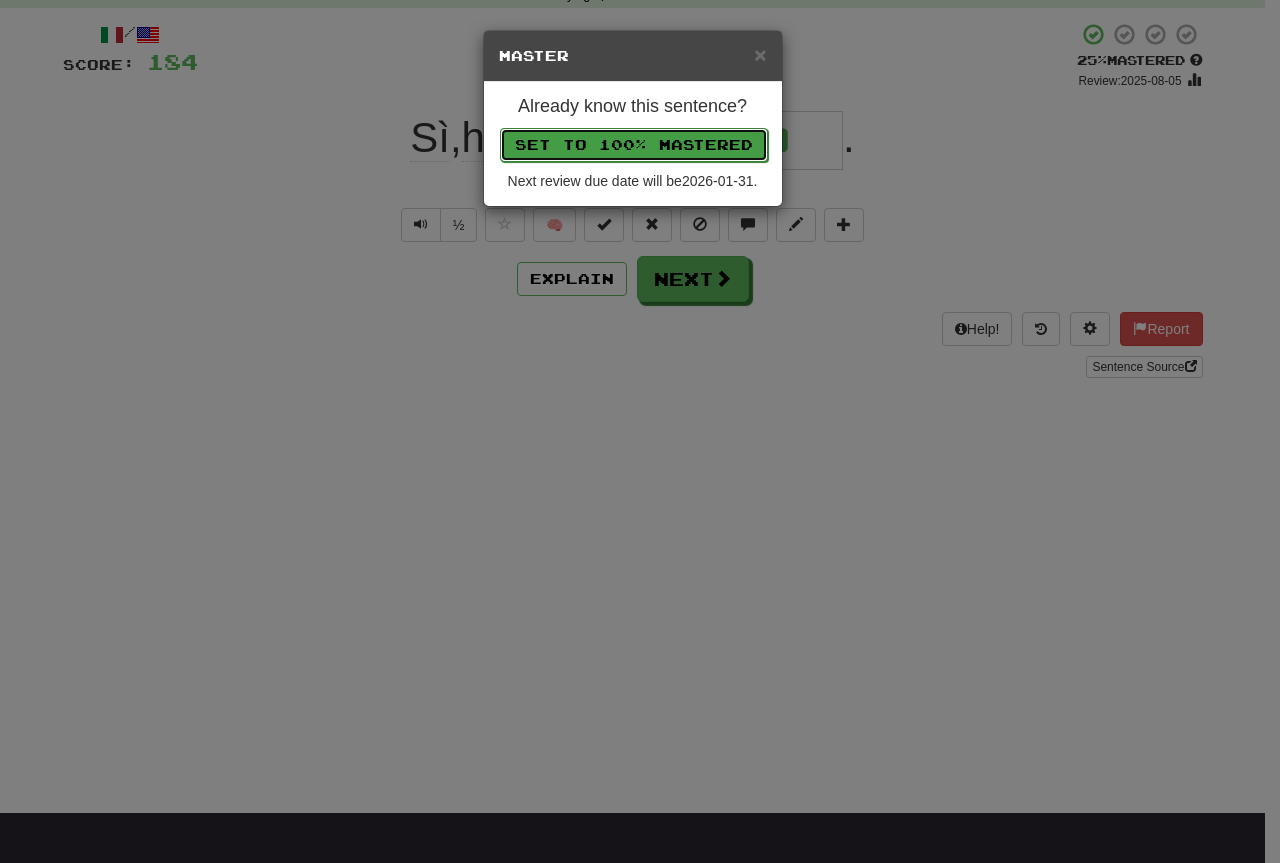 click on "Set to 100% Mastered" at bounding box center [634, 145] 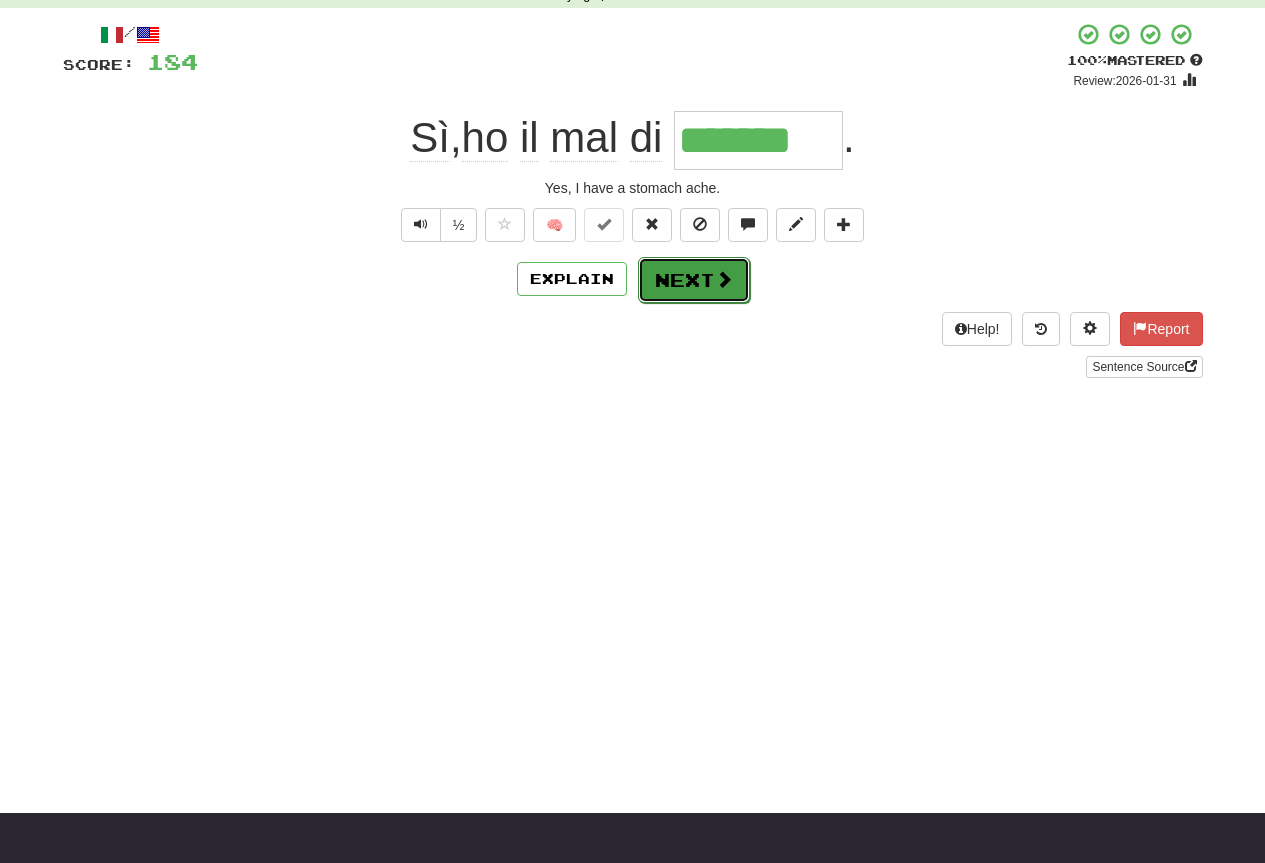 click on "Next" at bounding box center [694, 280] 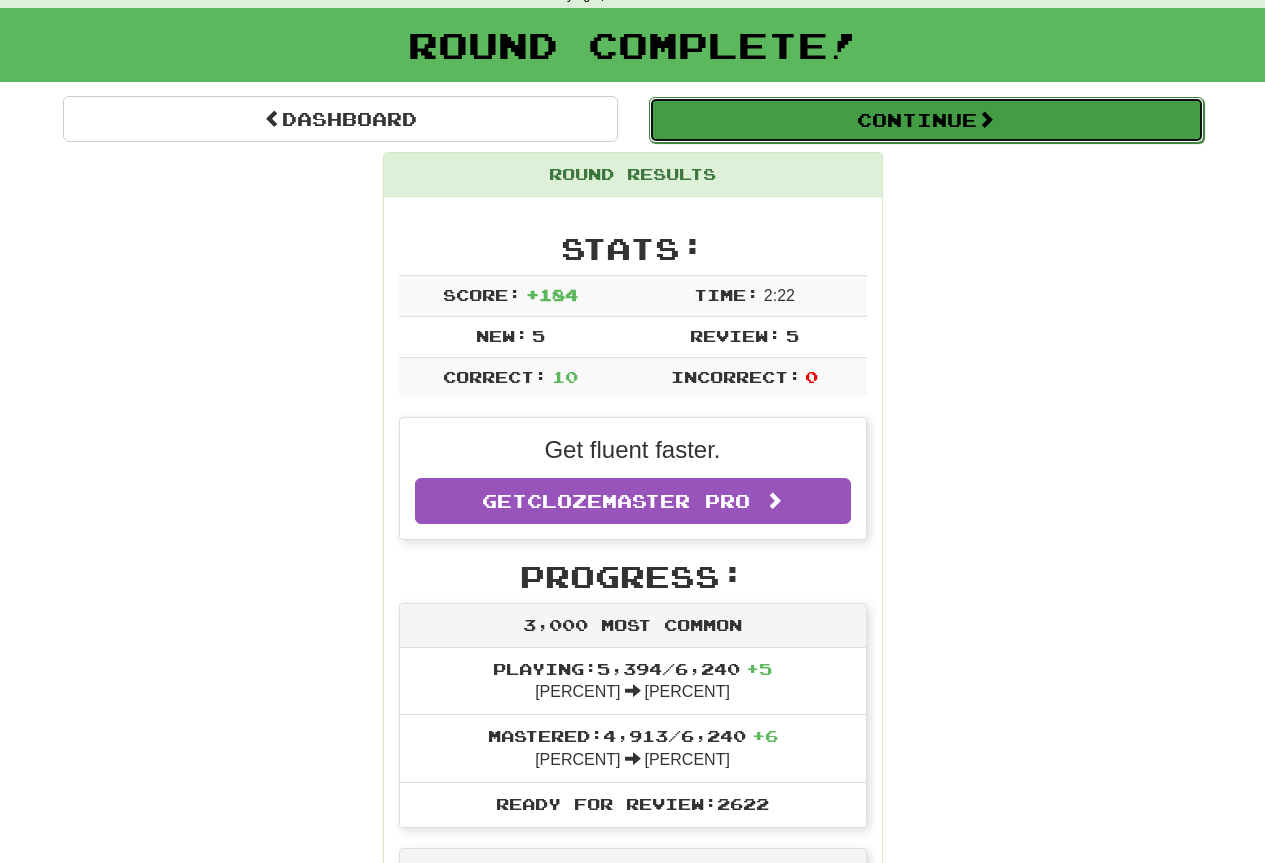 click on "Continue" at bounding box center (926, 120) 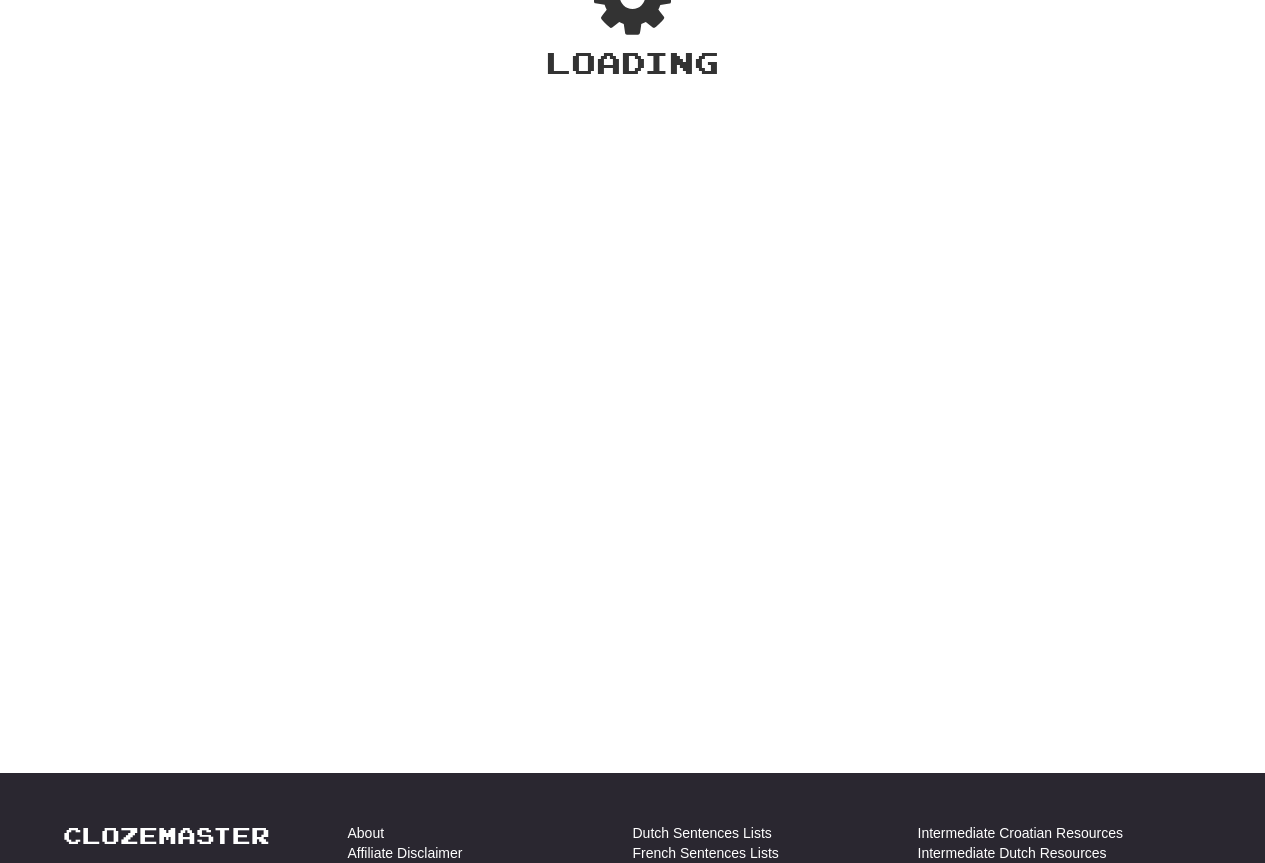 scroll, scrollTop: 100, scrollLeft: 0, axis: vertical 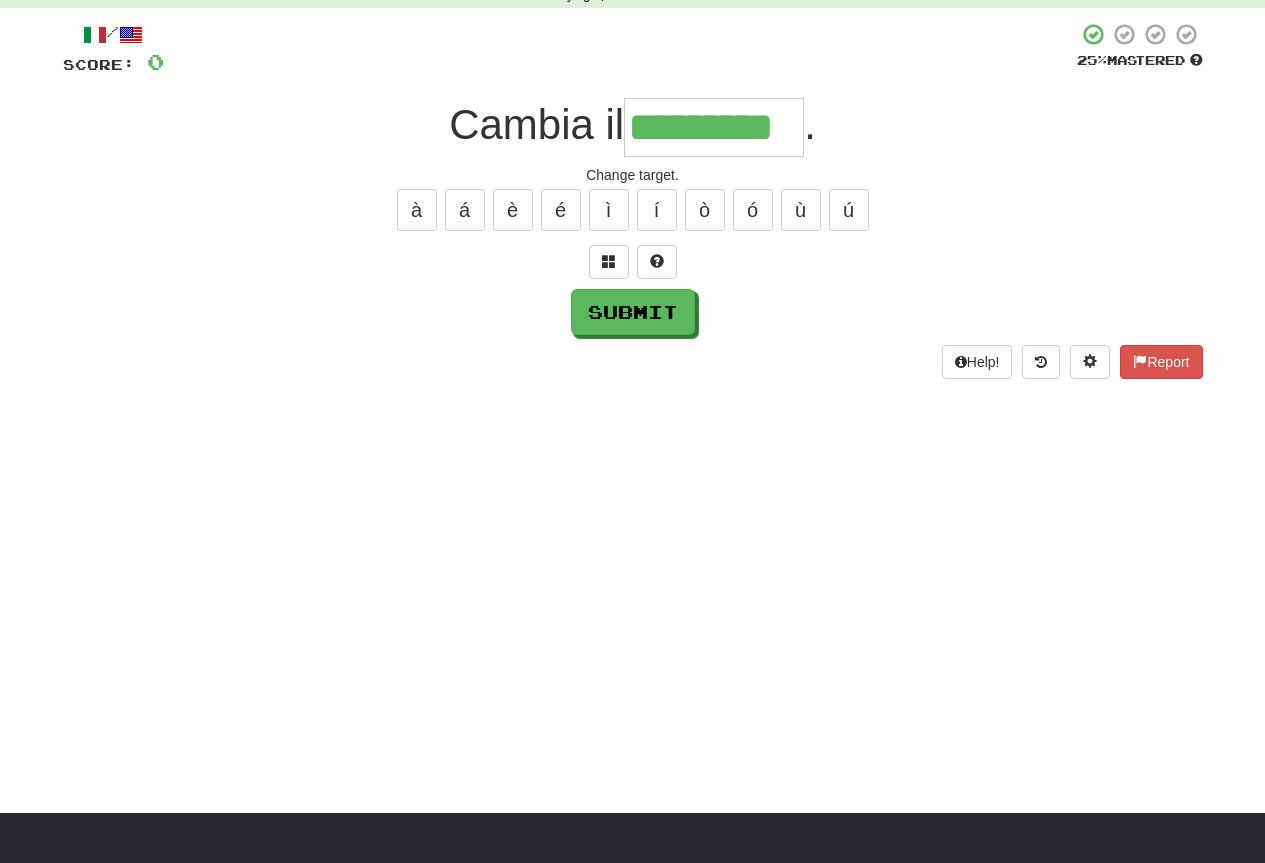 type on "*********" 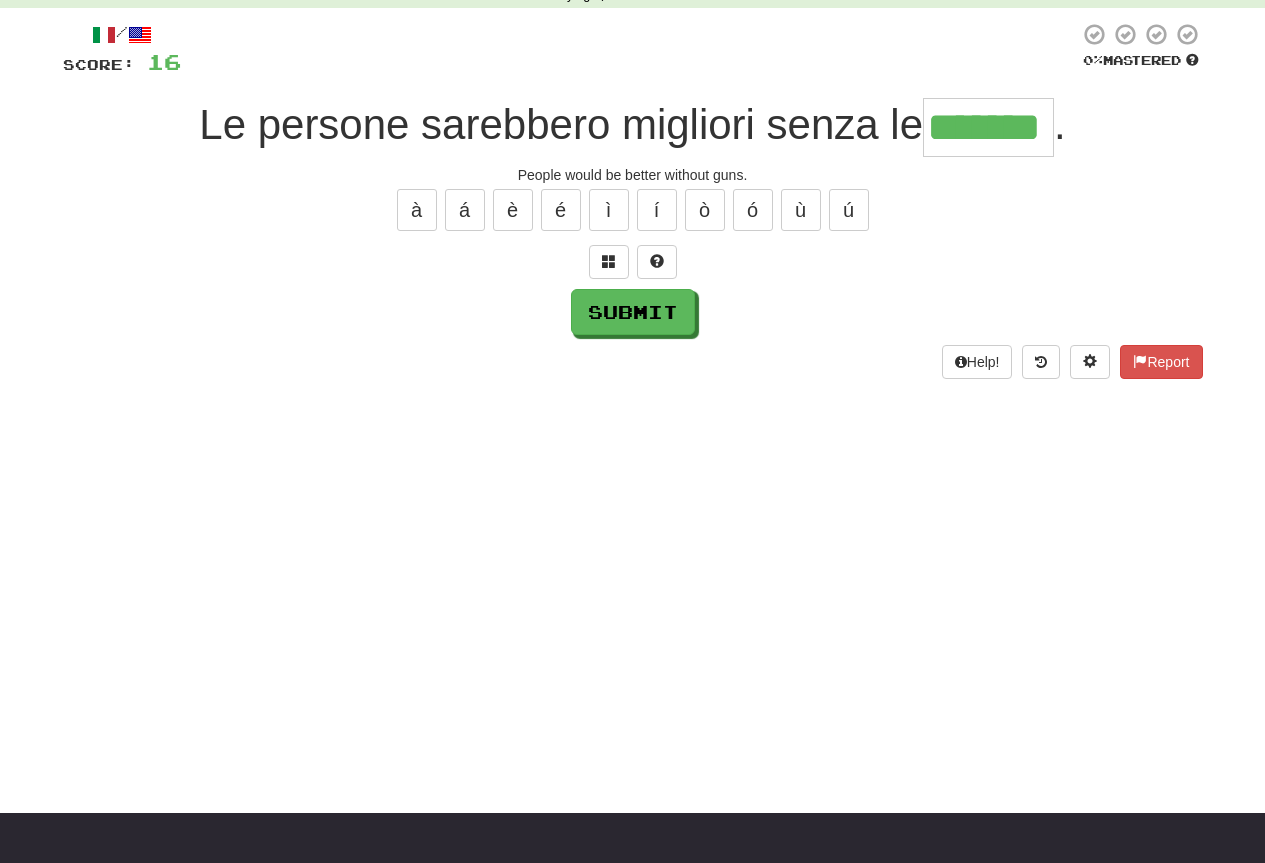 type on "*******" 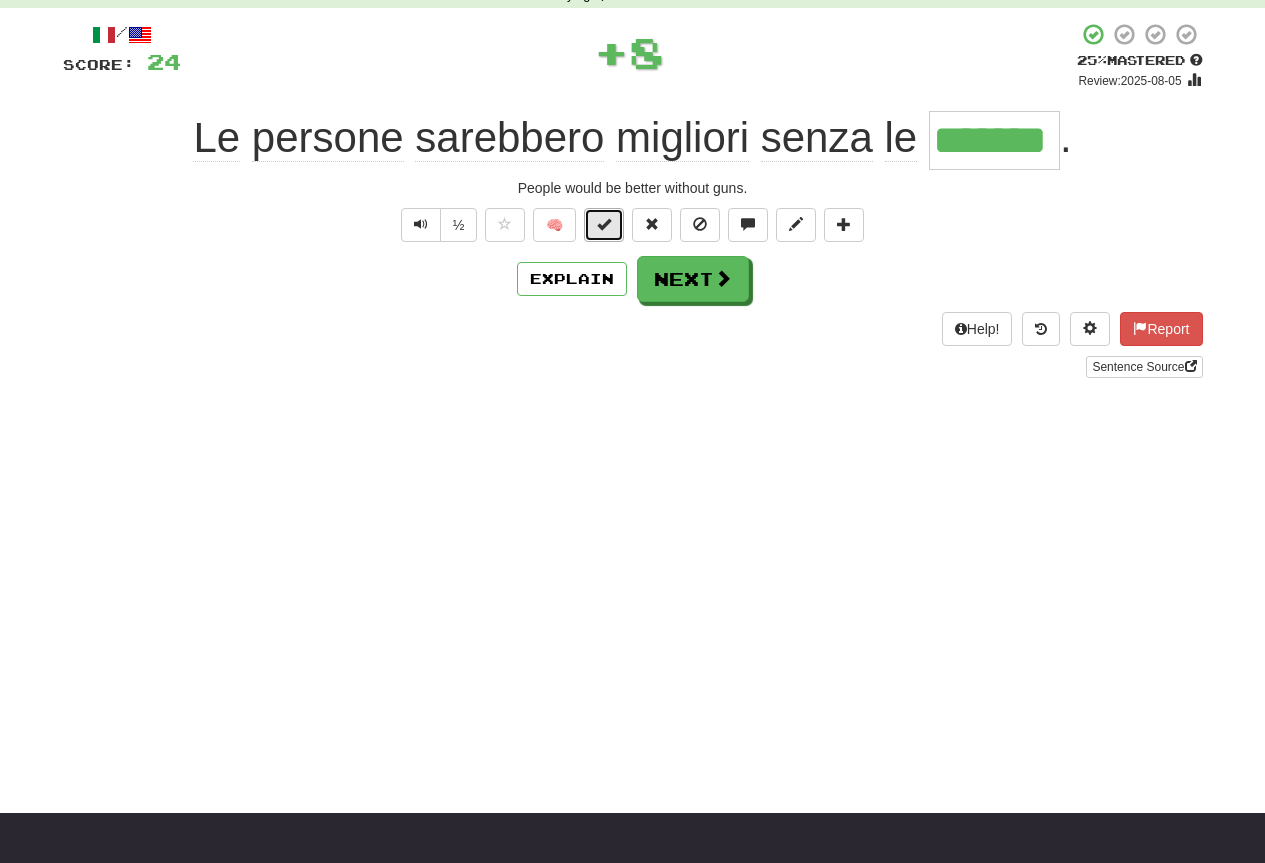 click at bounding box center [604, 224] 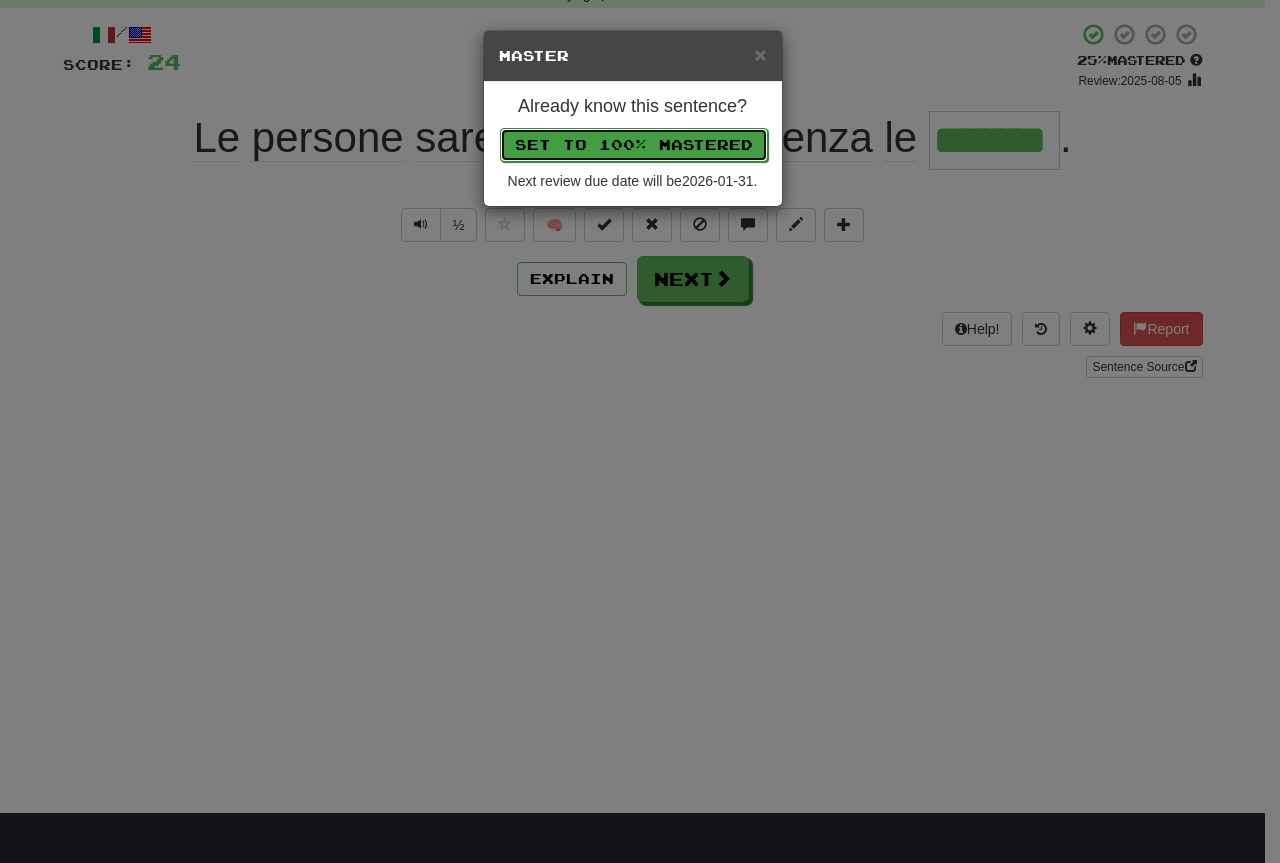 click on "Set to 100% Mastered" at bounding box center [634, 145] 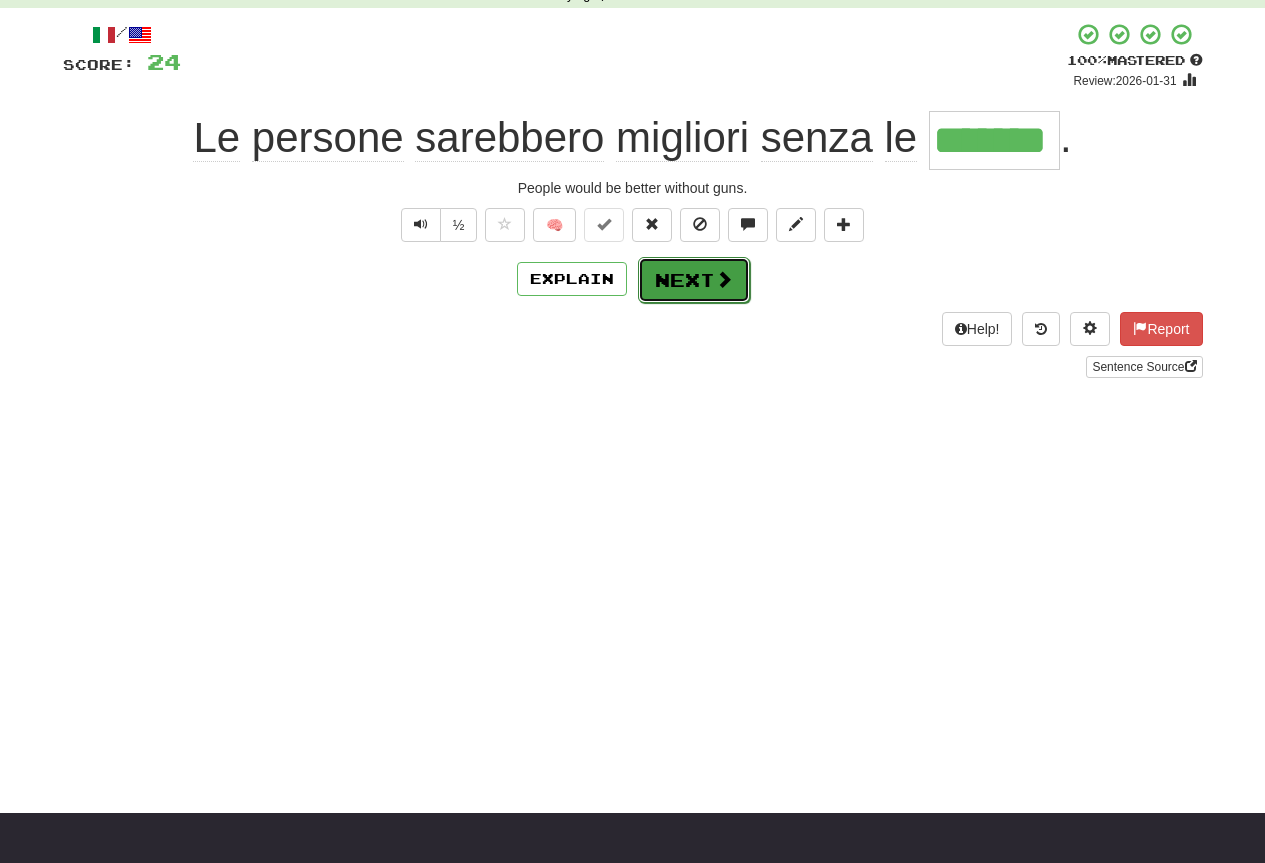 click on "Next" at bounding box center (694, 280) 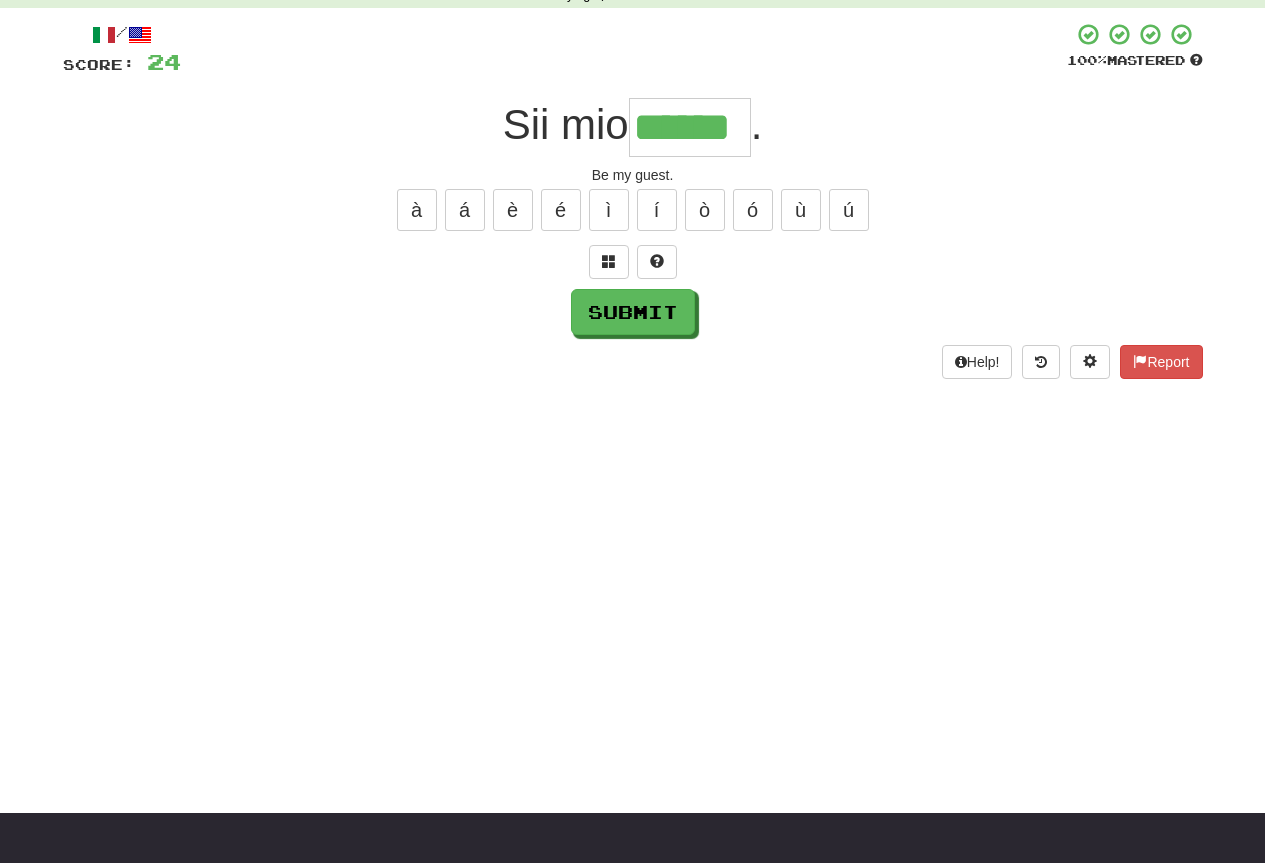 type on "******" 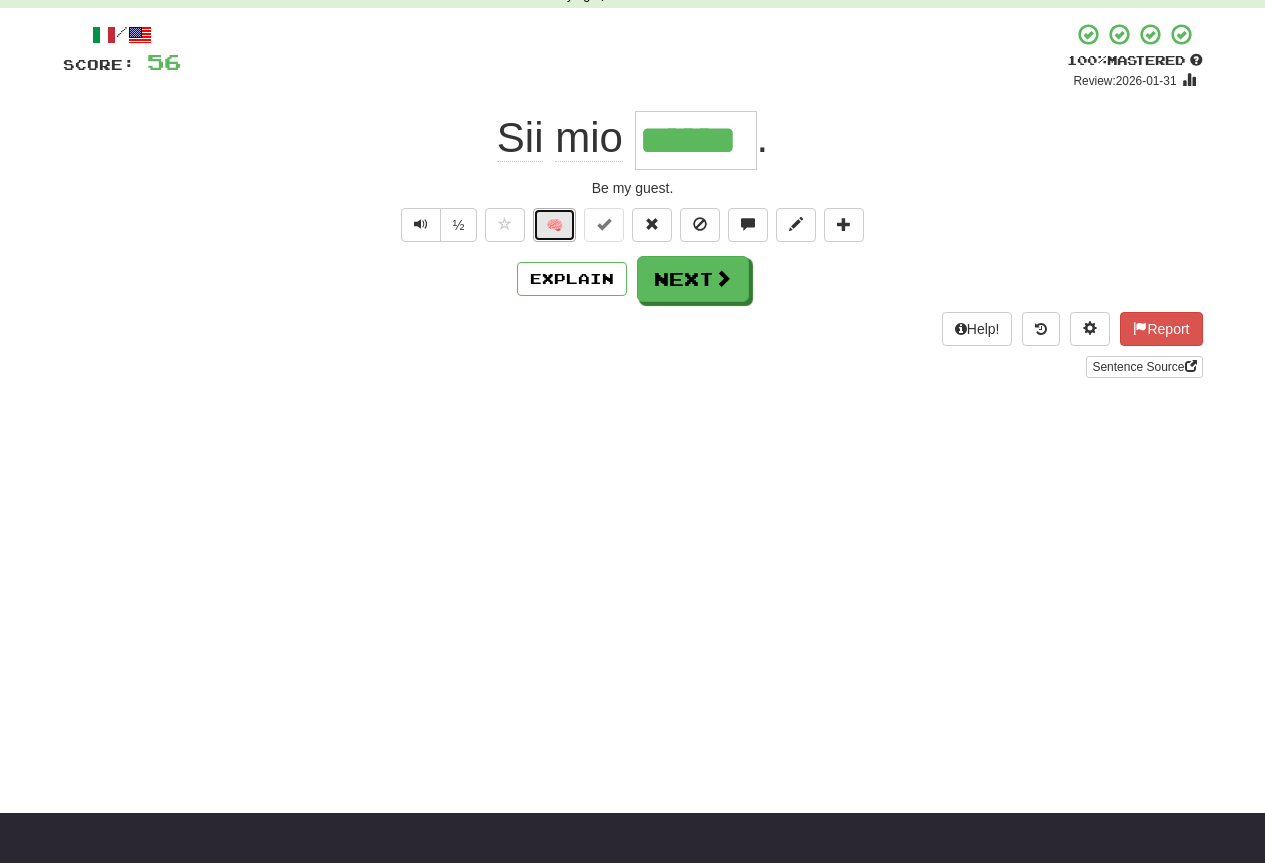 click on "🧠" at bounding box center (554, 225) 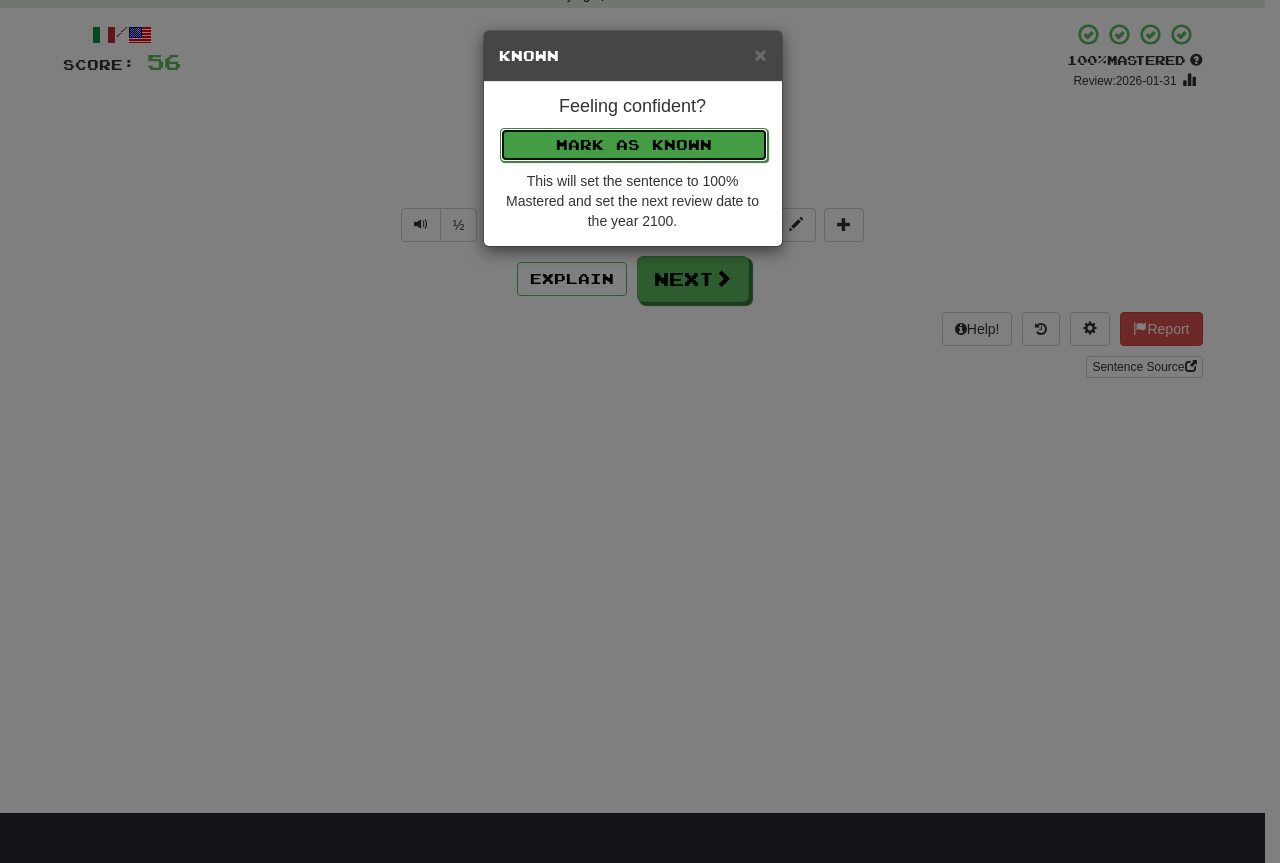 click on "Mark as Known" at bounding box center [634, 145] 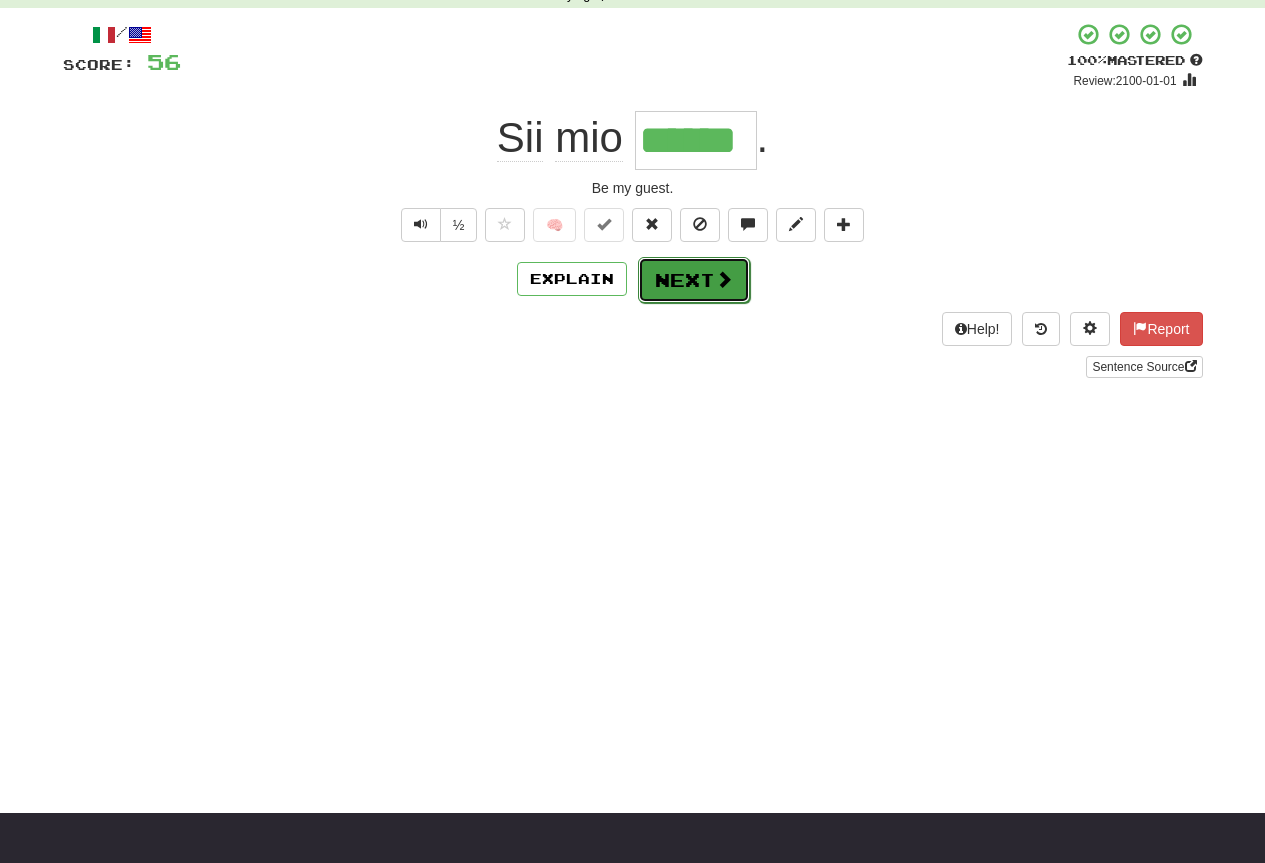 click on "Next" at bounding box center (694, 280) 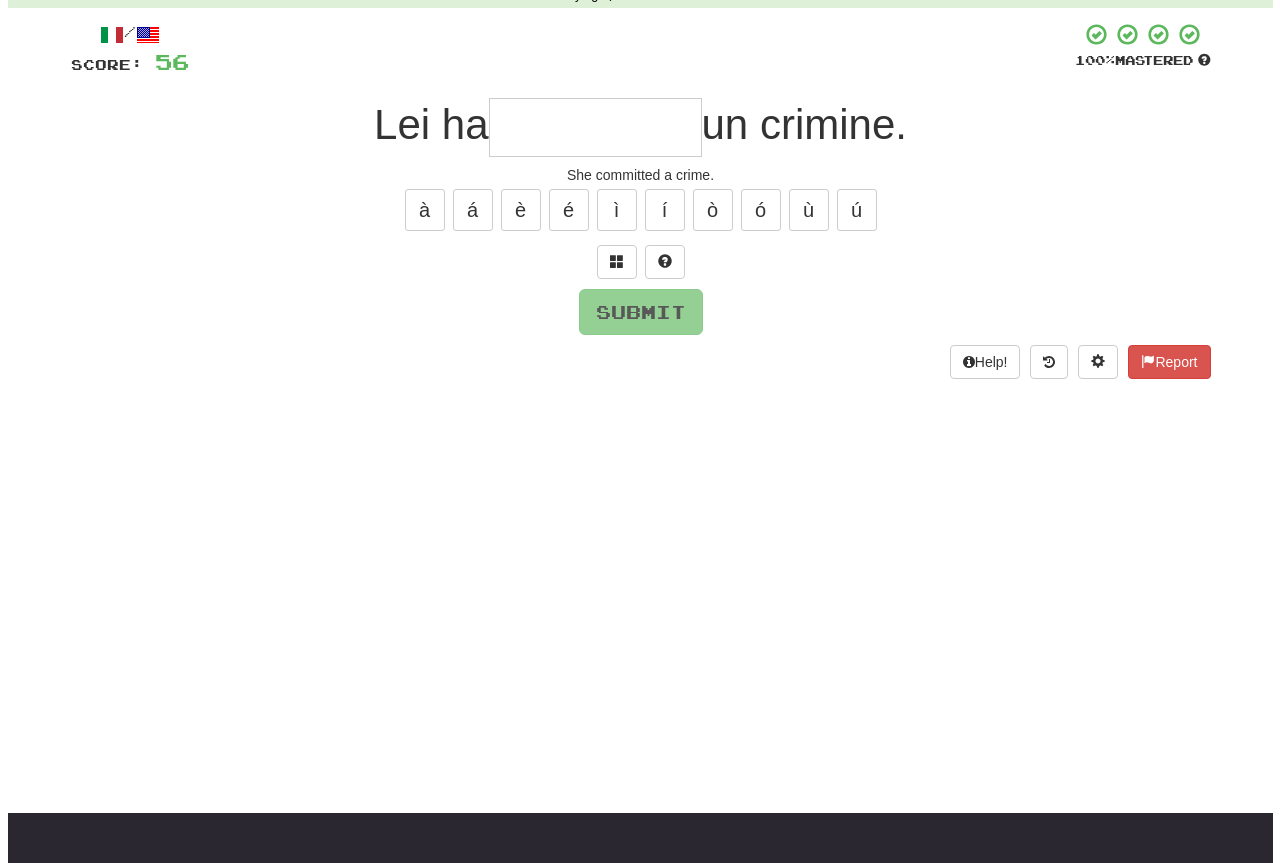 scroll, scrollTop: 0, scrollLeft: 0, axis: both 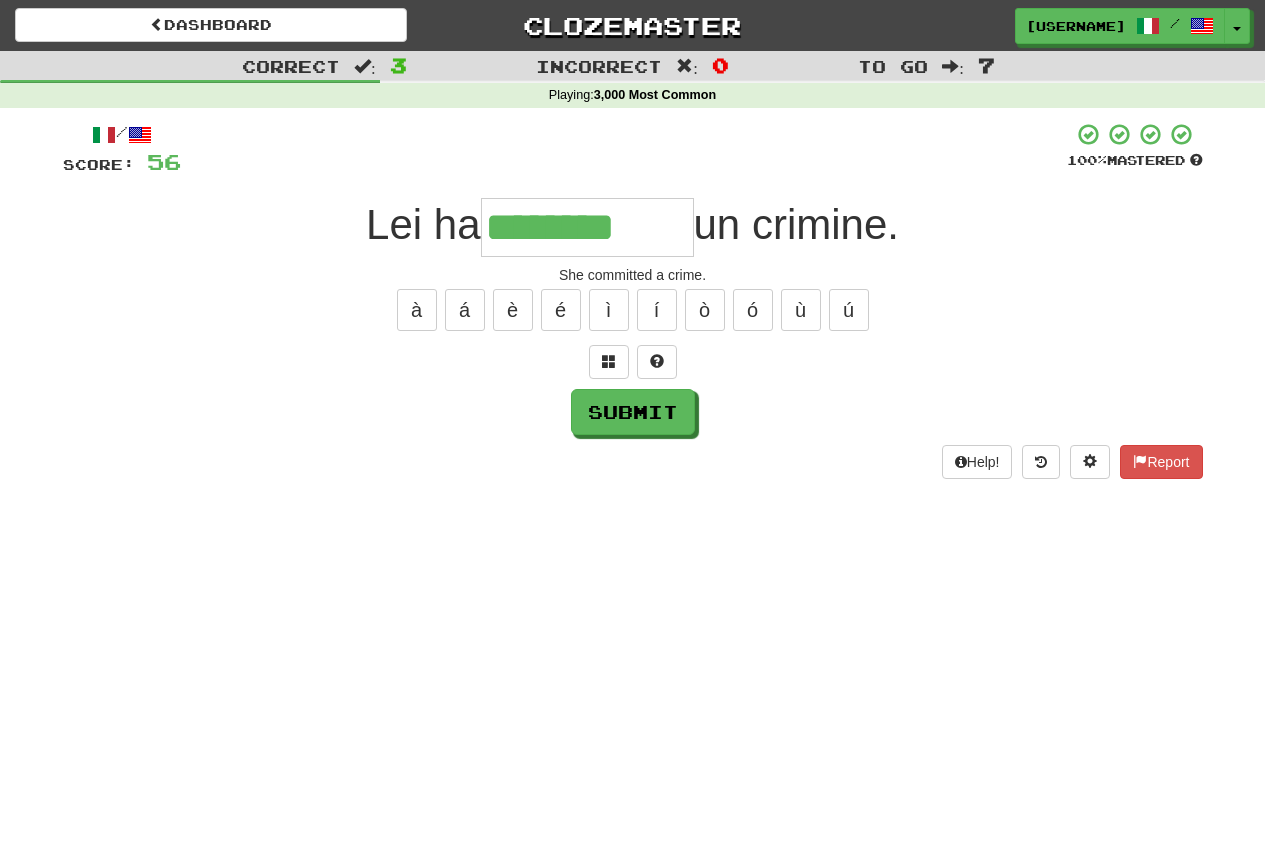 type on "********" 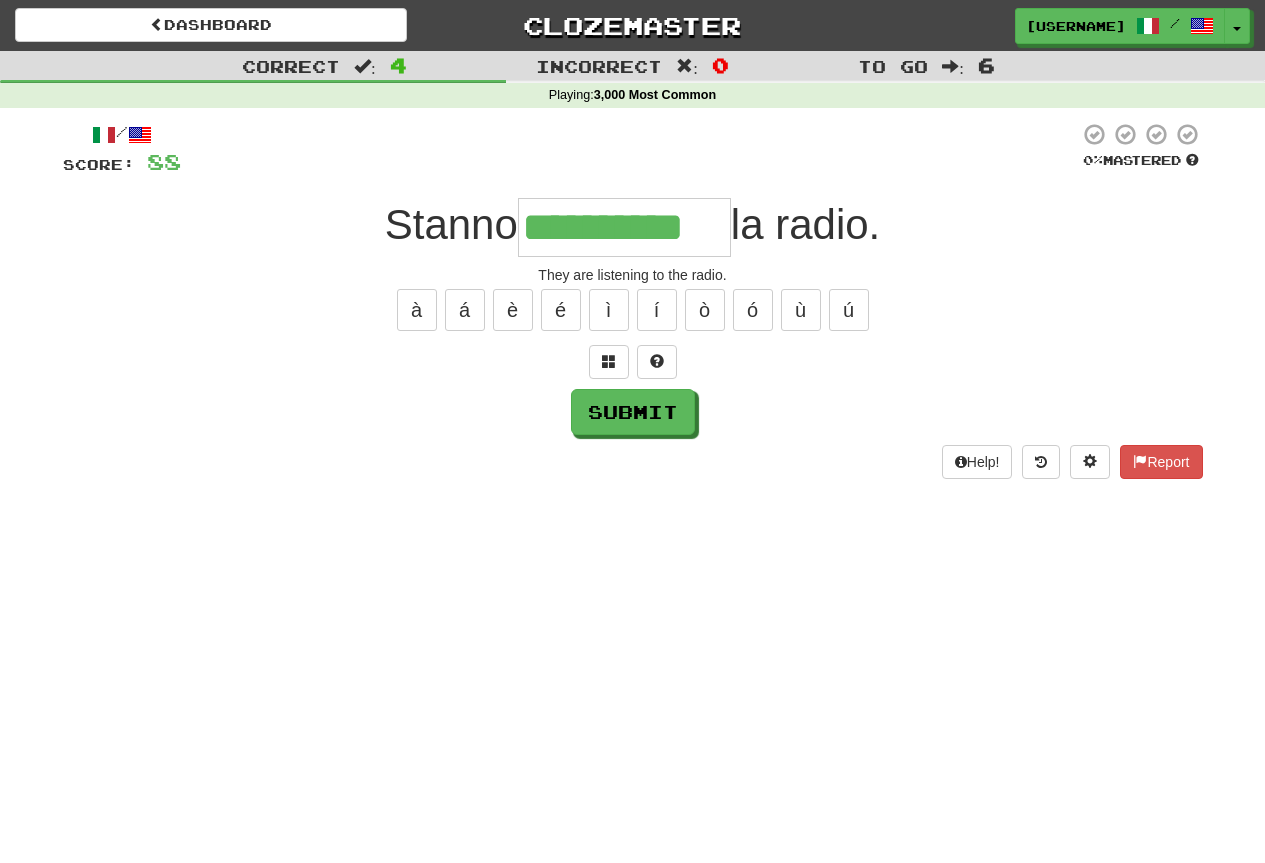 type on "**********" 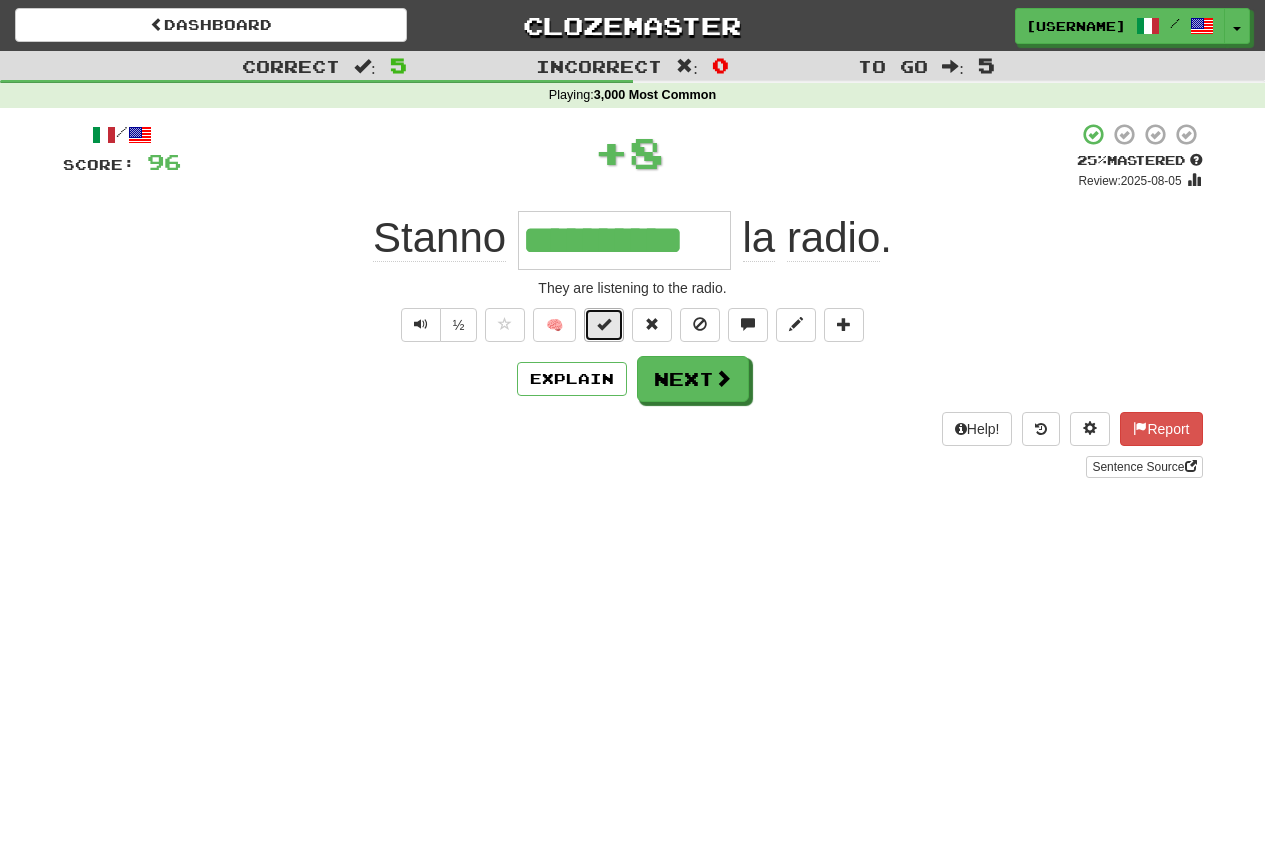 click at bounding box center (604, 324) 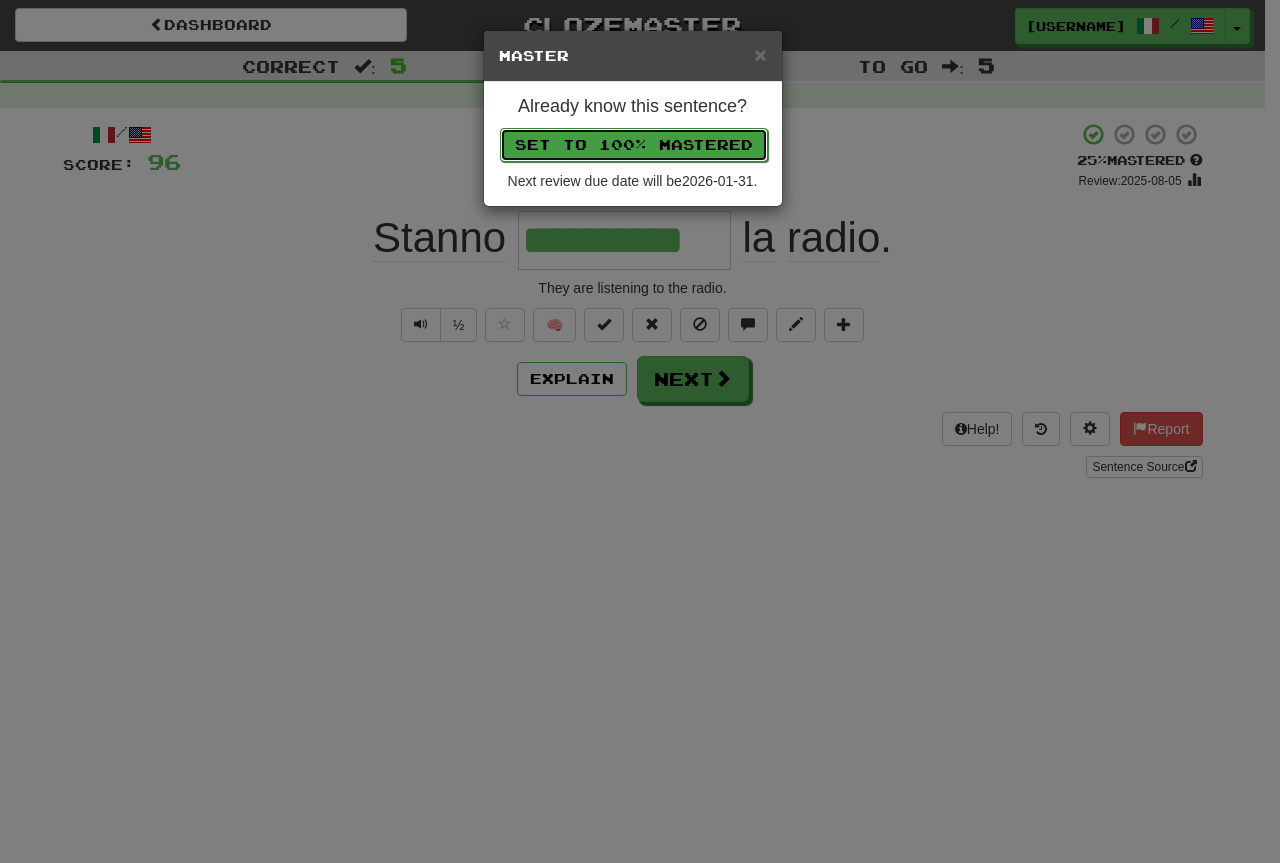 click on "Set to 100% Mastered" at bounding box center (634, 145) 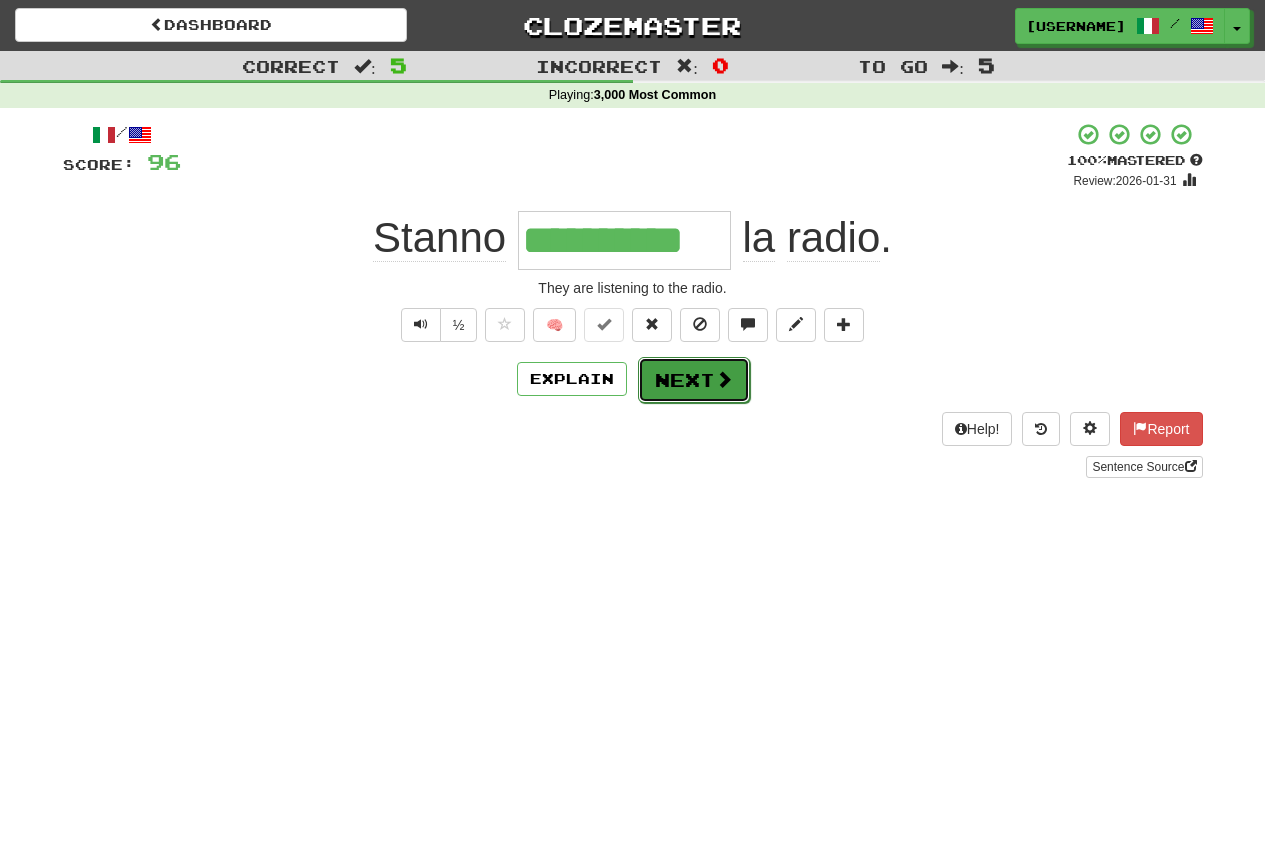 click on "Next" at bounding box center [694, 380] 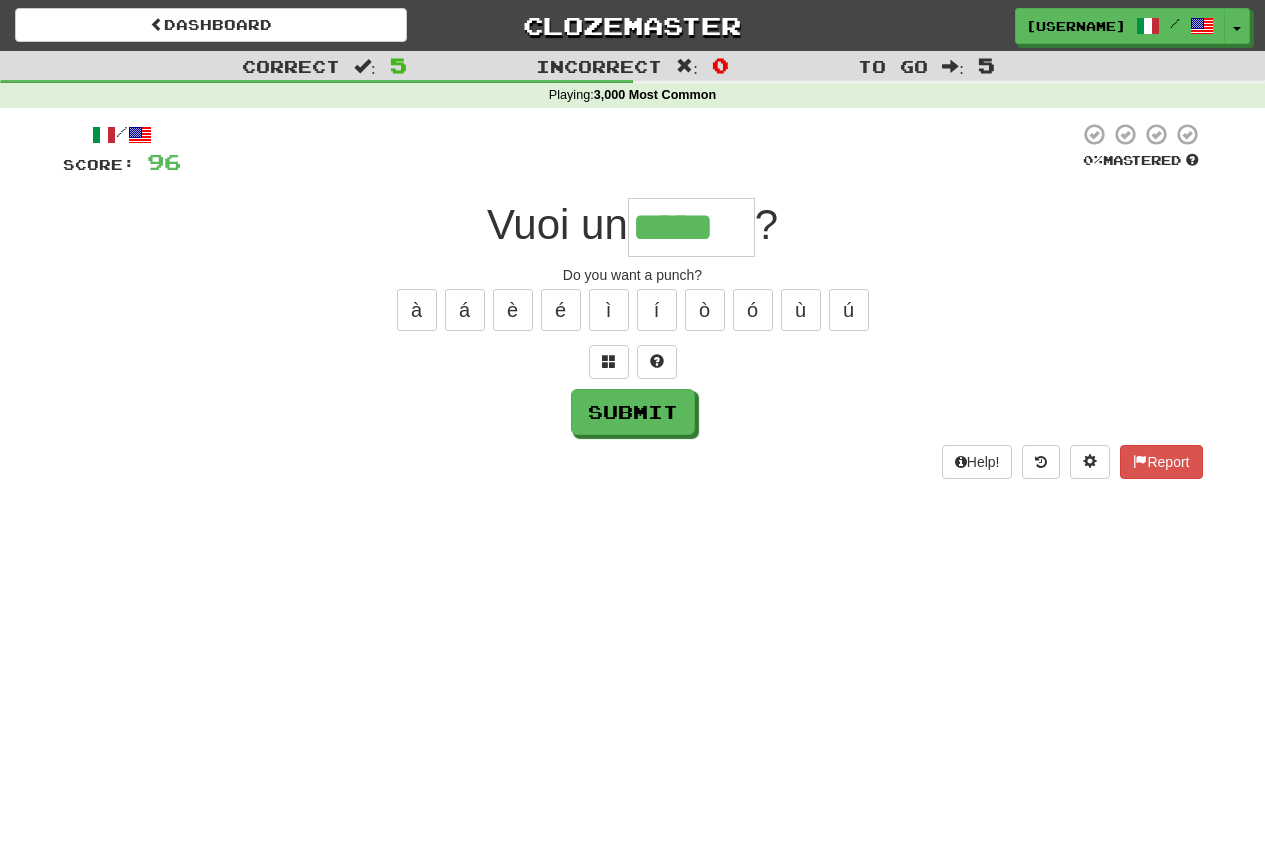 type on "*****" 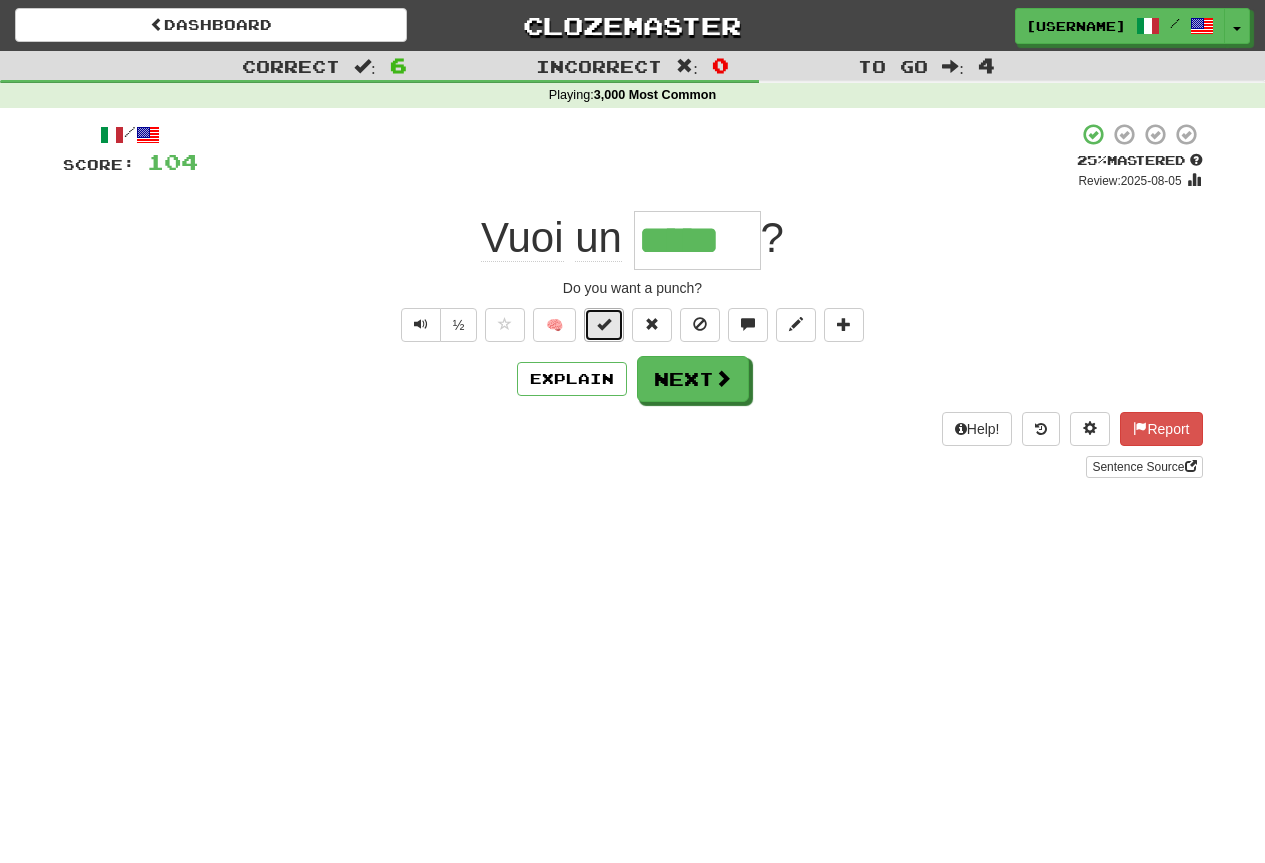 click at bounding box center [604, 324] 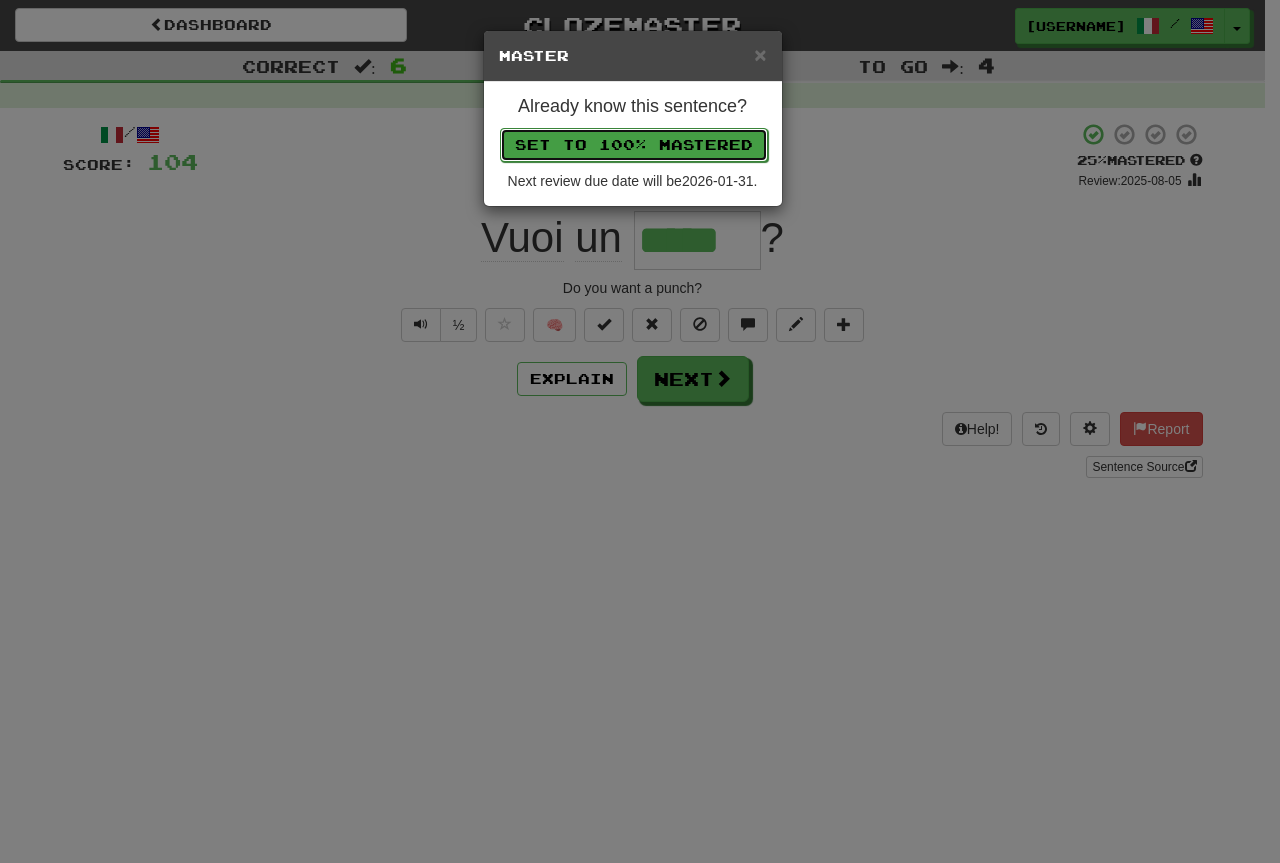 click on "Set to 100% Mastered" at bounding box center (634, 145) 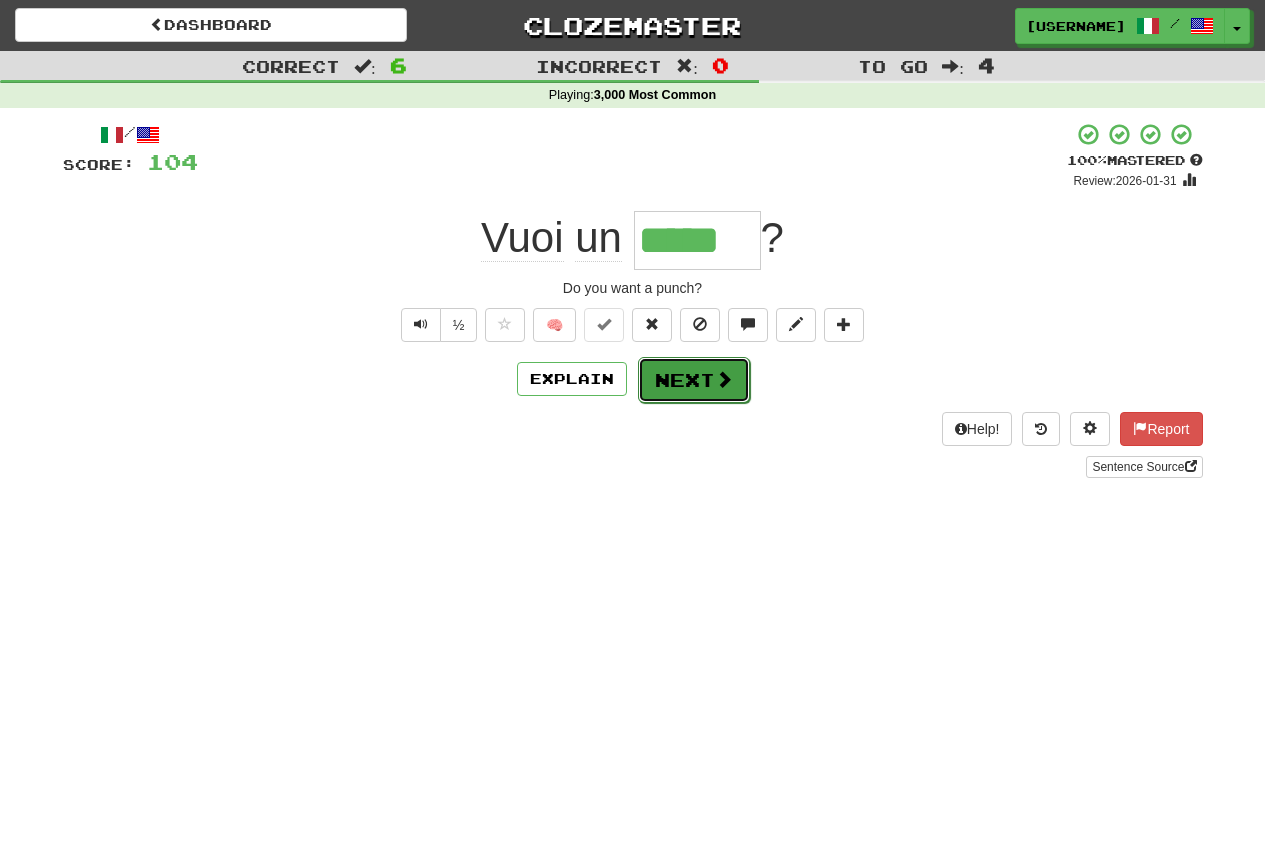 click on "Next" at bounding box center (694, 380) 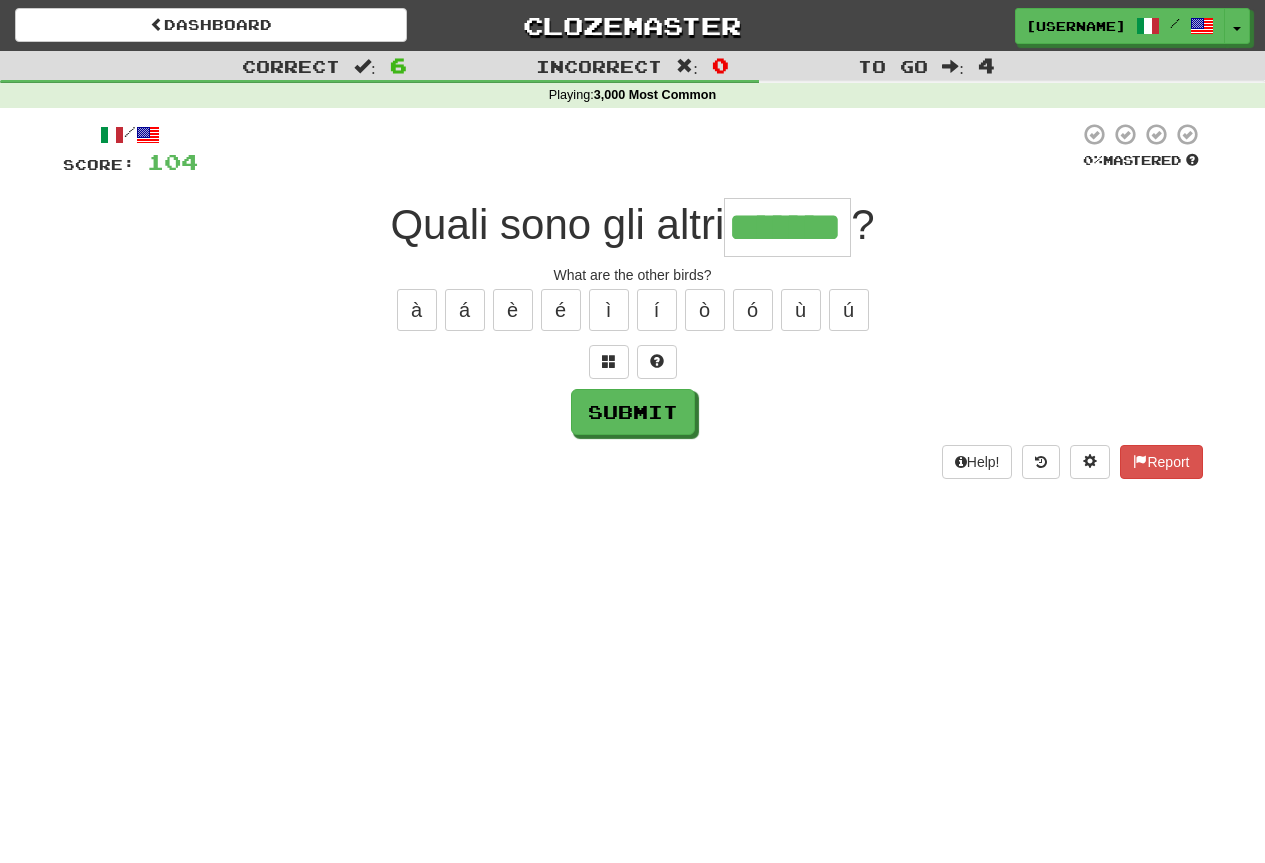type on "*******" 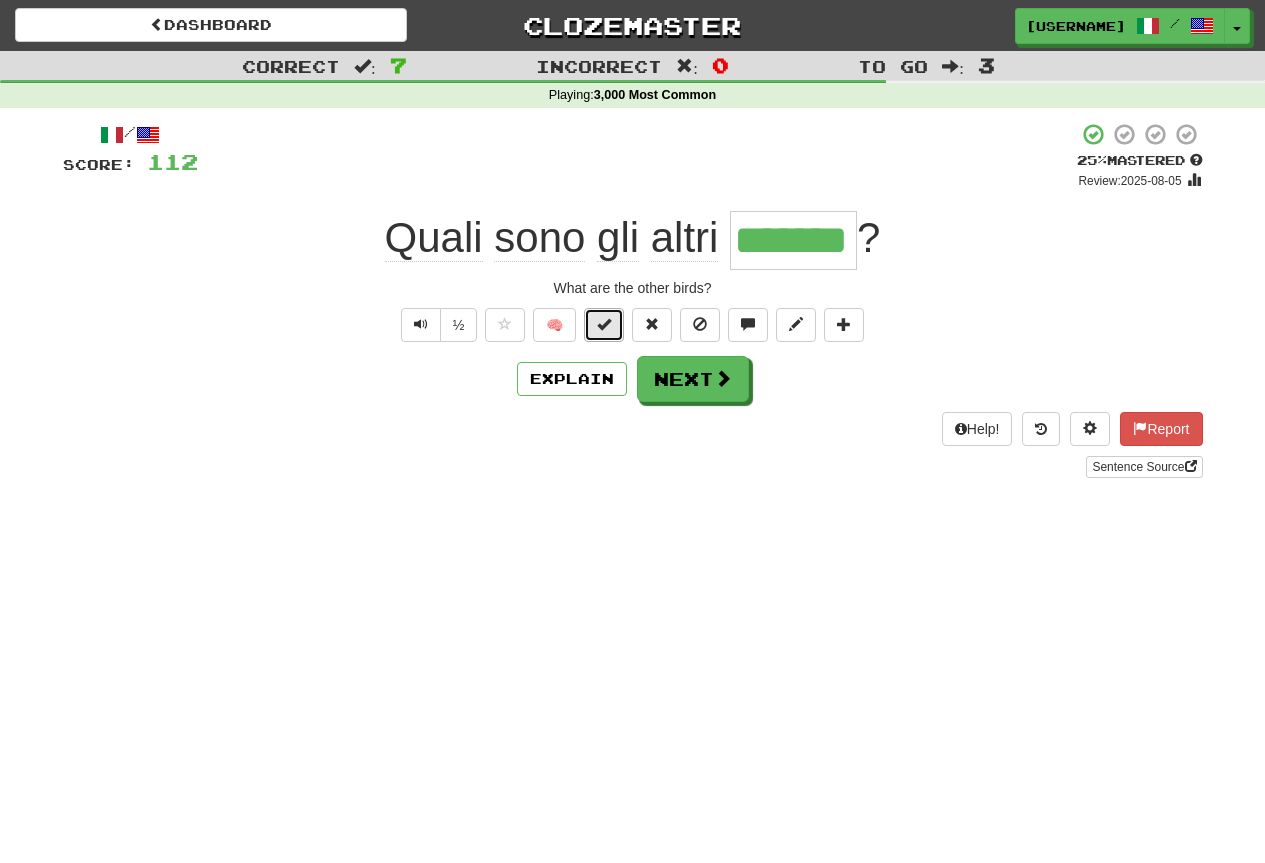 click at bounding box center [604, 324] 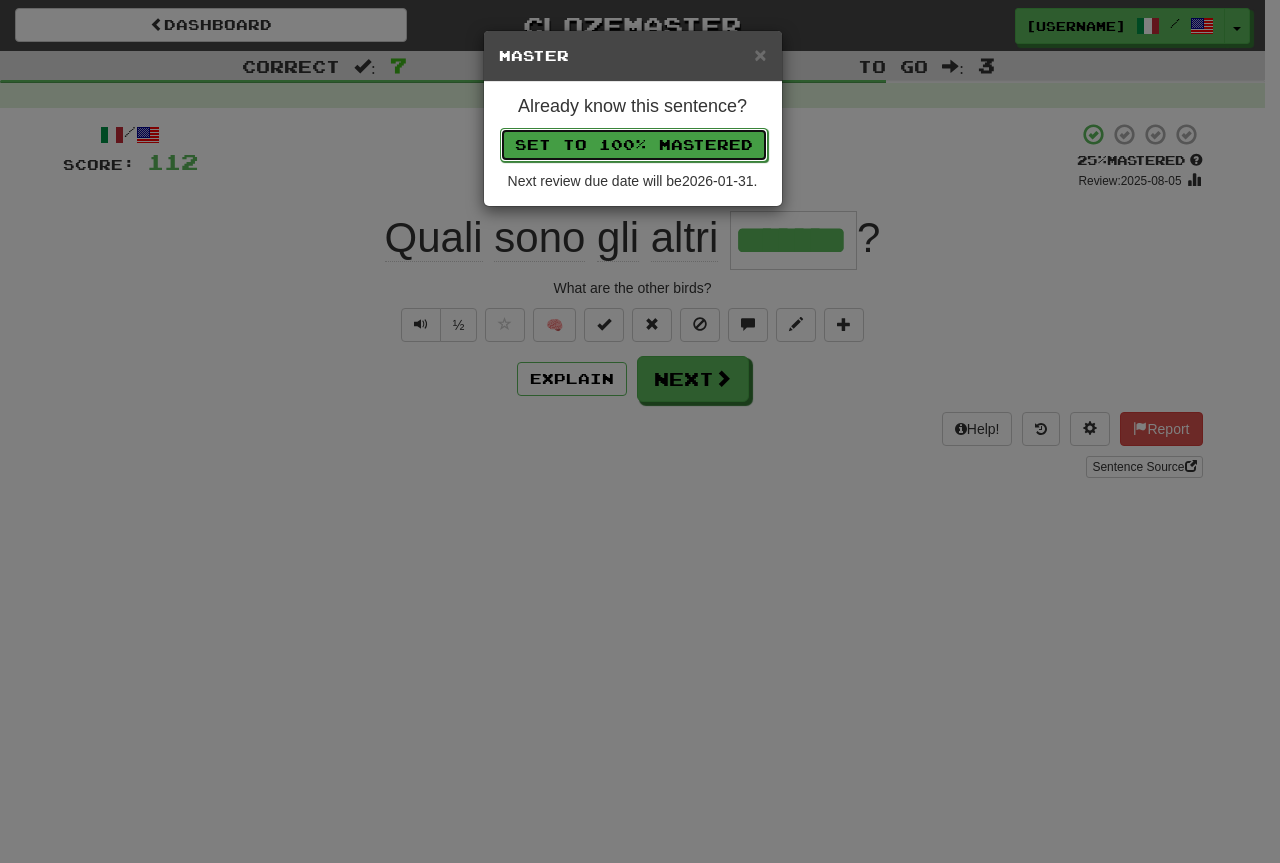 click on "Set to 100% Mastered" at bounding box center (634, 145) 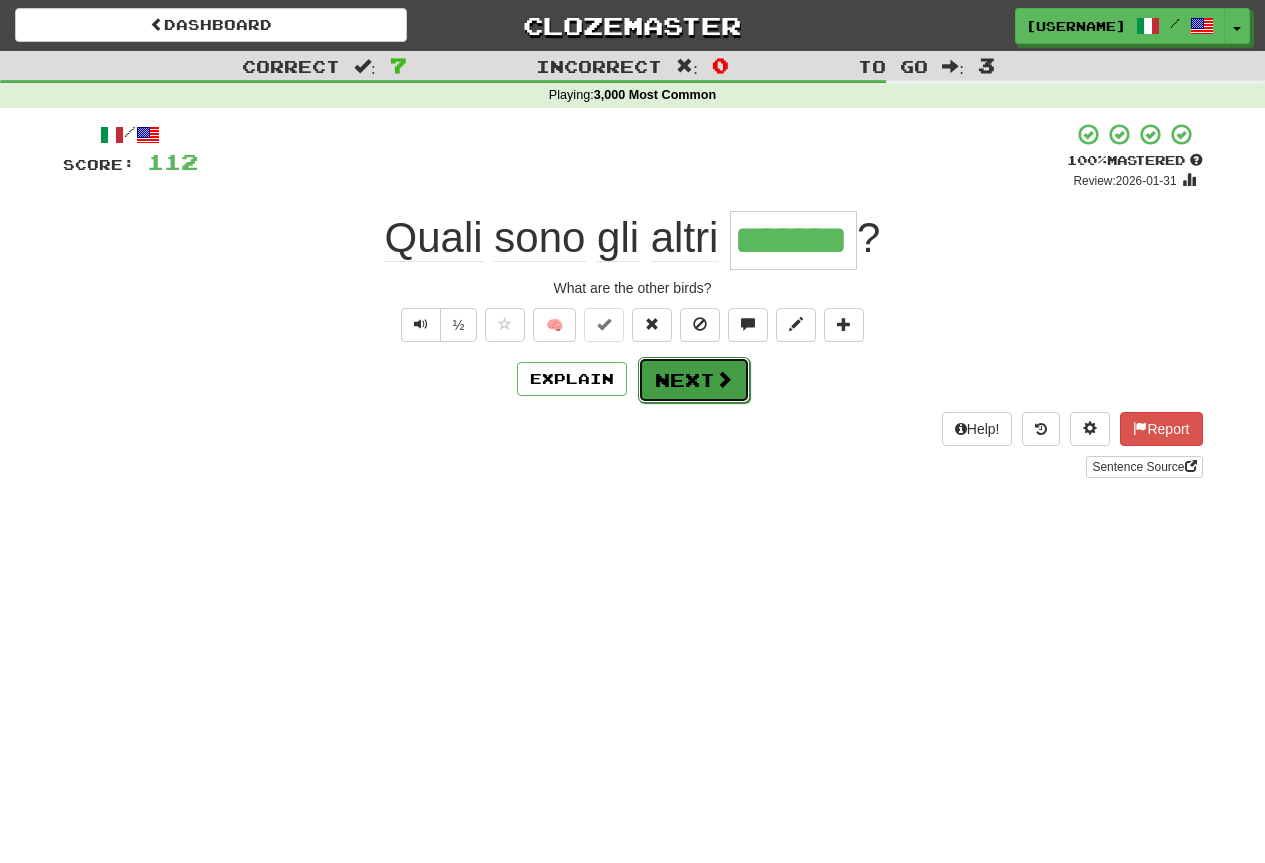 click on "Next" at bounding box center (694, 380) 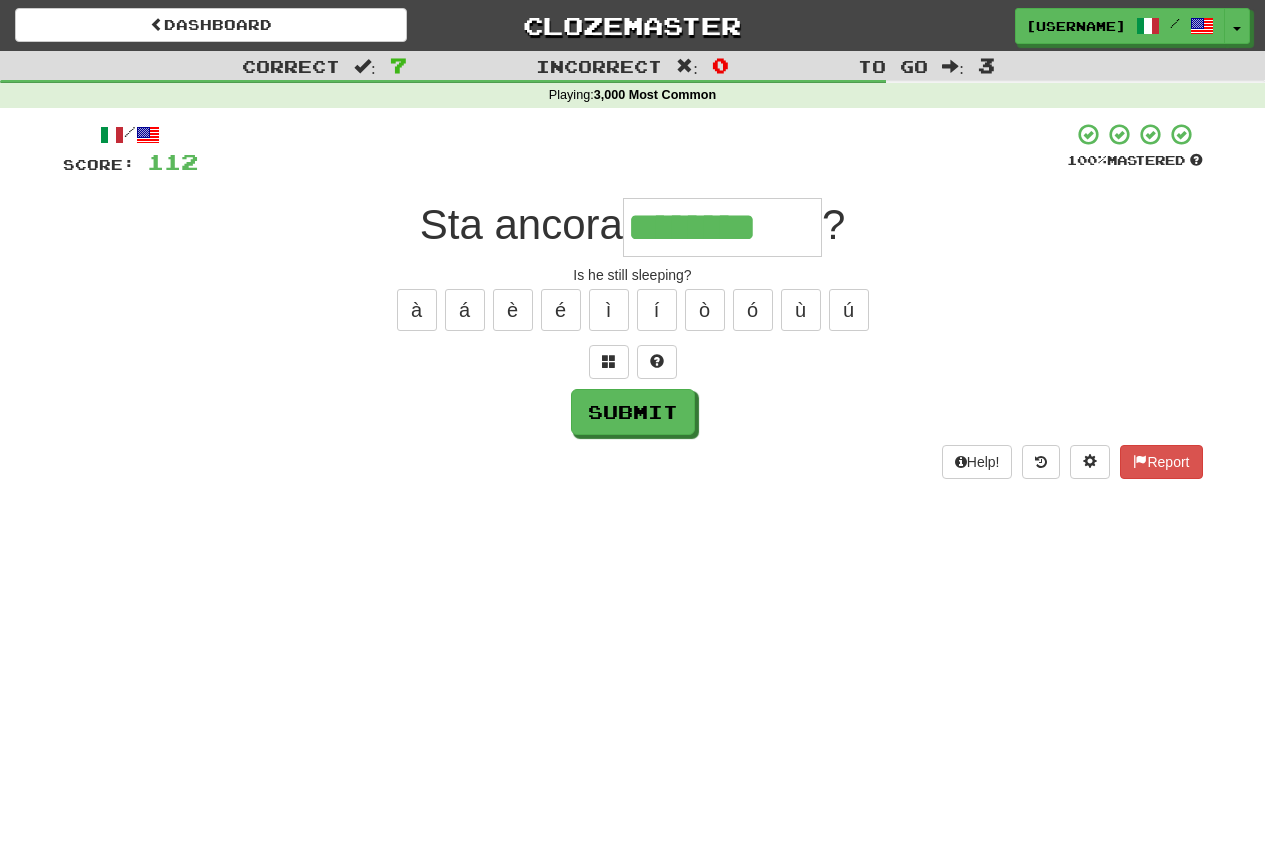type on "********" 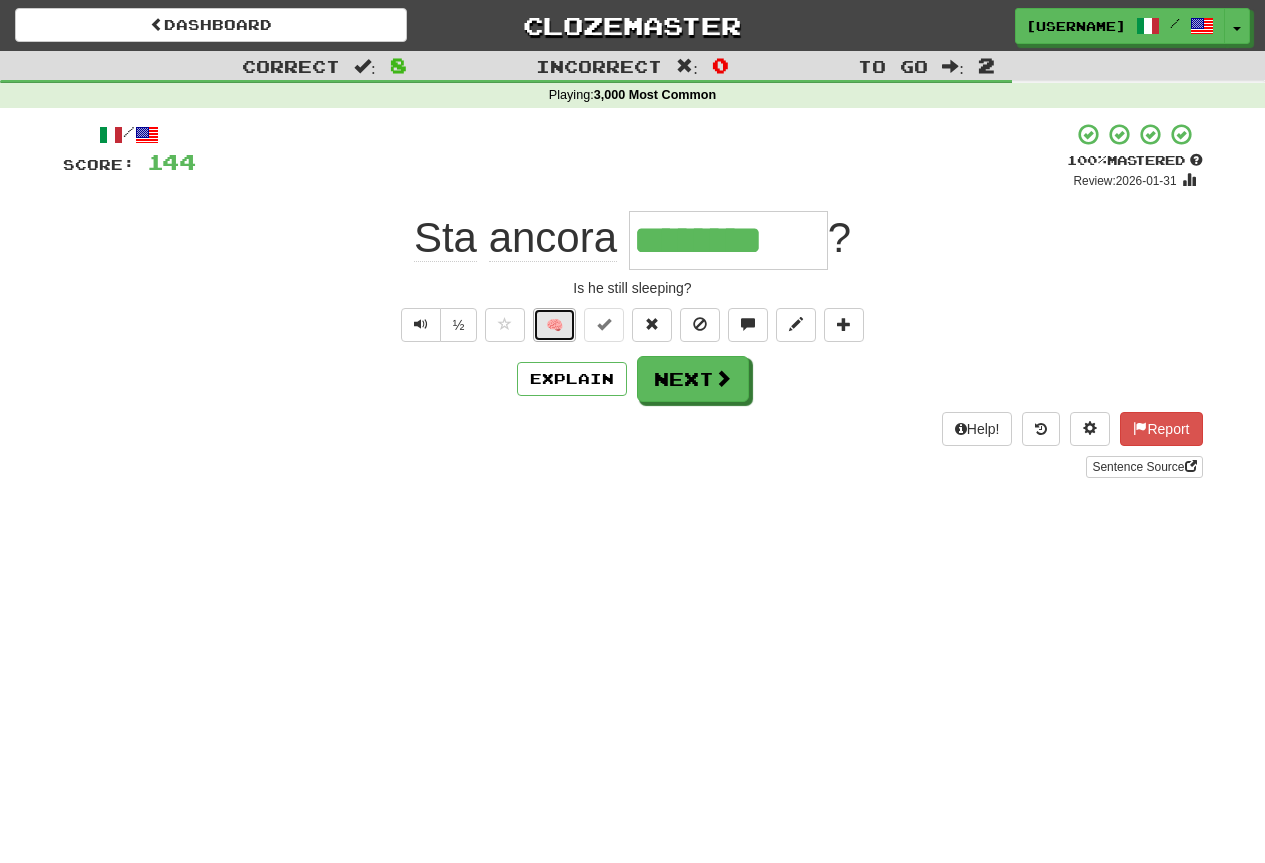 click on "🧠" at bounding box center (554, 325) 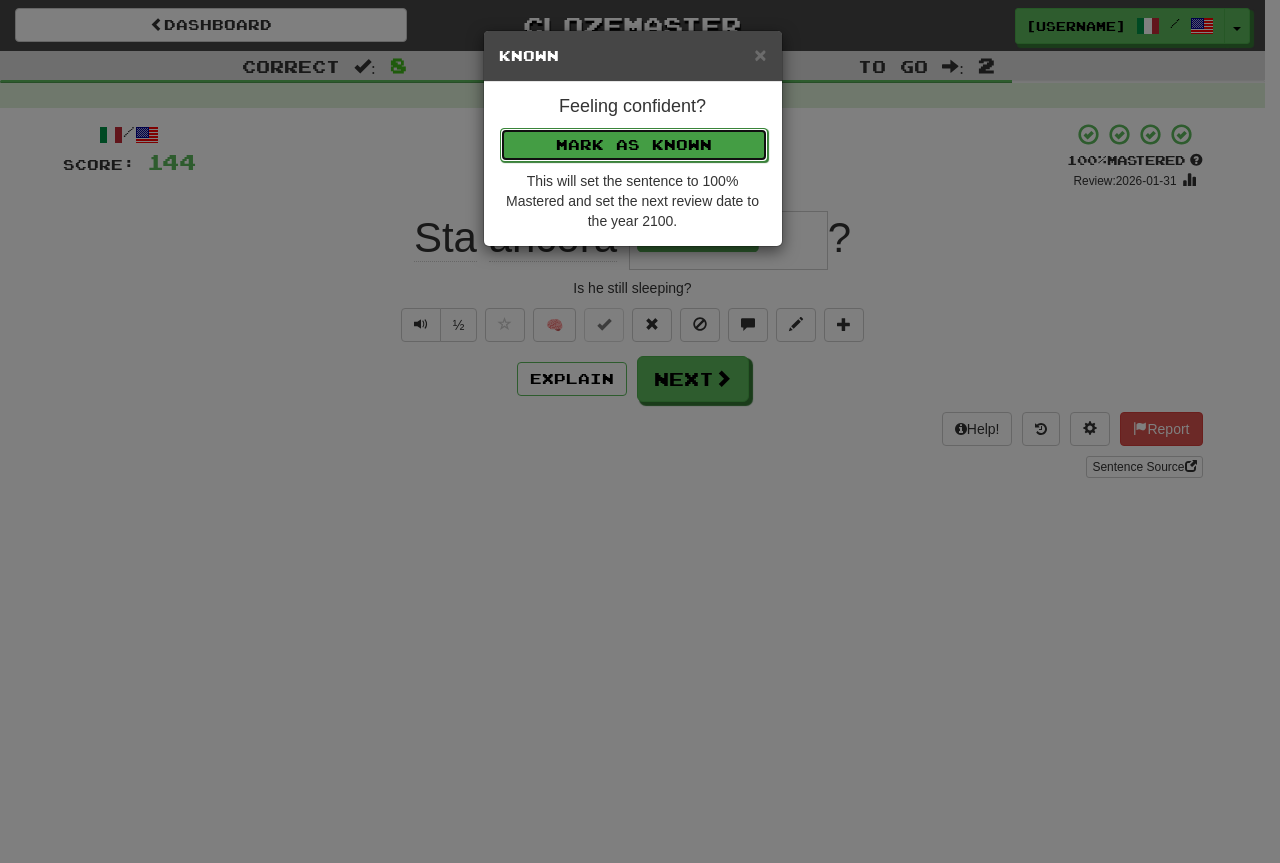 click on "Mark as Known" at bounding box center (634, 145) 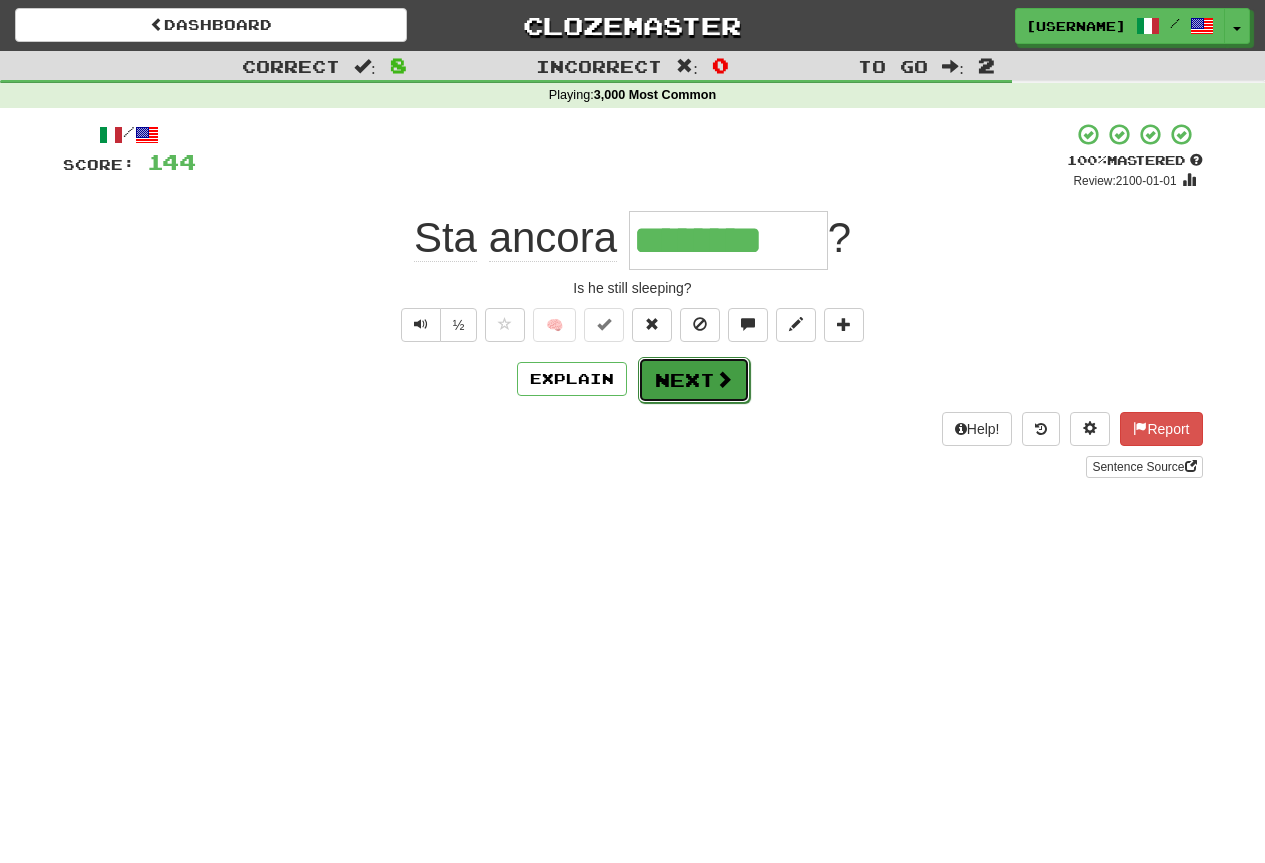 click on "Next" at bounding box center [694, 380] 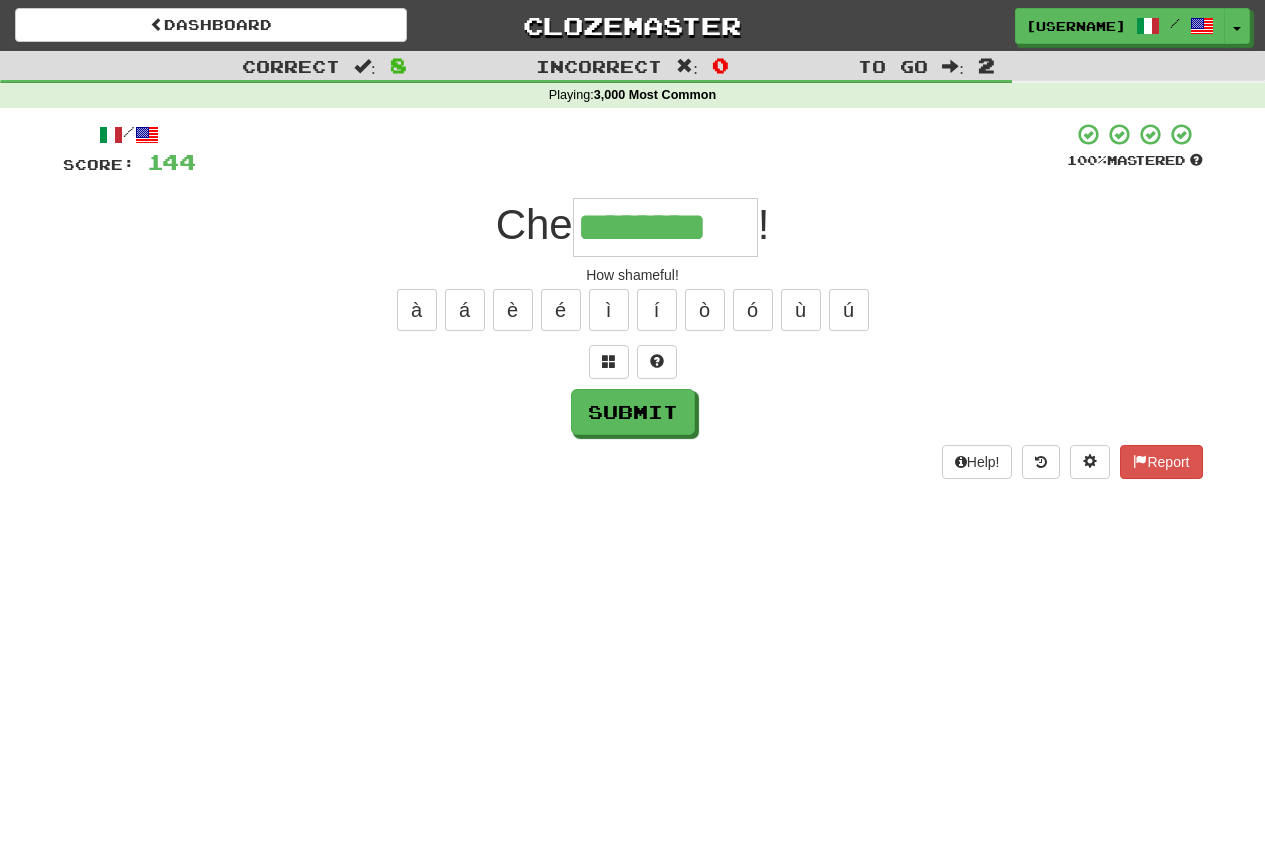 type on "********" 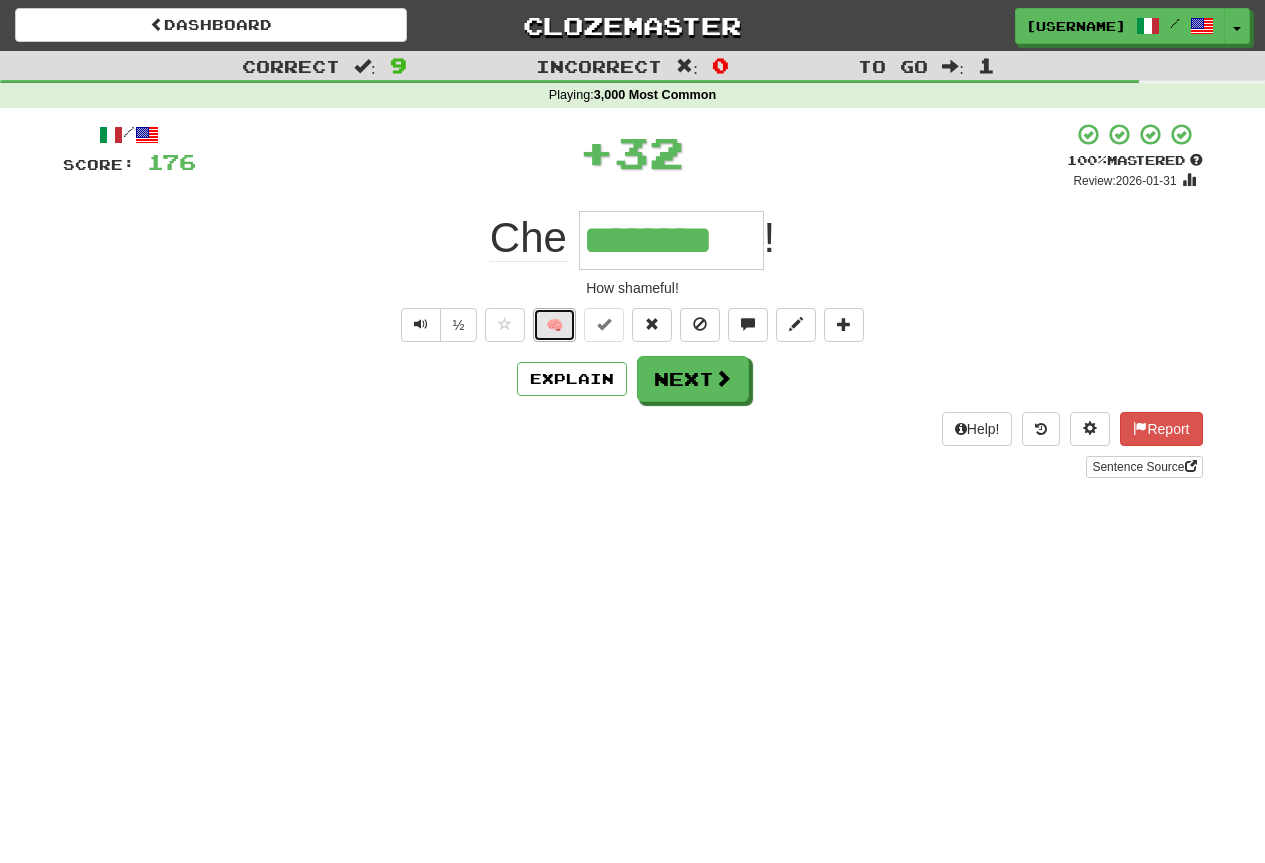 click on "🧠" at bounding box center (554, 325) 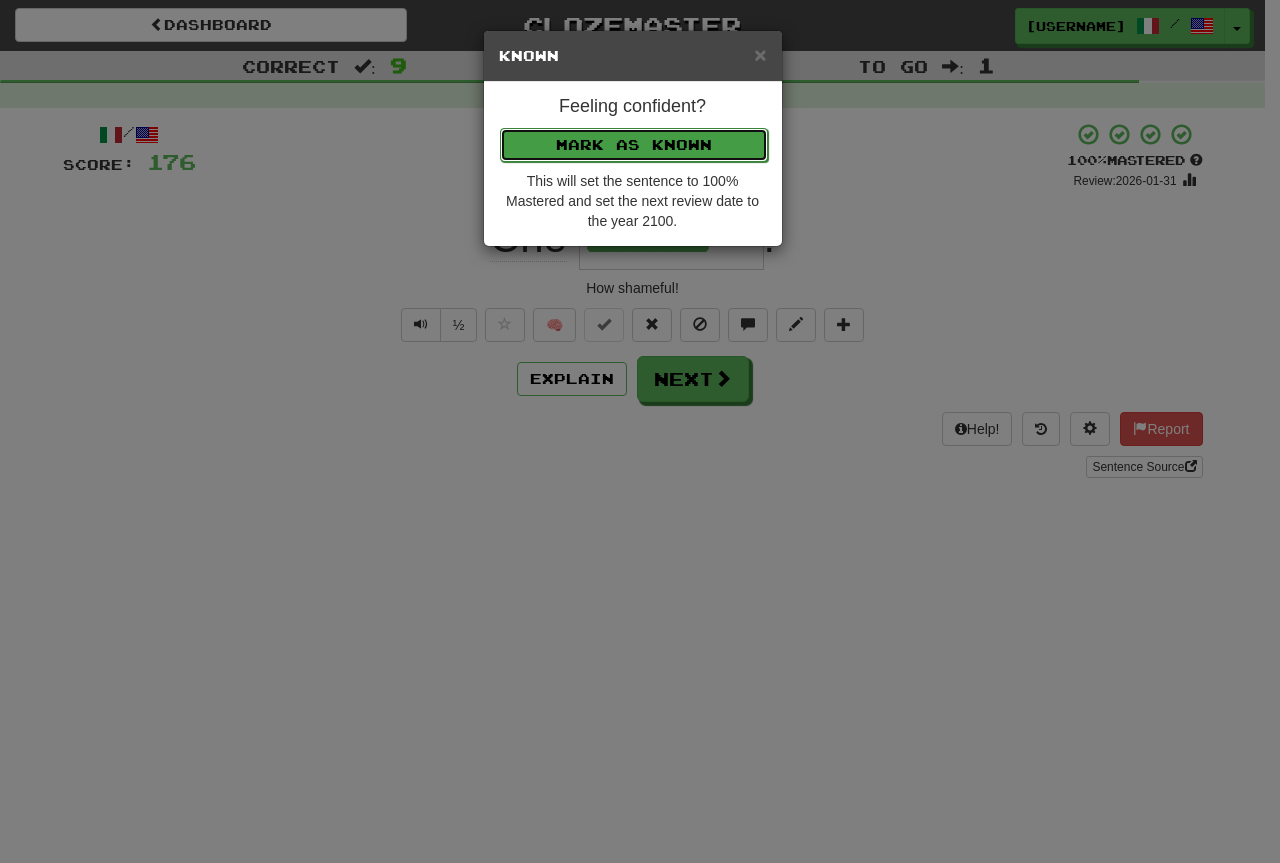 click on "Mark as Known" at bounding box center (634, 145) 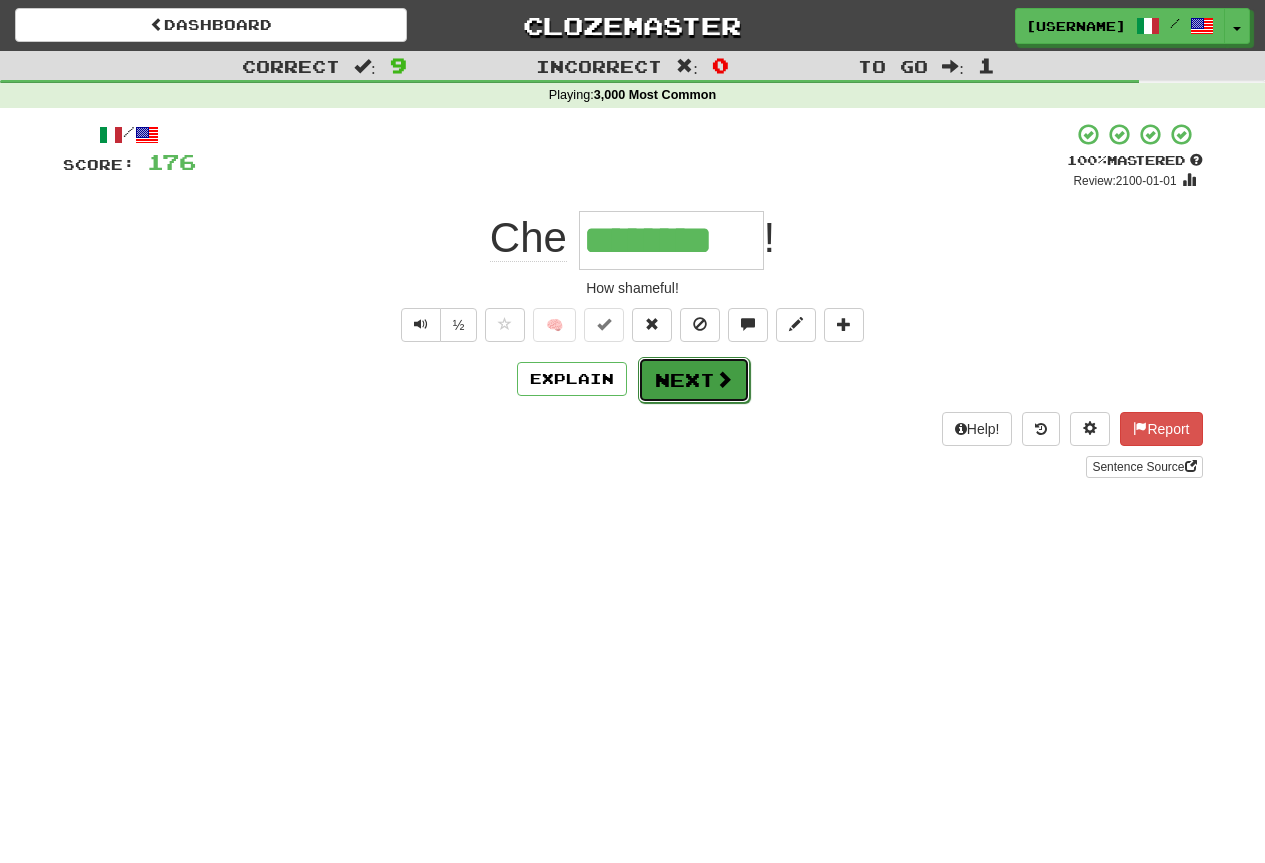 click on "Next" at bounding box center (694, 380) 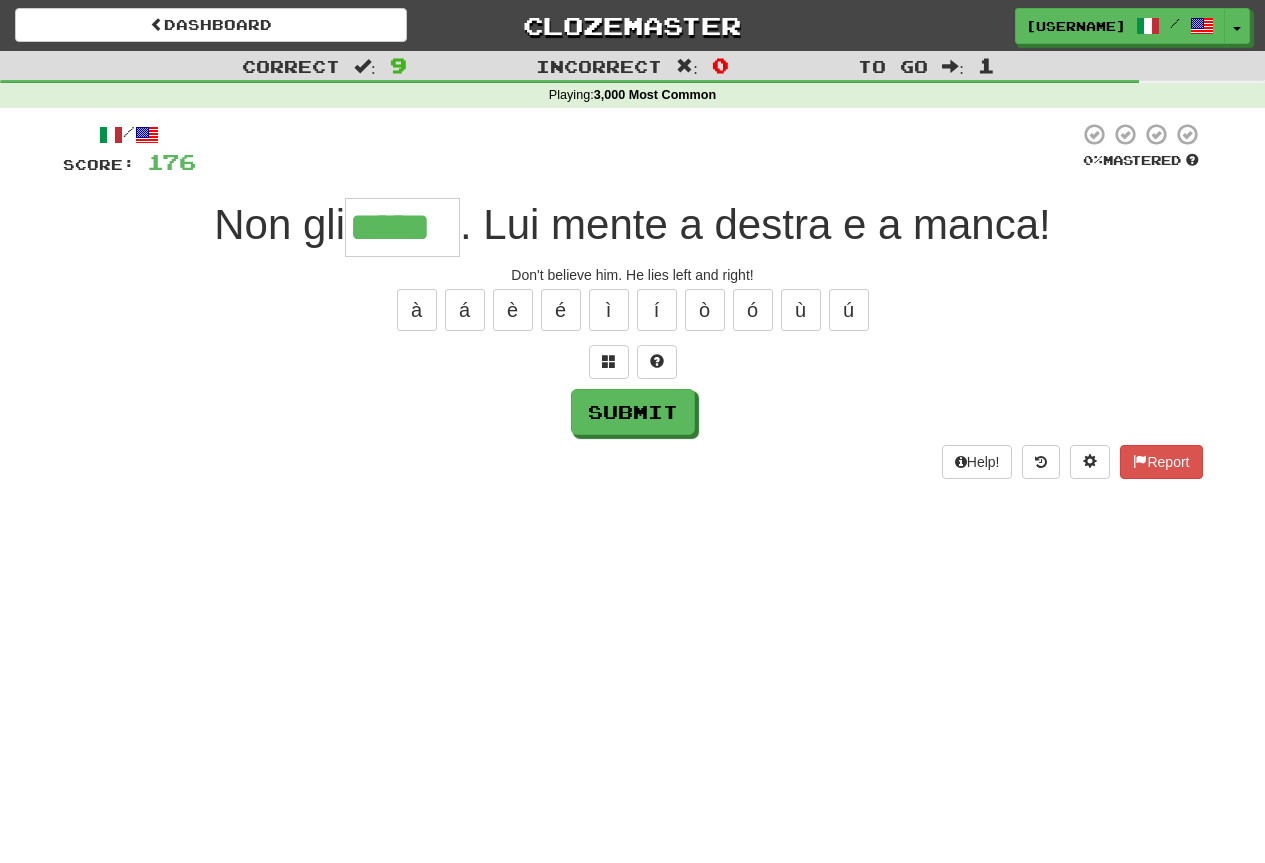 type on "*****" 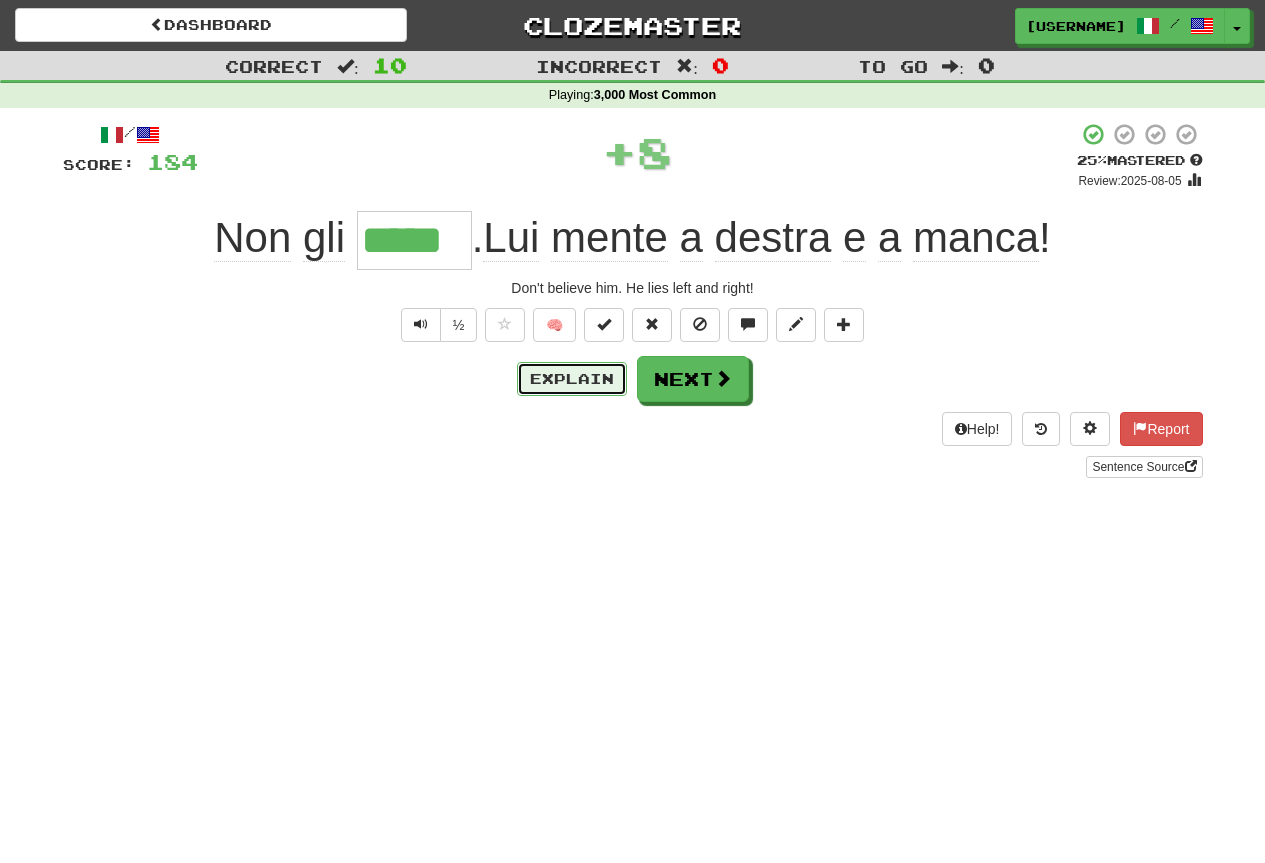 click on "Explain" at bounding box center [572, 379] 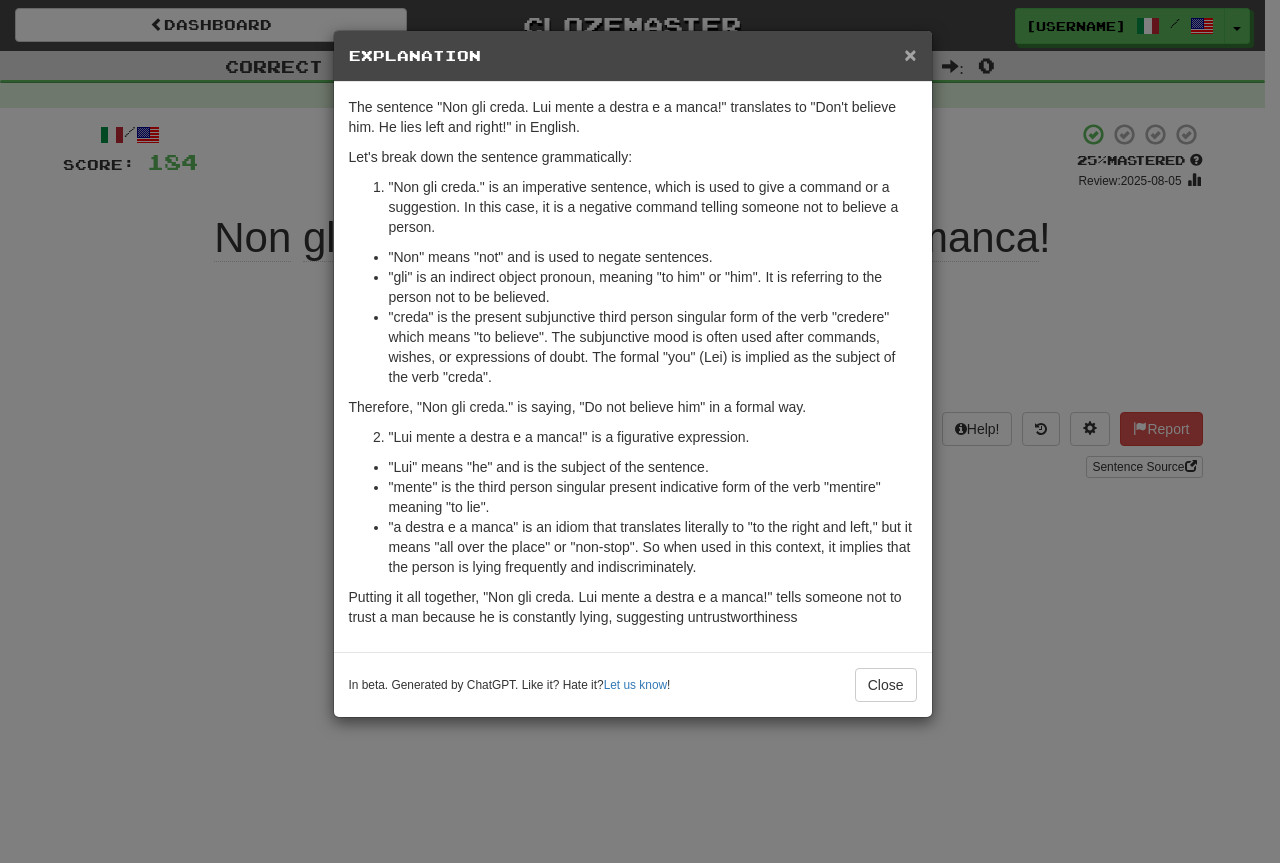 click on "×" at bounding box center [910, 54] 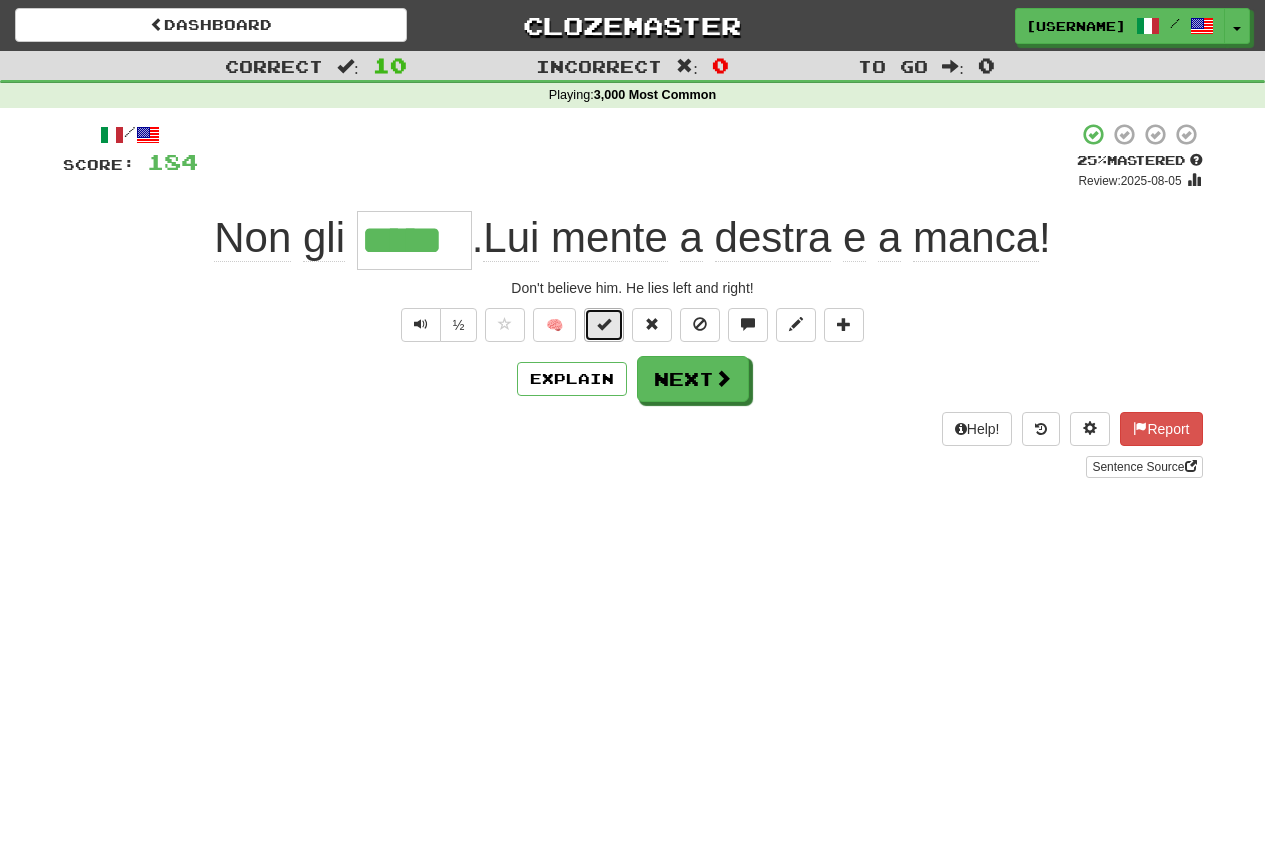 click at bounding box center [604, 324] 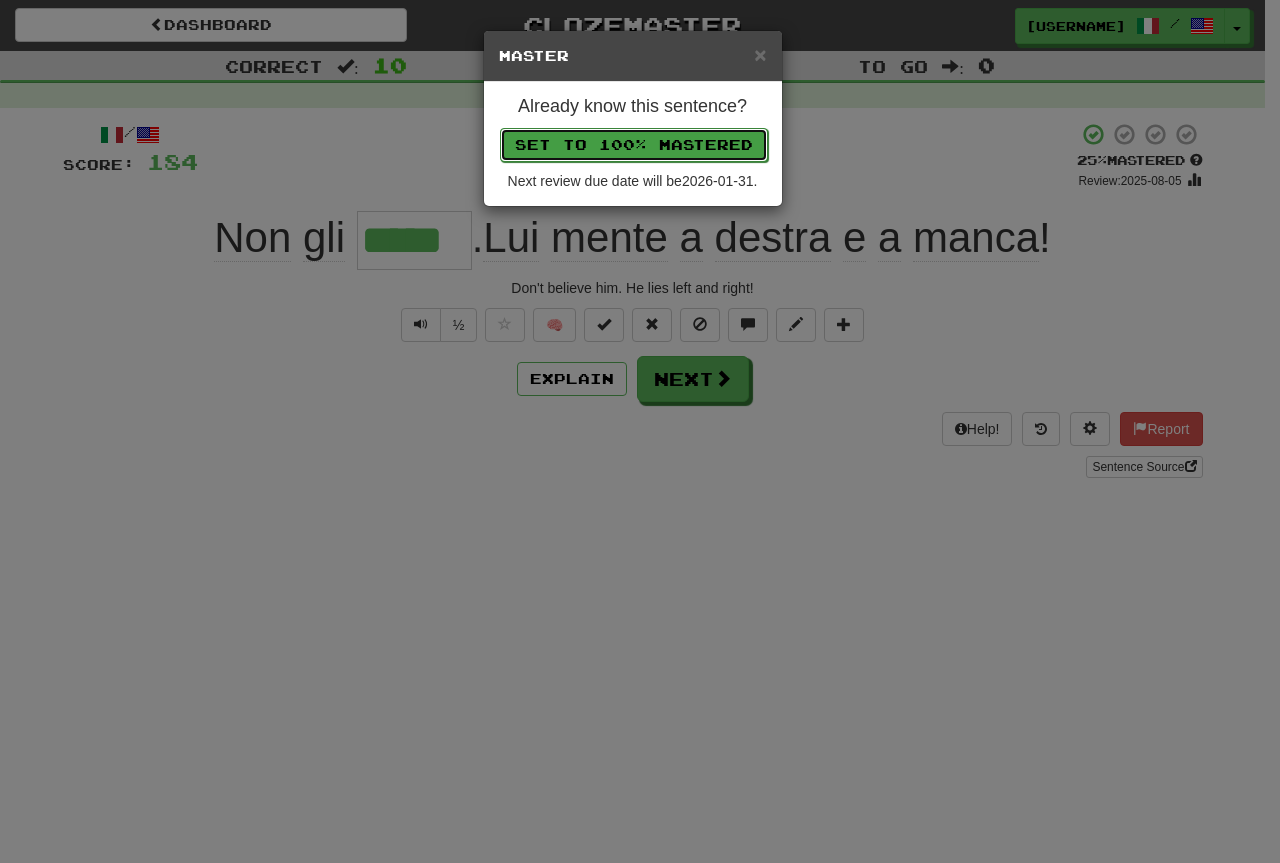 click on "Set to 100% Mastered" at bounding box center [634, 145] 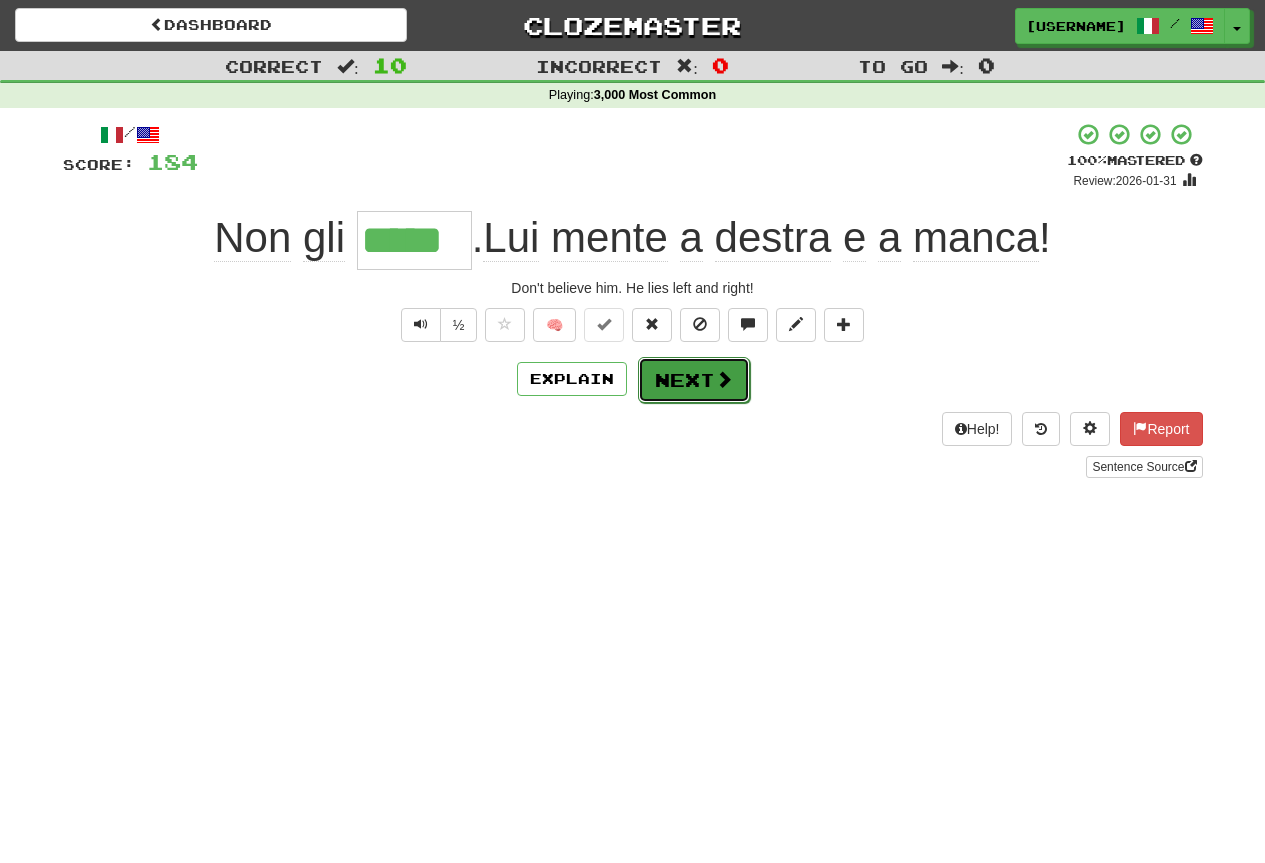 click on "Next" at bounding box center (694, 380) 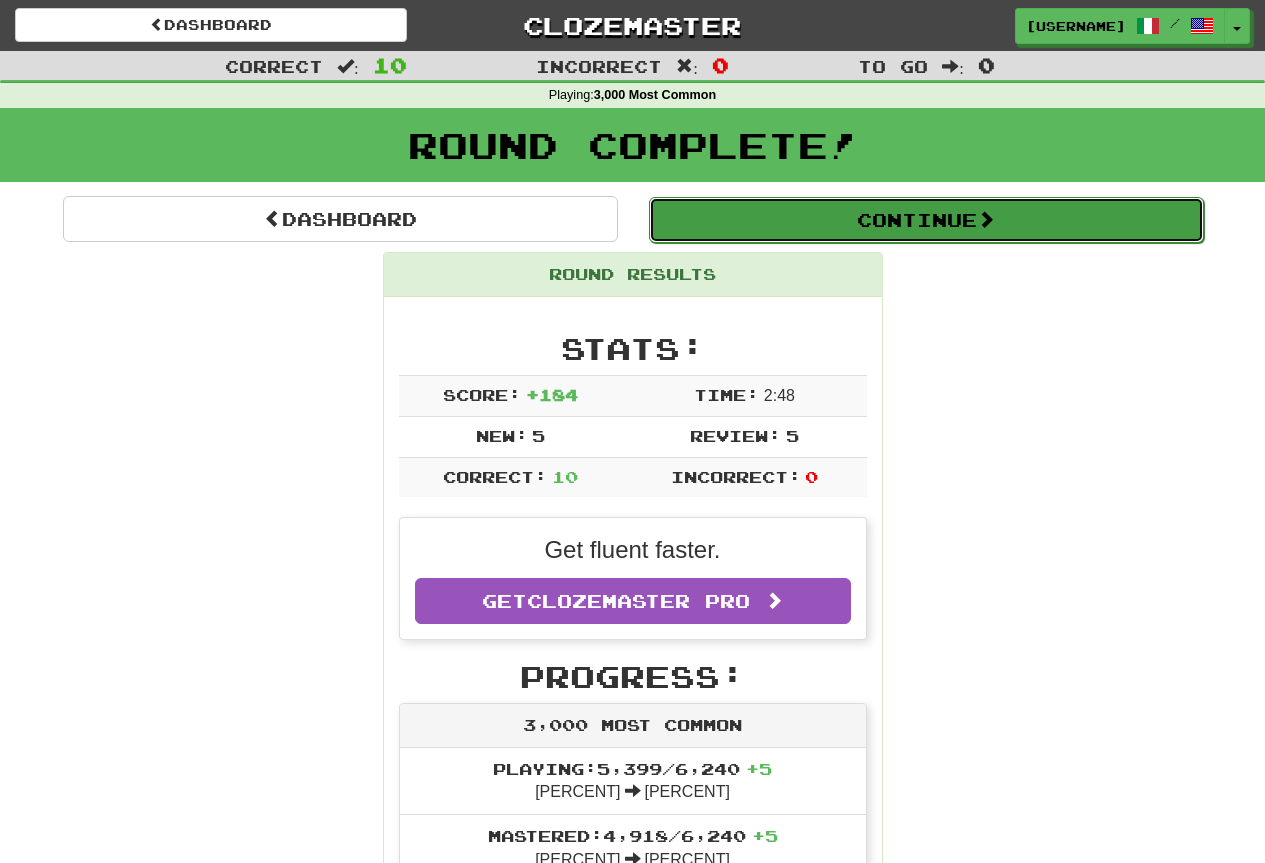 click on "Continue" at bounding box center [926, 220] 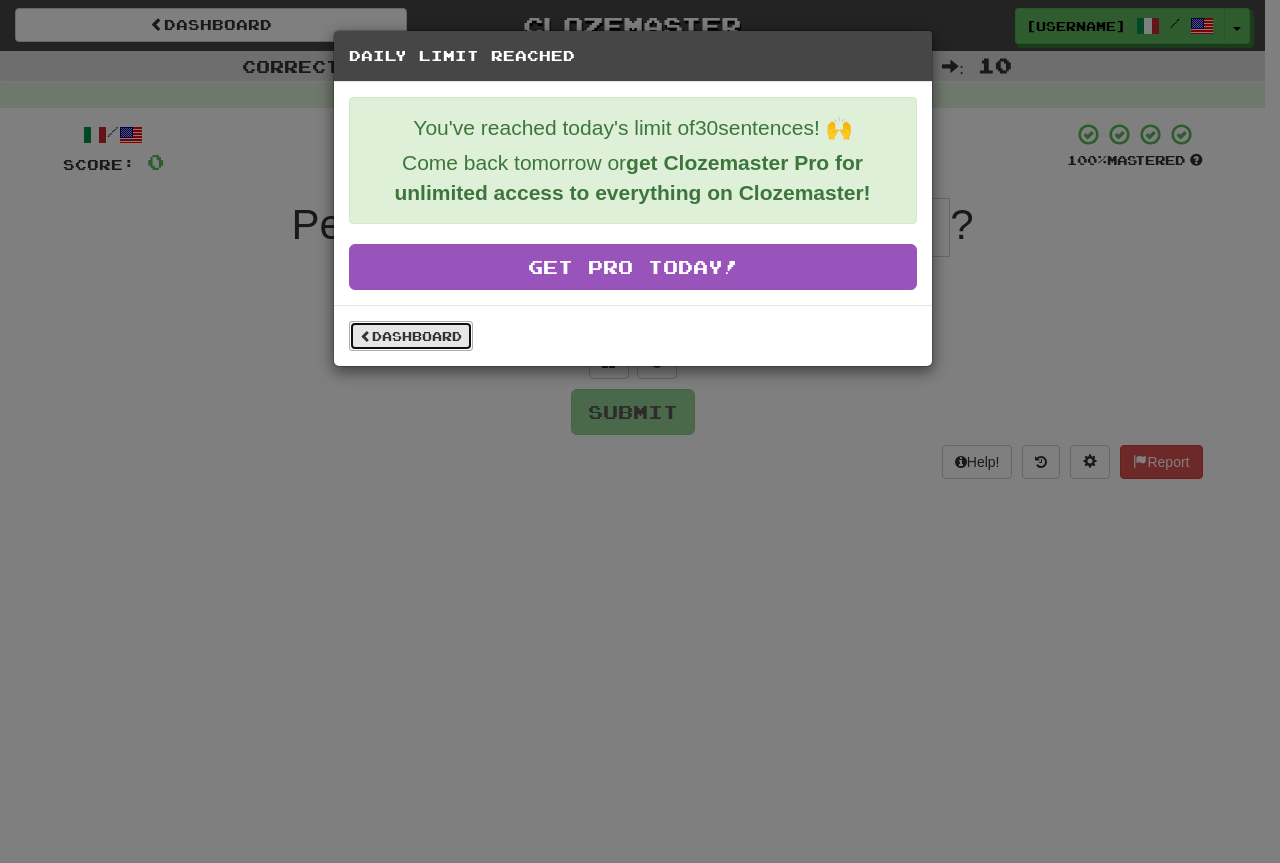 click on "Dashboard" at bounding box center [411, 336] 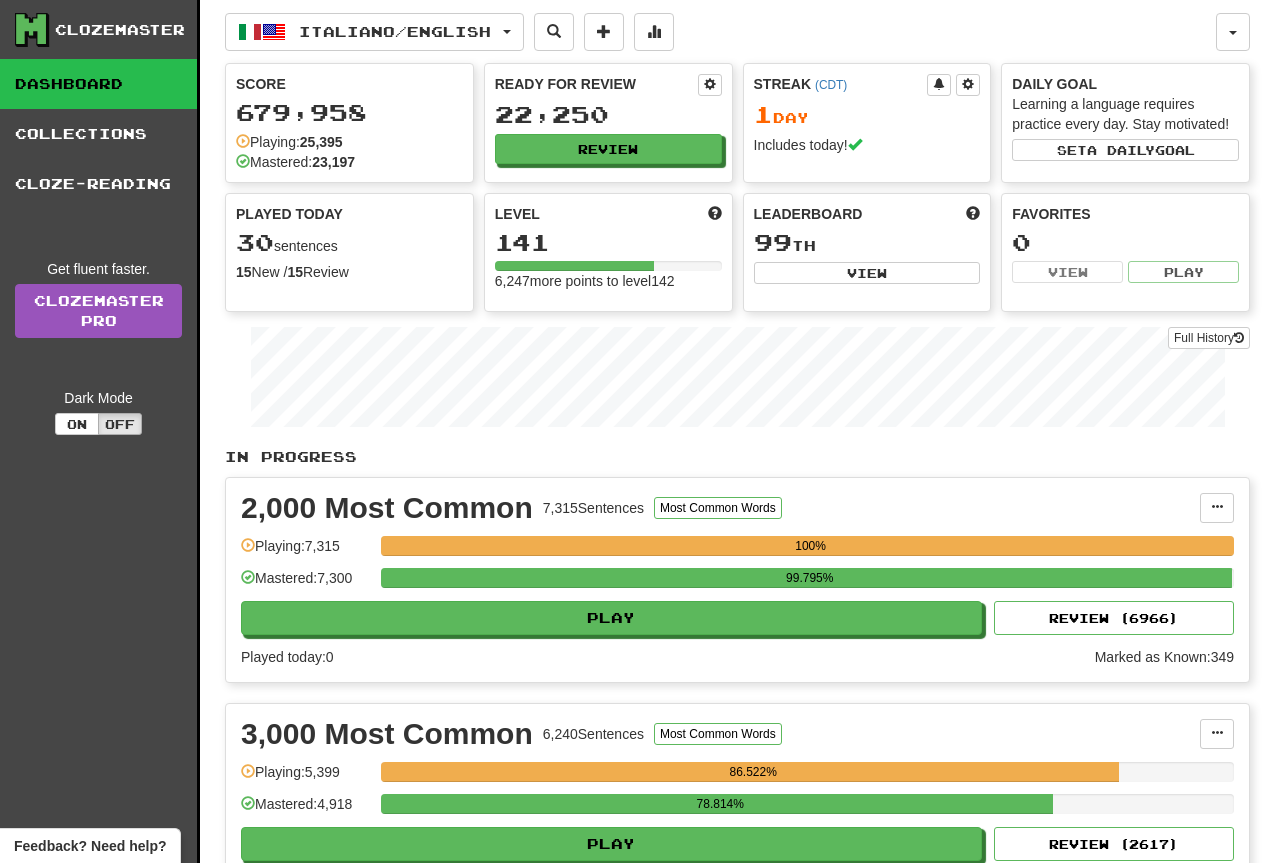scroll, scrollTop: 0, scrollLeft: 0, axis: both 